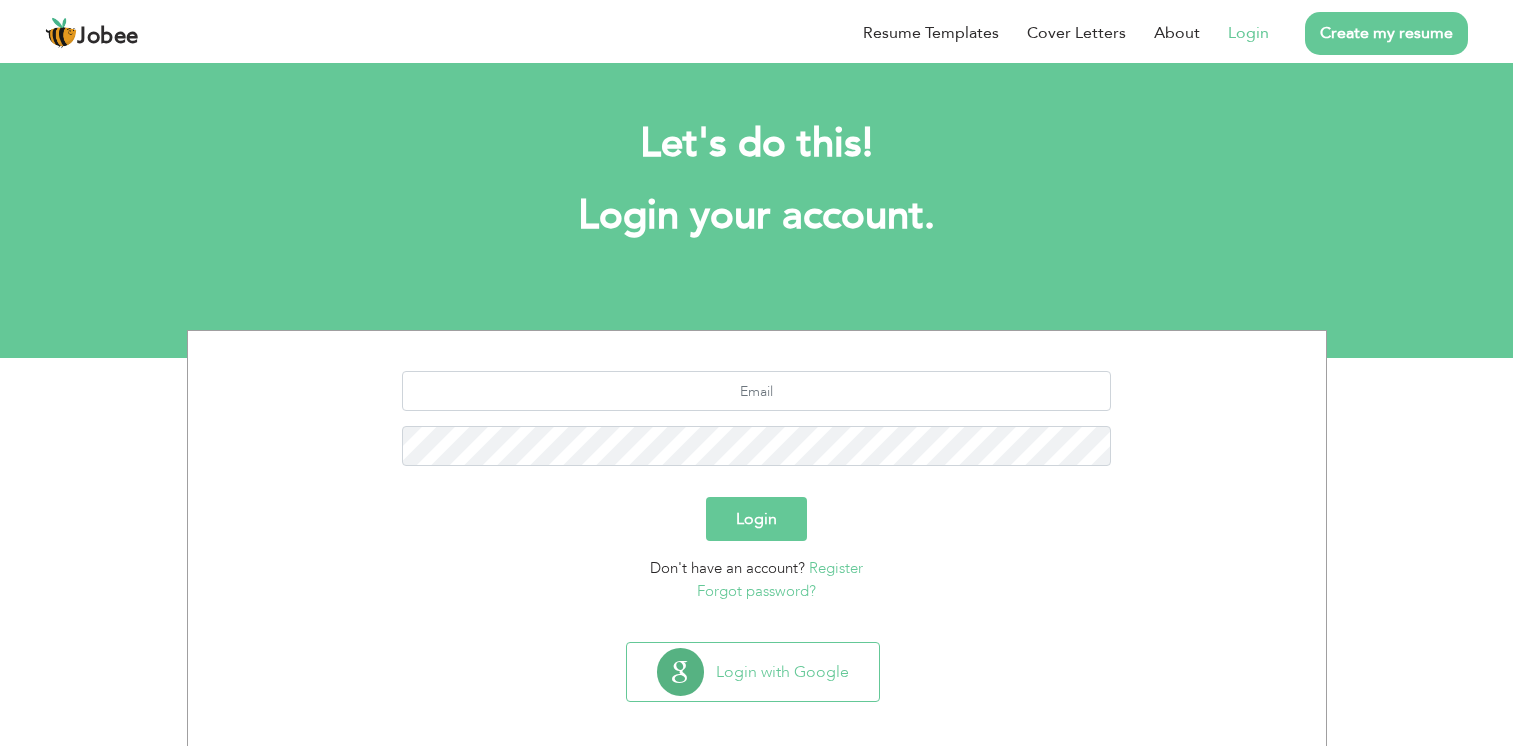 scroll, scrollTop: 0, scrollLeft: 0, axis: both 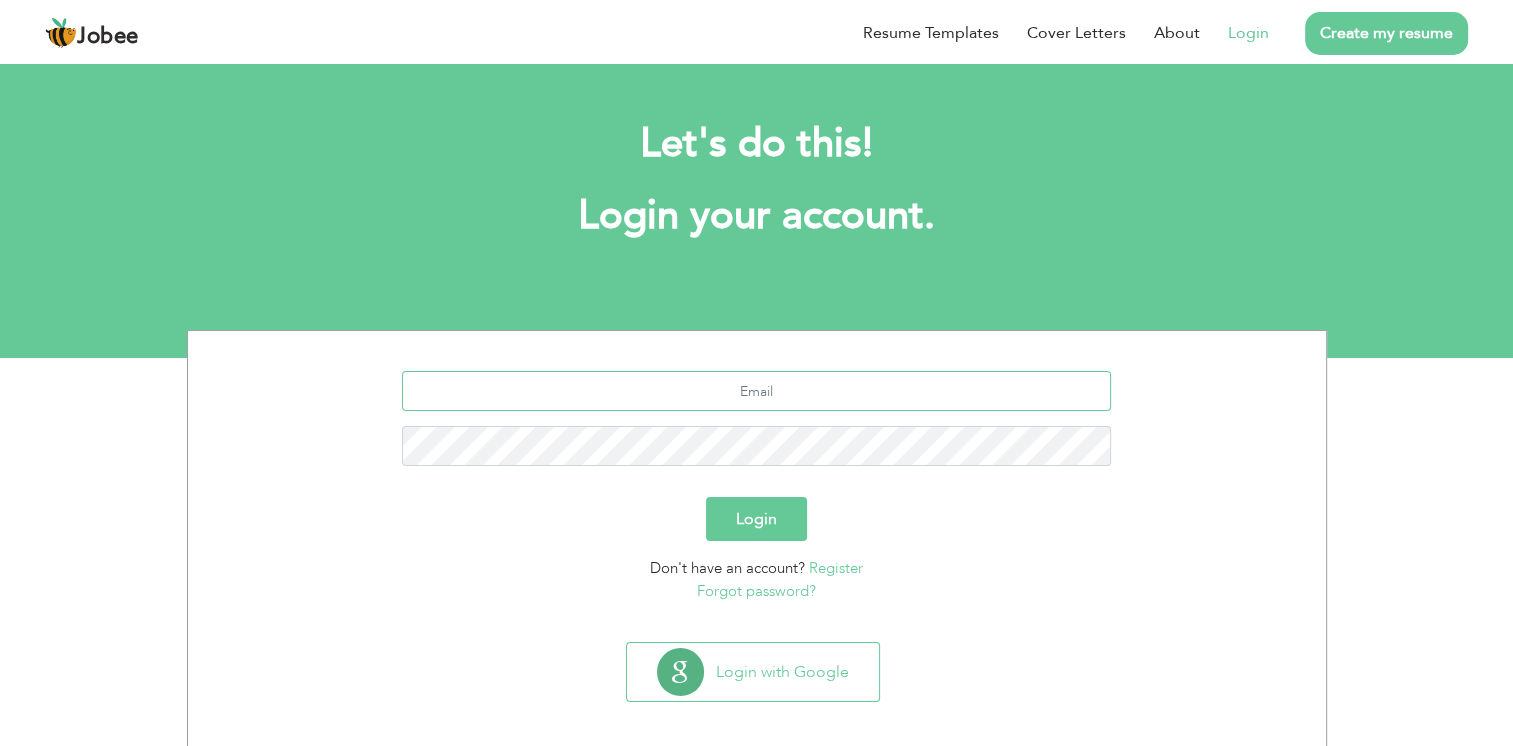 type on "[EMAIL_ADDRESS][DOMAIN_NAME]" 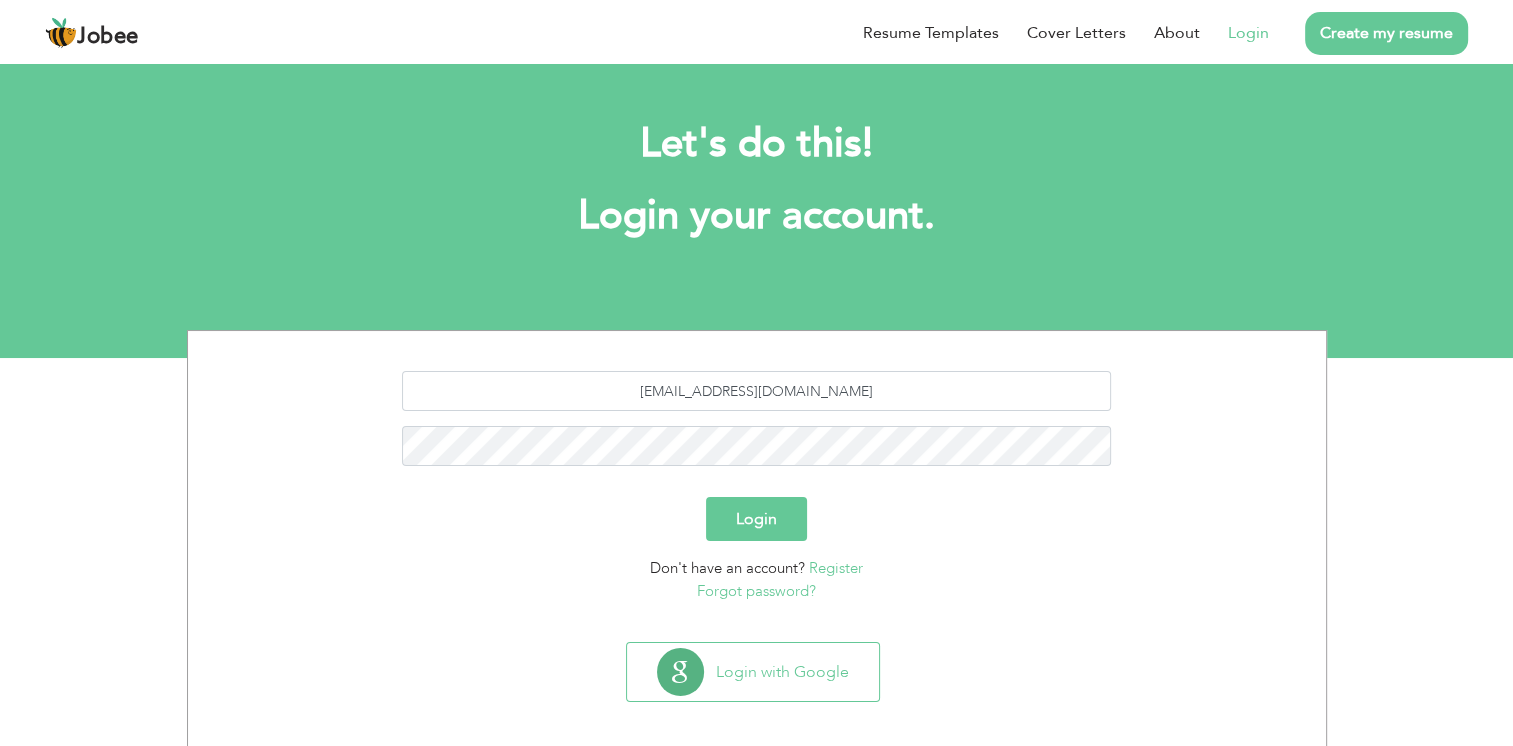 click on "Login" at bounding box center (756, 519) 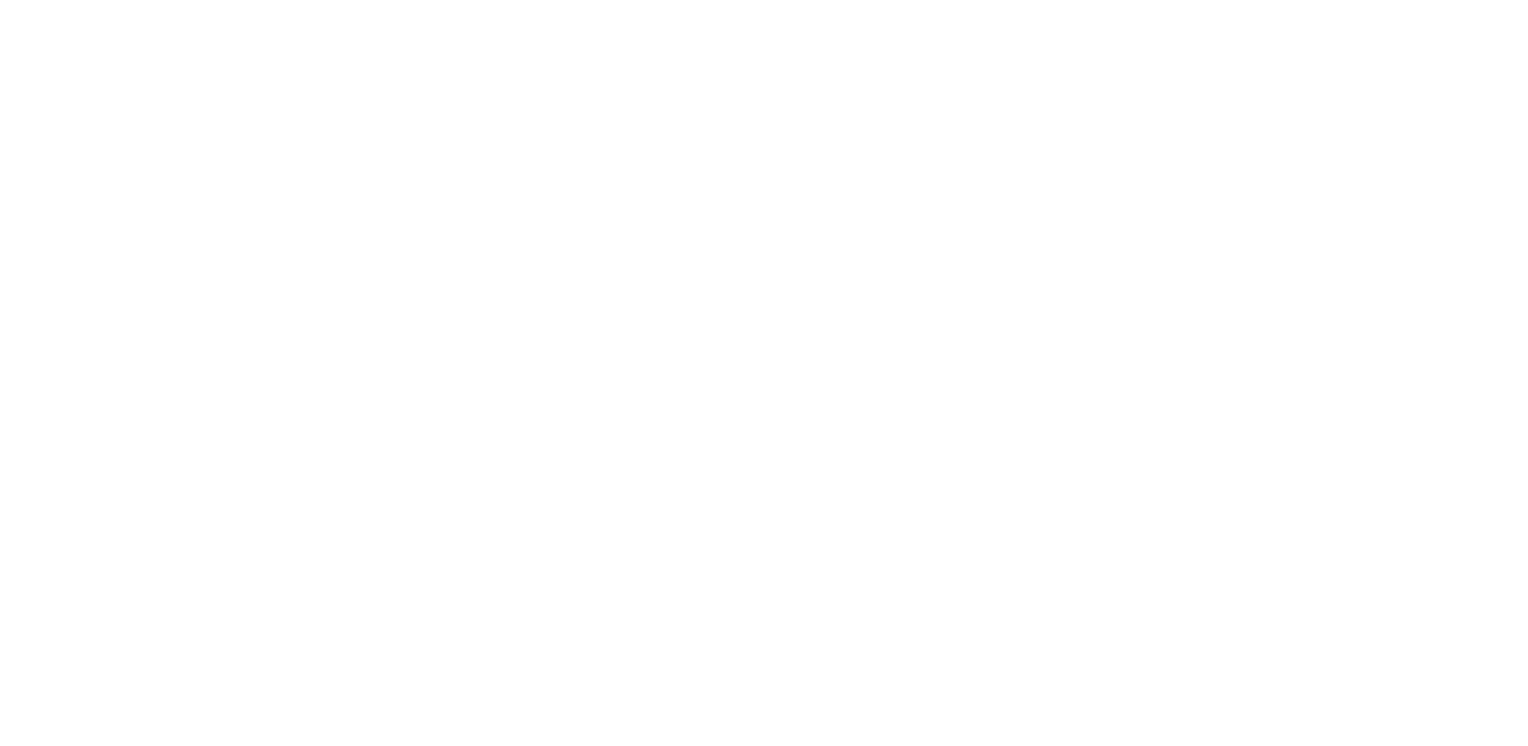 scroll, scrollTop: 0, scrollLeft: 0, axis: both 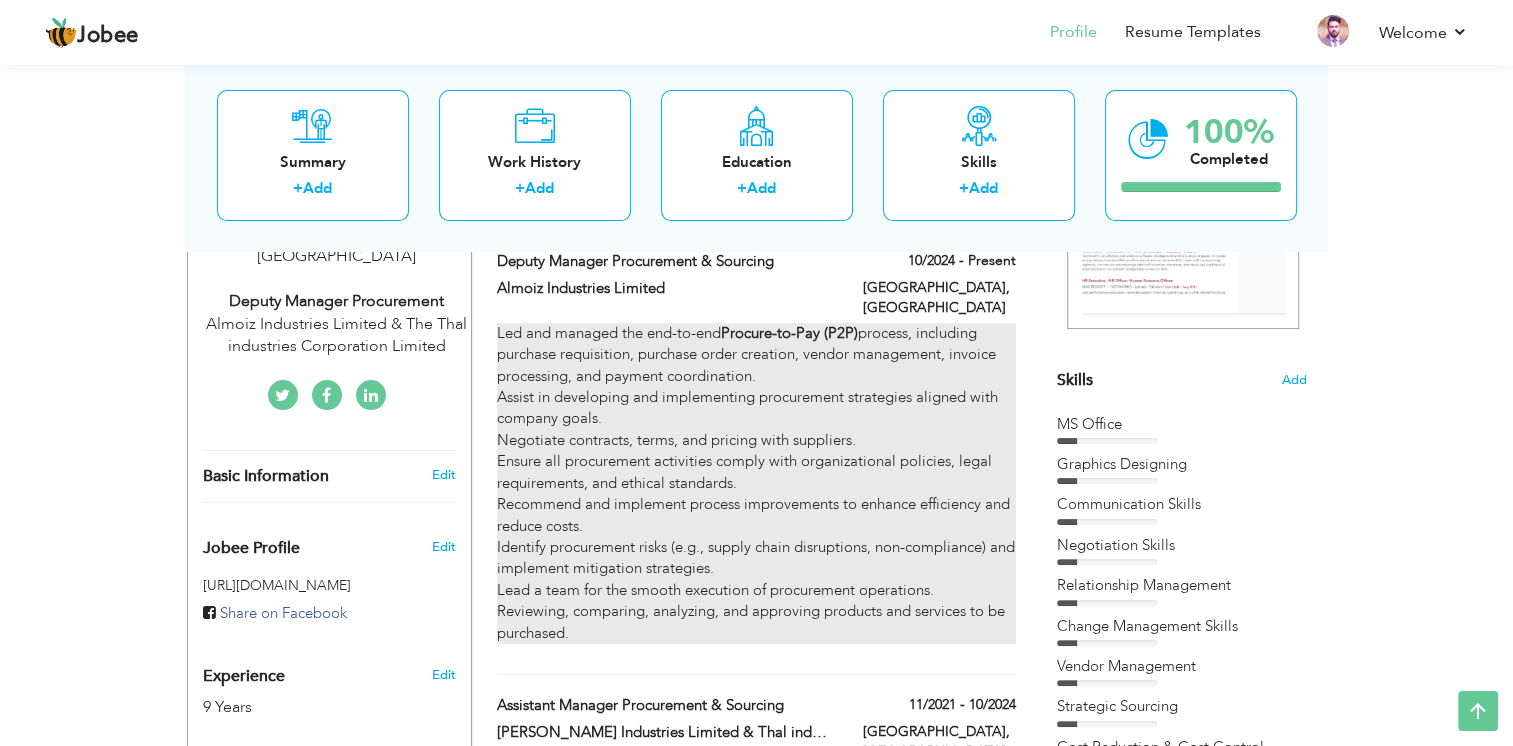 click on "Led and managed the end-to-end  Procure-to-Pay (P2P)  process, including purchase requisition, purchase order creation, vendor management, invoice processing, and payment coordination.
Assist in developing and implementing procurement strategies aligned with company goals.
Negotiate contracts, terms, and pricing with suppliers.
Ensure all procurement activities comply with organizational policies, legal requirements, and ethical standards.
Recommend and implement process improvements to enhance efficiency and reduce costs.
Identify procurement risks (e.g., supply chain disruptions, non-compliance) and implement mitigation strategies.
Lead a team for the smooth execution of procurement operations.
Reviewing, comparing, analyzing, and approving products and services to be purchased." at bounding box center [756, 483] 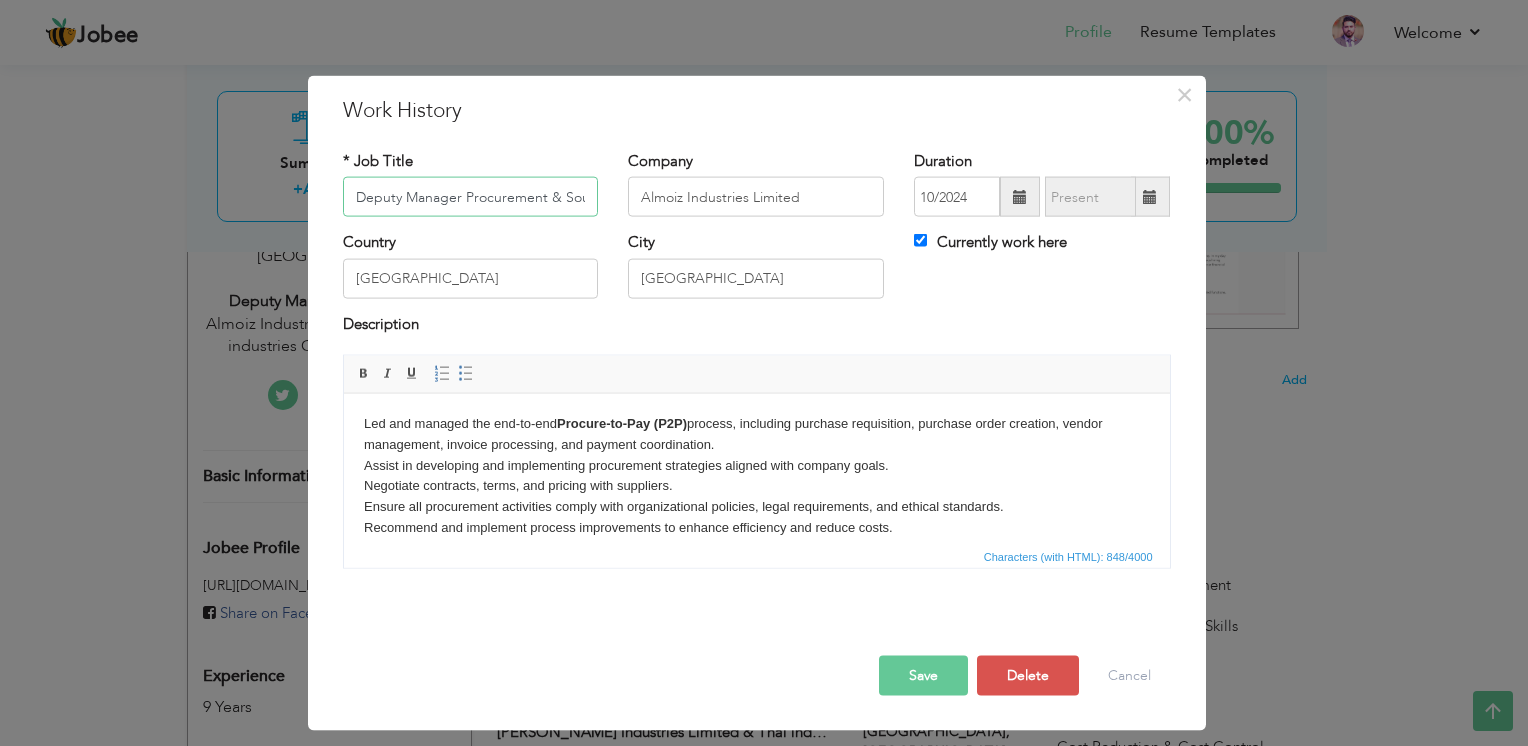 scroll, scrollTop: 0, scrollLeft: 29, axis: horizontal 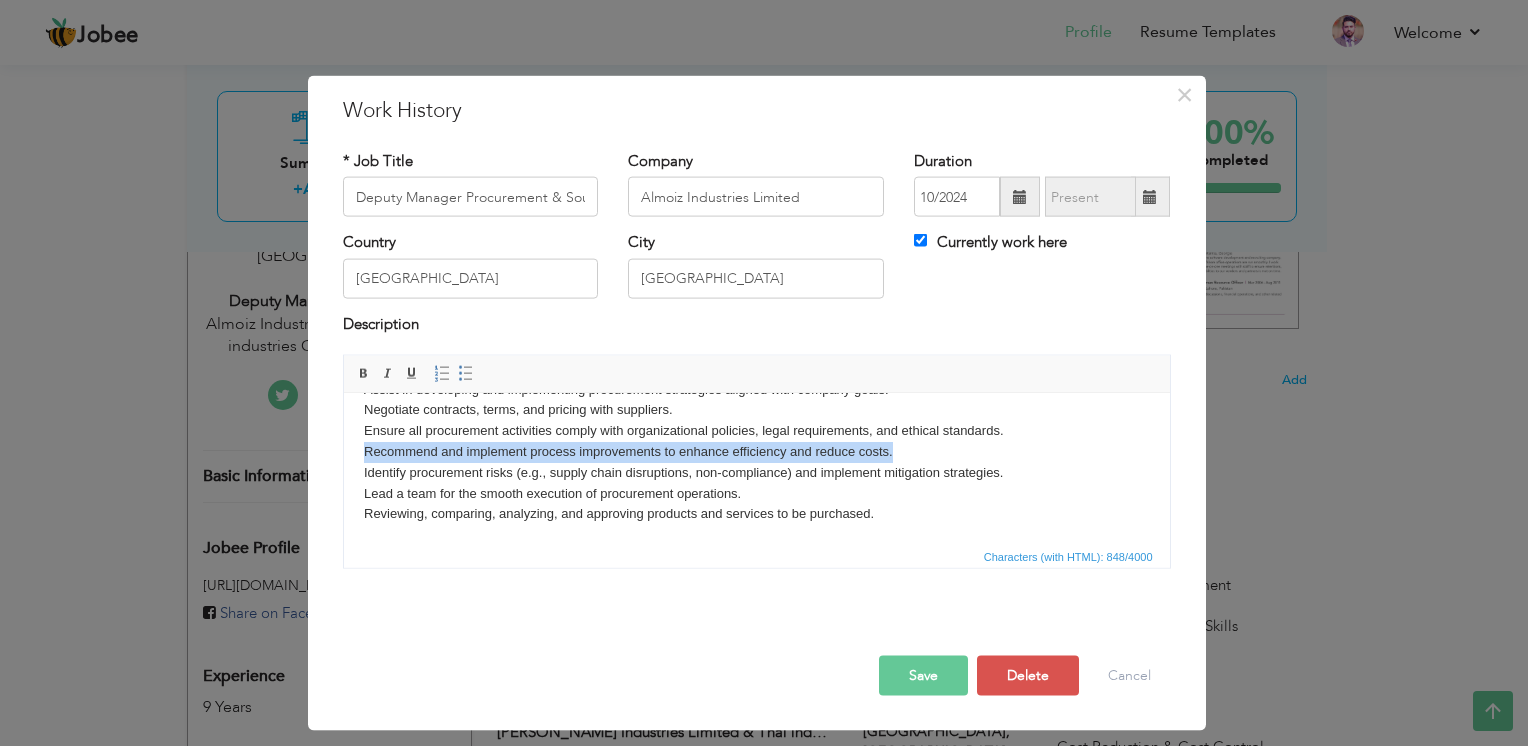 drag, startPoint x: 896, startPoint y: 449, endPoint x: 676, endPoint y: 845, distance: 453.00772 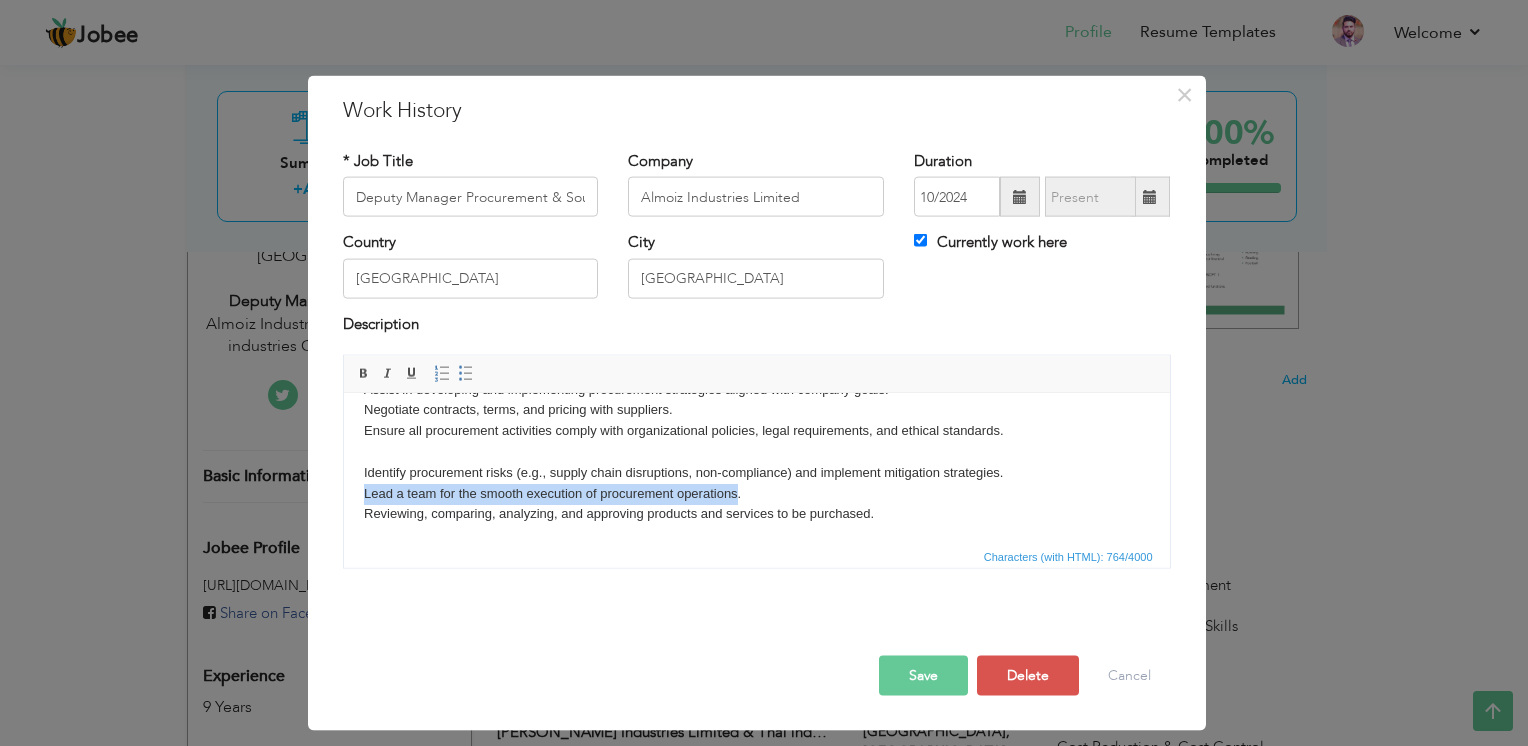 drag, startPoint x: 711, startPoint y: 502, endPoint x: 681, endPoint y: 895, distance: 394.14337 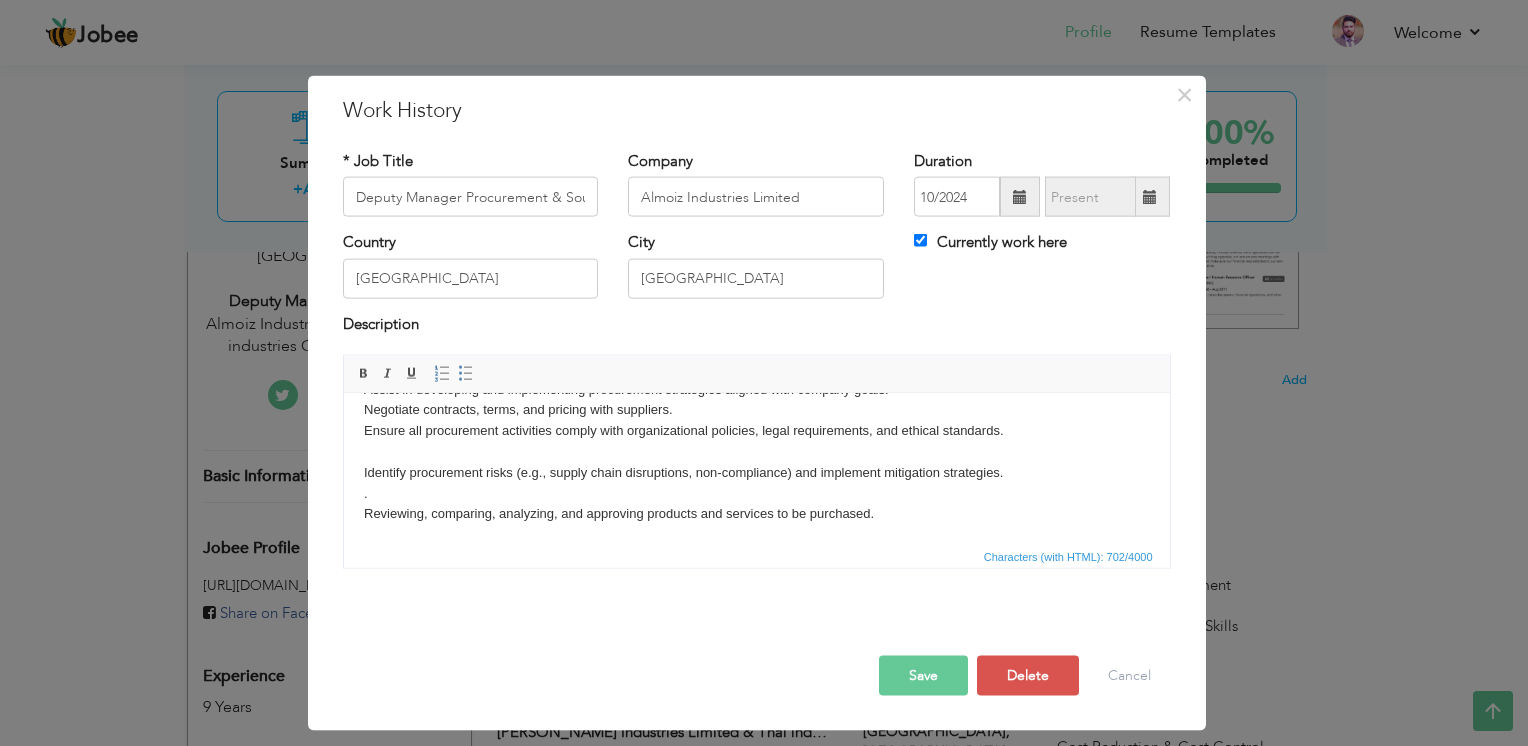 click on "Led and managed the end-to-end  Procure-to-Pay (P2P)  process, including purchase requisition, purchase order creation, vendor management, invoice processing, and payment coordination. Assist in developing and implementing procurement strategies aligned with company goals. Negotiate contracts, terms, and pricing with suppliers. Ensure all procurement activities comply with organizational policies, legal requirements, and ethical standards. Identify procurement risks (e.g., supply chain disruptions, non-compliance) and implement mitigation strategies. . Reviewing, comparing, analyzing, and approving products and services to be purchased." at bounding box center [756, 430] 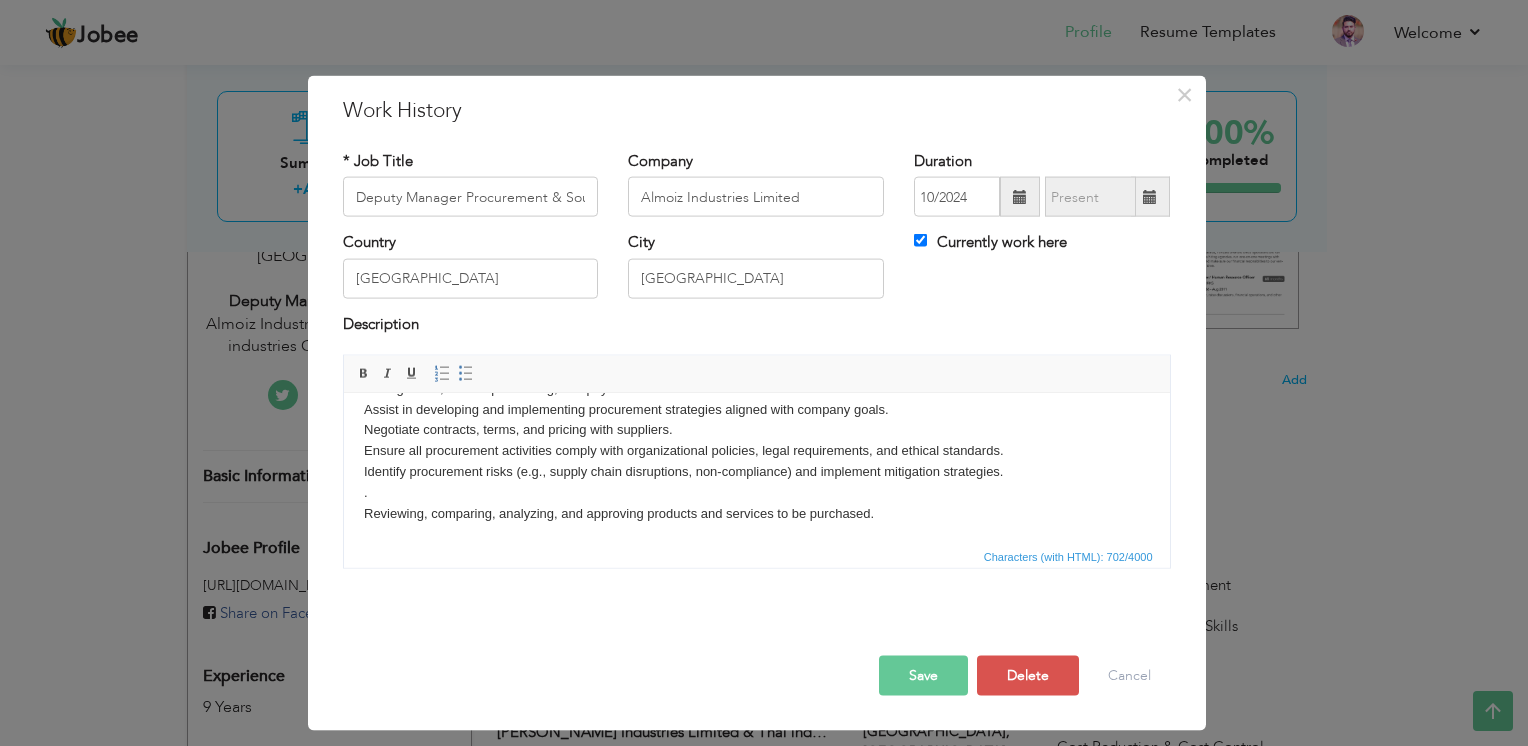 scroll, scrollTop: 56, scrollLeft: 0, axis: vertical 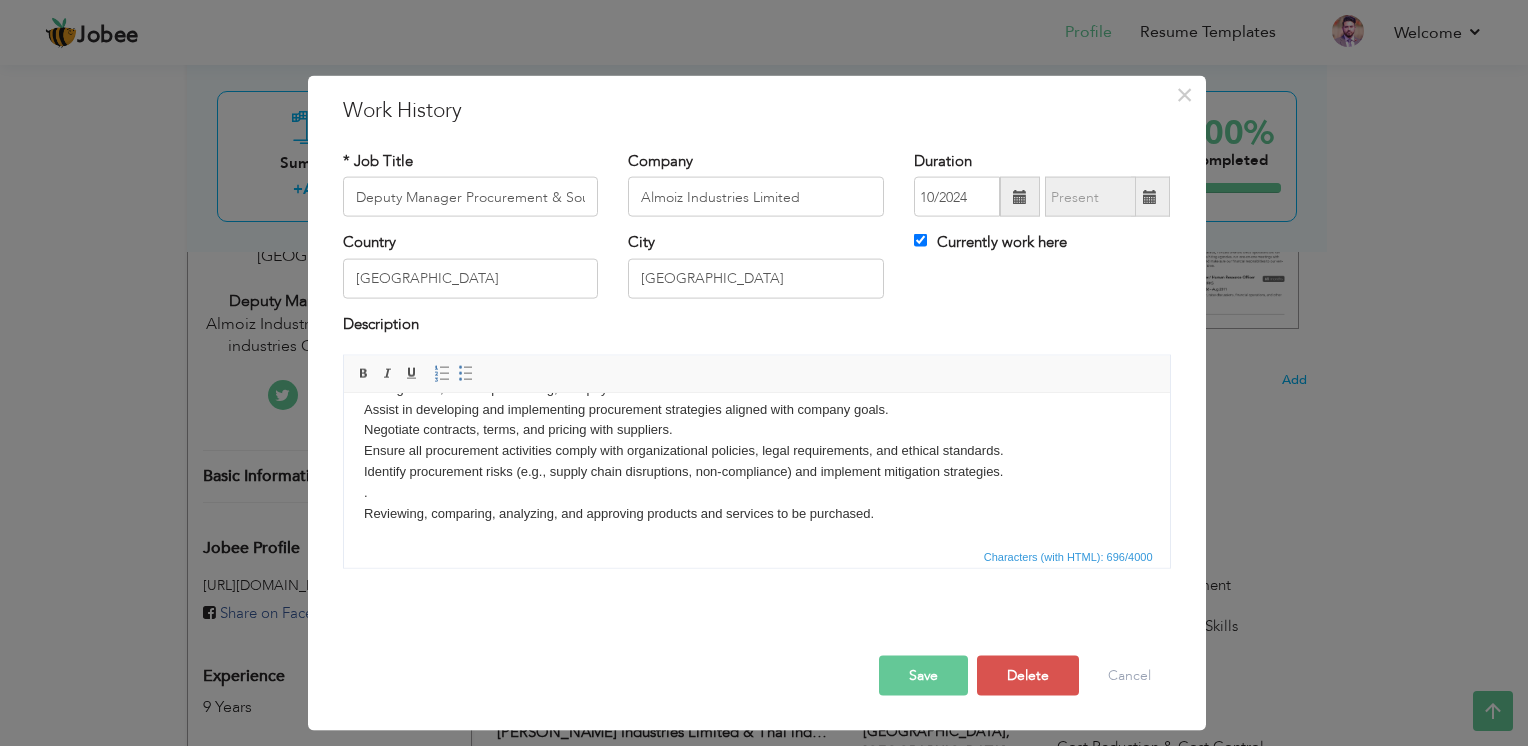 click on "Led and managed the end-to-end  Procure-to-Pay (P2P)  process, including purchase requisition, purchase order creation, vendor management, invoice processing, and payment coordination. Assist in developing and implementing procurement strategies aligned with company goals. Negotiate contracts, terms, and pricing with suppliers. Ensure all procurement activities comply with organizational policies, legal requirements, and ethical standards. Identify procurement risks (e.g., supply chain disruptions, non-compliance) and implement mitigation strategies. . Reviewing, comparing, analyzing, and approving products and services to be purchased." at bounding box center [756, 440] 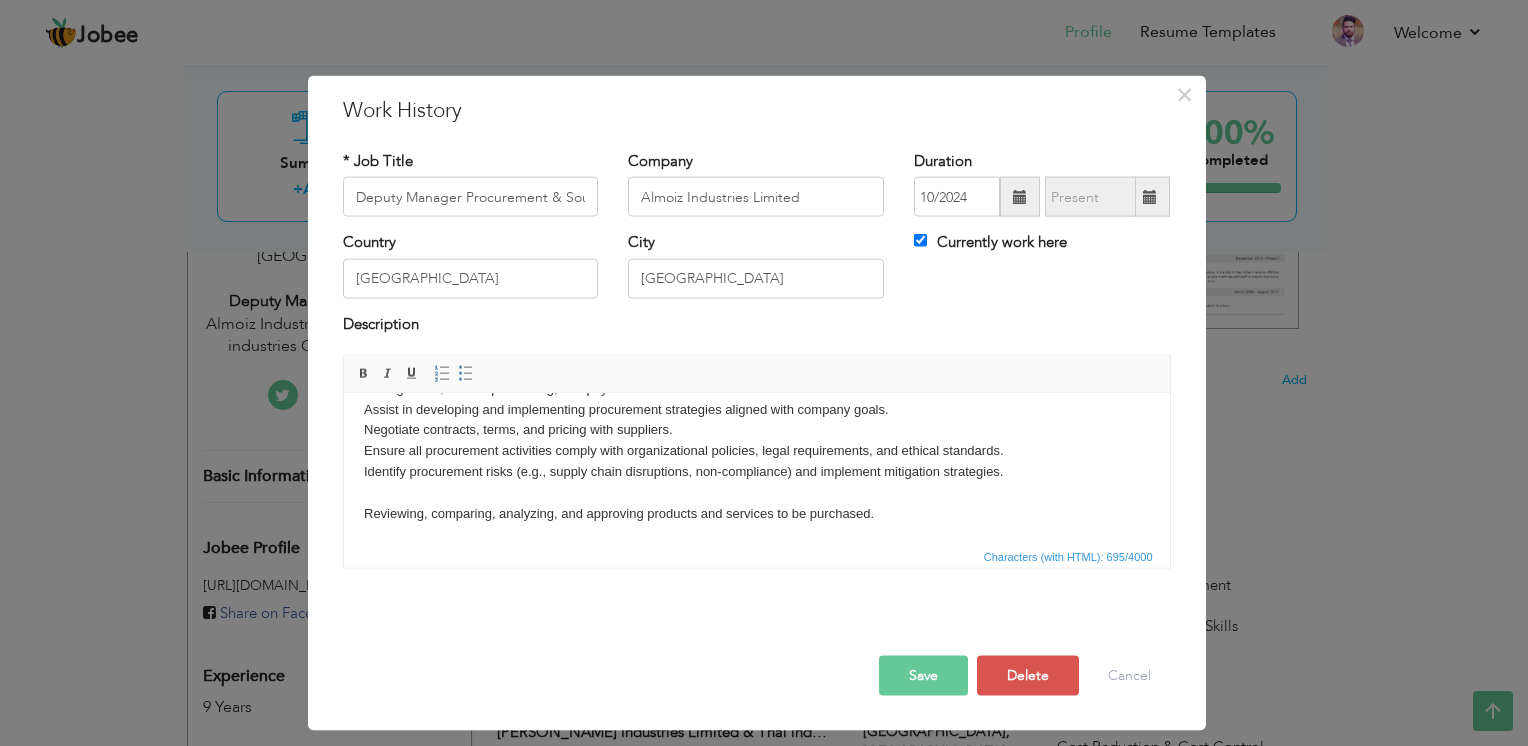 click on "Led and managed the end-to-end  Procure-to-Pay (P2P)  process, including purchase requisition, purchase order creation, vendor management, invoice processing, and payment coordination. Assist in developing and implementing procurement strategies aligned with company goals. Negotiate contracts, terms, and pricing with suppliers. Ensure all procurement activities comply with organizational policies, legal requirements, and ethical standards. Identify procurement risks (e.g., supply chain disruptions, non-compliance) and implement mitigation strategies. Reviewing, comparing, analyzing, and approving products and services to be purchased." at bounding box center [756, 440] 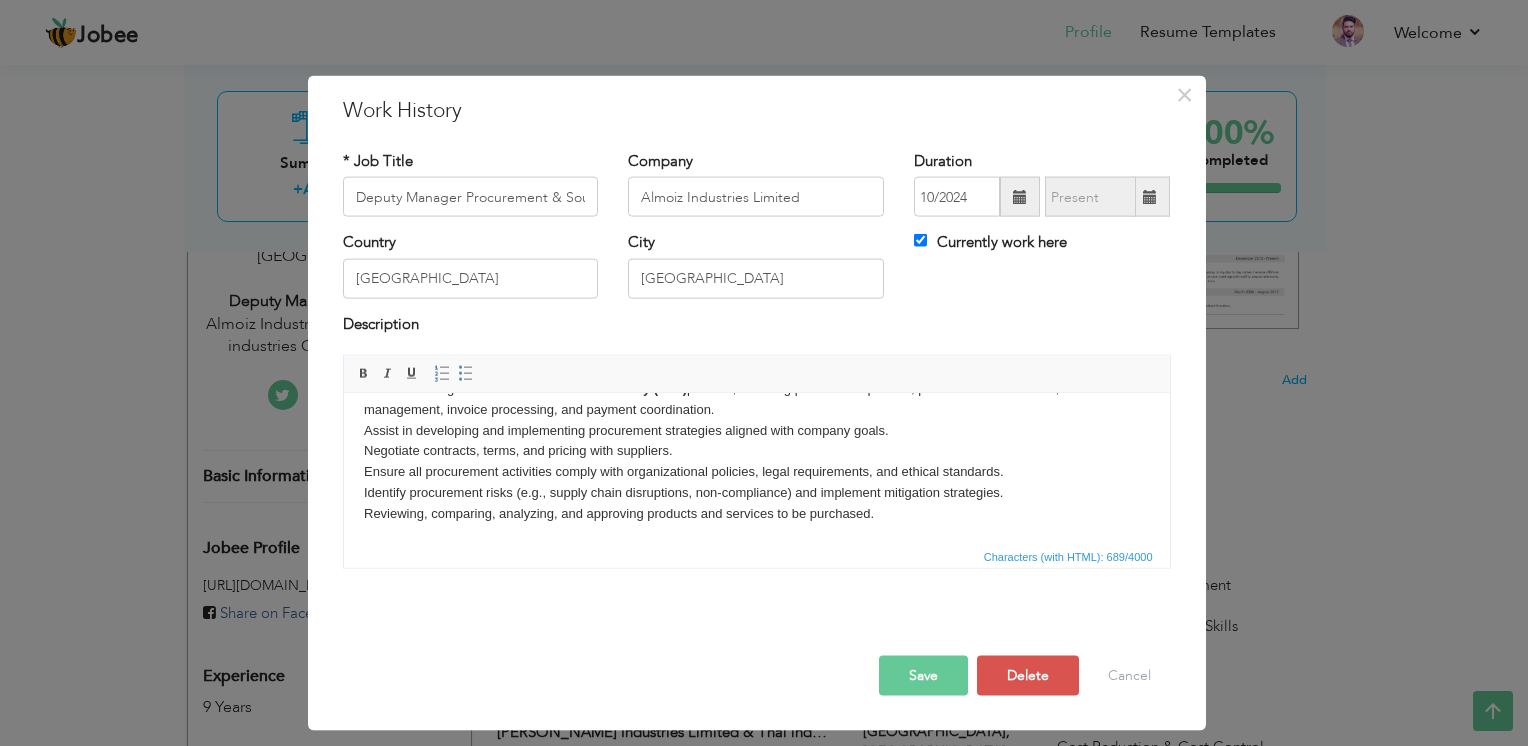click on "Save" at bounding box center [923, 676] 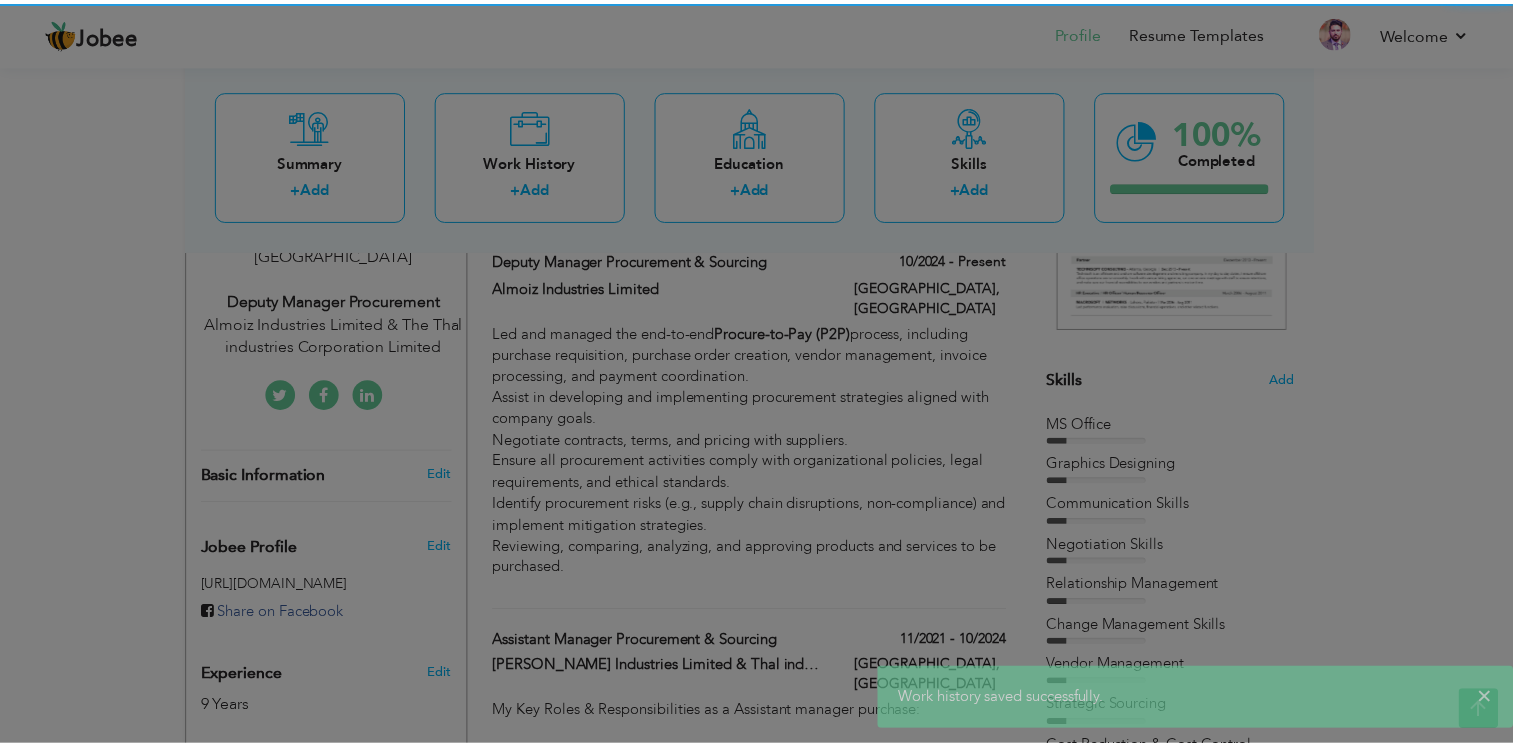 scroll, scrollTop: 0, scrollLeft: 0, axis: both 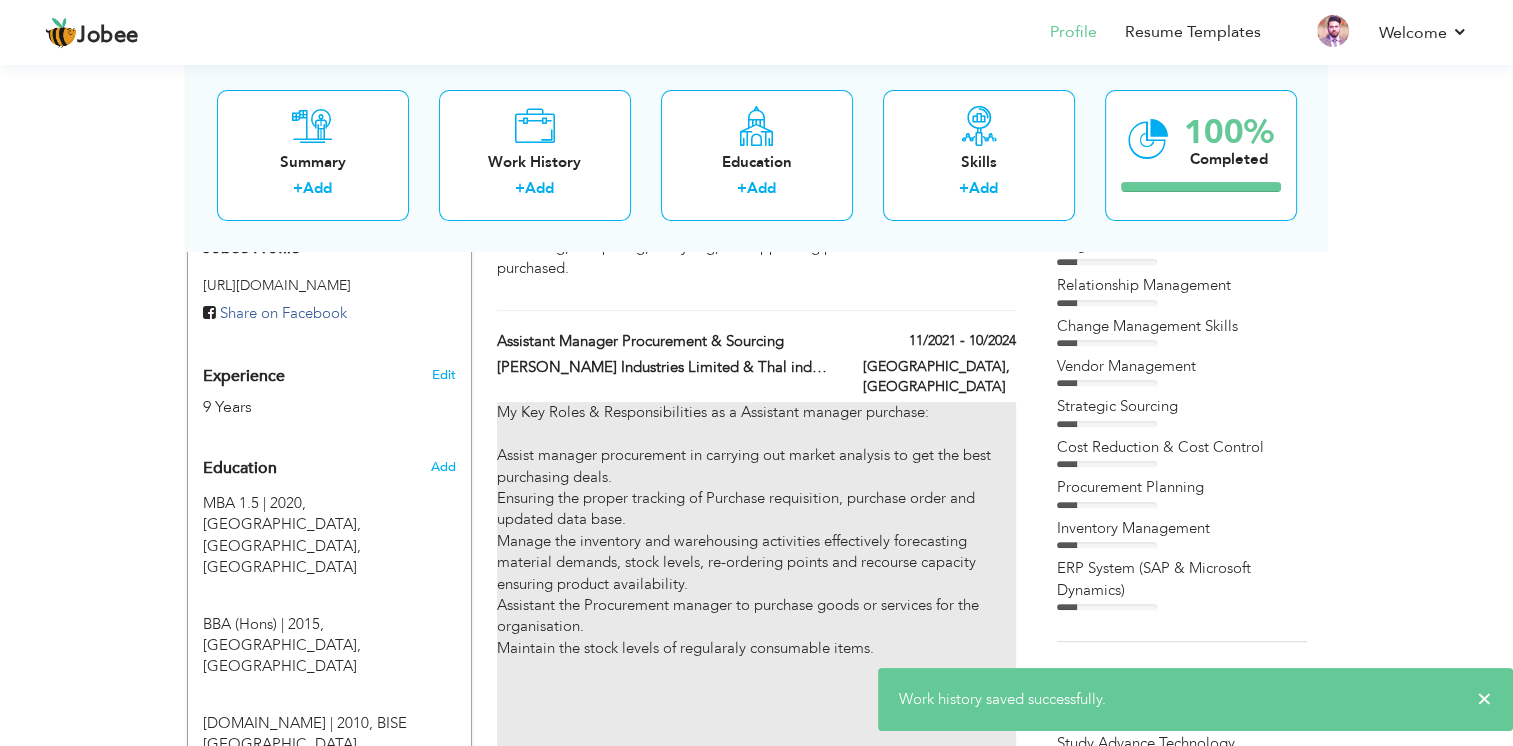 click on "My Key Roles & Responsibilities as a Assistant manager purchase:
Assist manager procurement in carrying out market analysis to get the best purchasing deals.
Ensuring the proper tracking of Purchase requisition, purchase order and updated data base.
​​​​​Manage the inventory and warehousing activities effectively forecasting material demands, stock levels, re-ordering points and recourse capacity ensuring product availability.
Assistant the Procurement manager to purchase goods or services for the organisation.
Maintain the stock levels of regularaly consumable items." at bounding box center [756, 584] 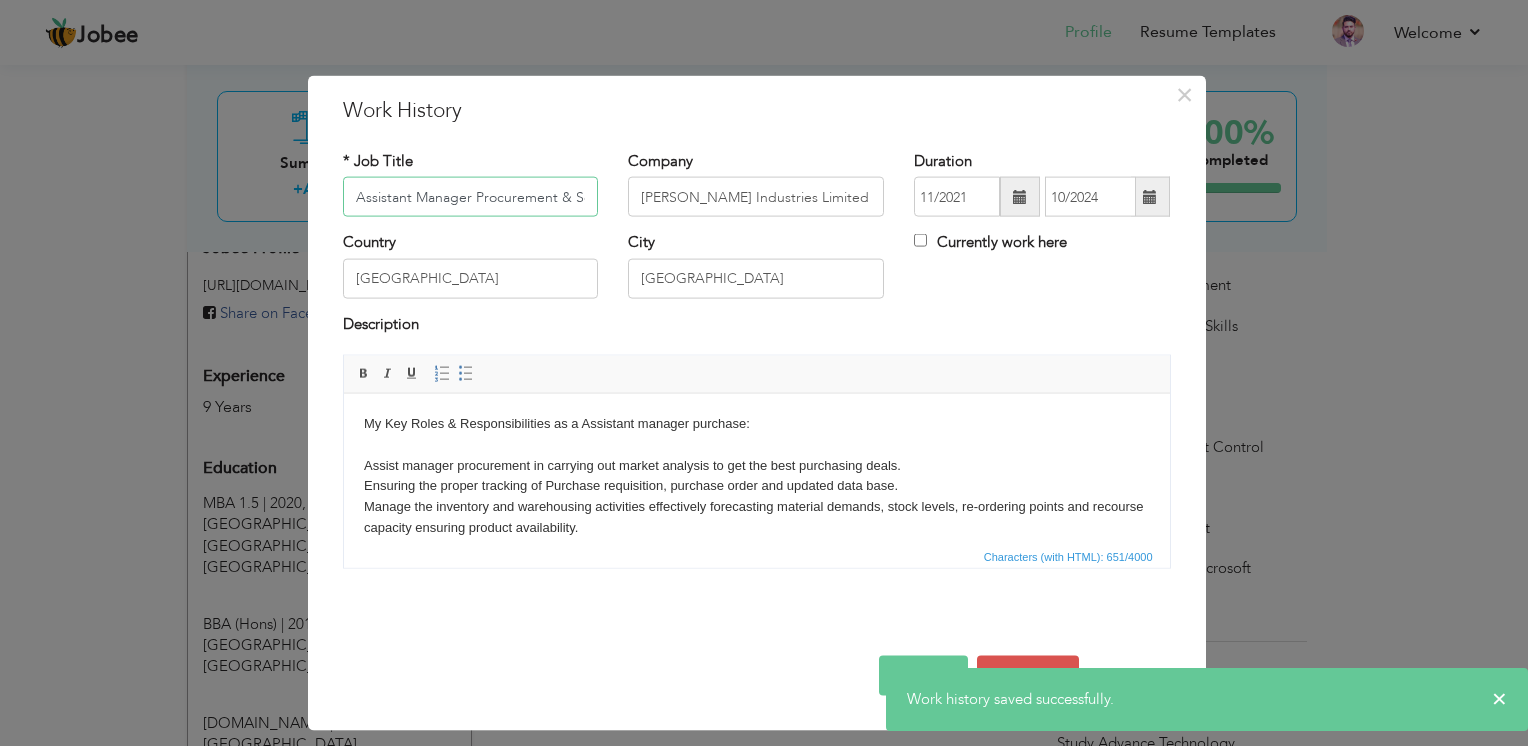 scroll, scrollTop: 0, scrollLeft: 39, axis: horizontal 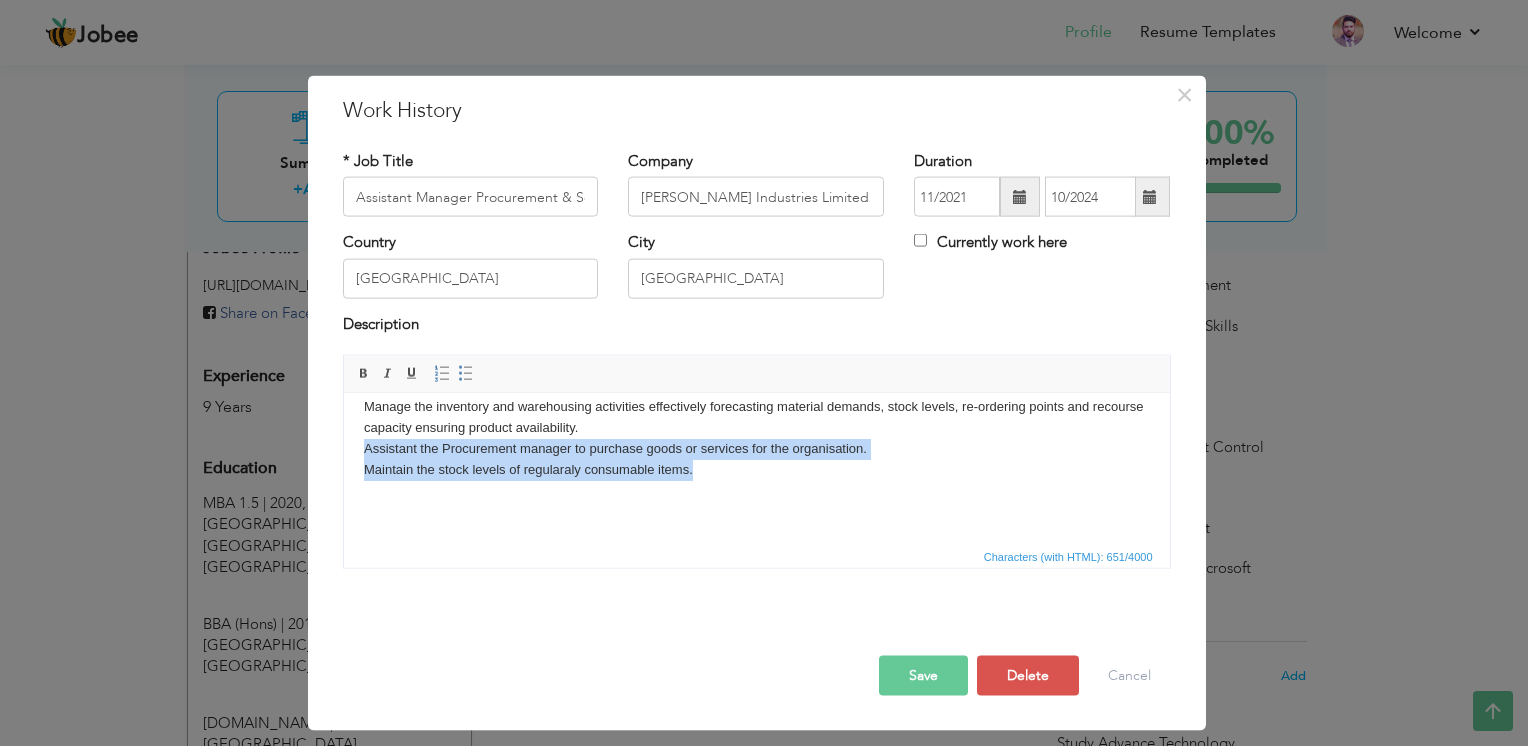 drag, startPoint x: 677, startPoint y: 482, endPoint x: 385, endPoint y: 426, distance: 297.32138 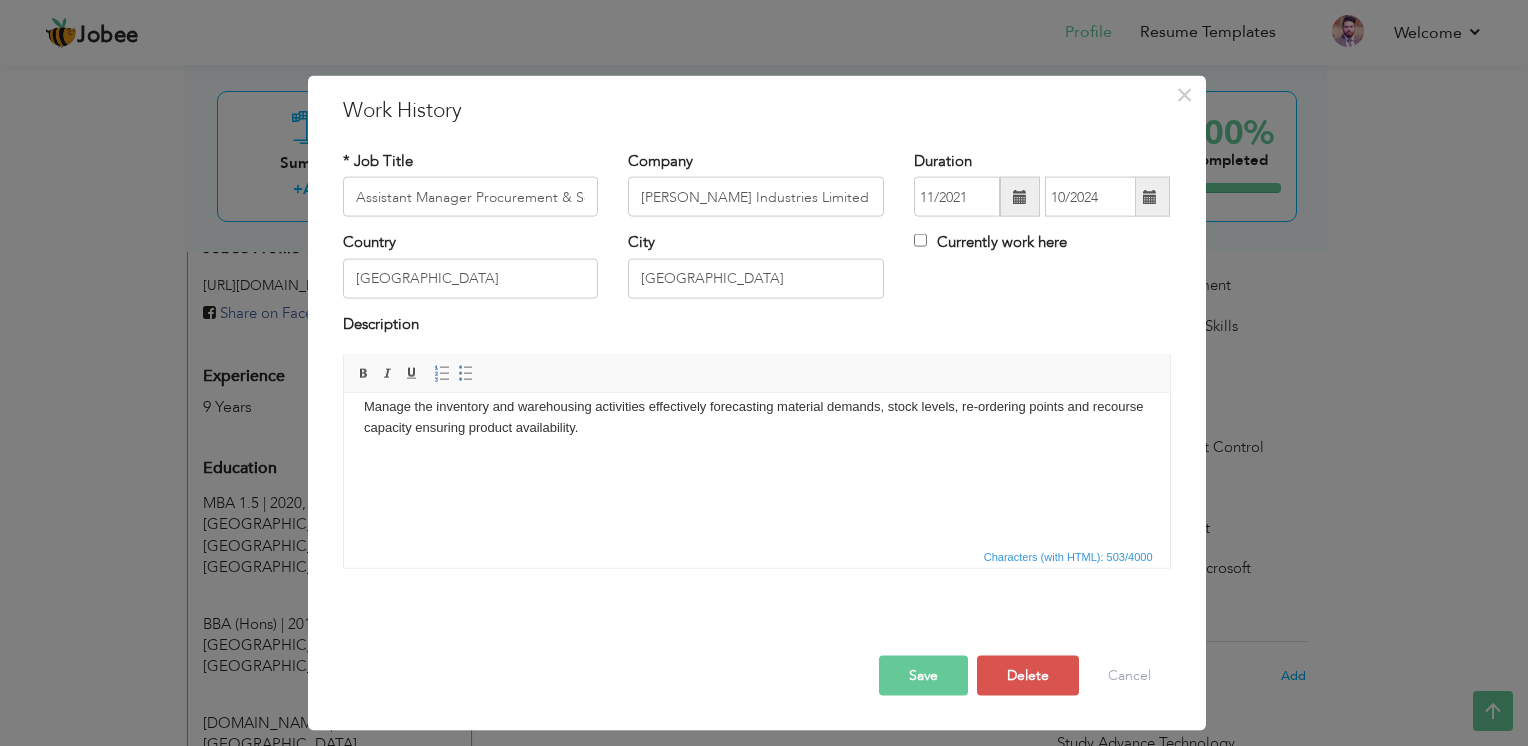 click on "Save" at bounding box center [923, 676] 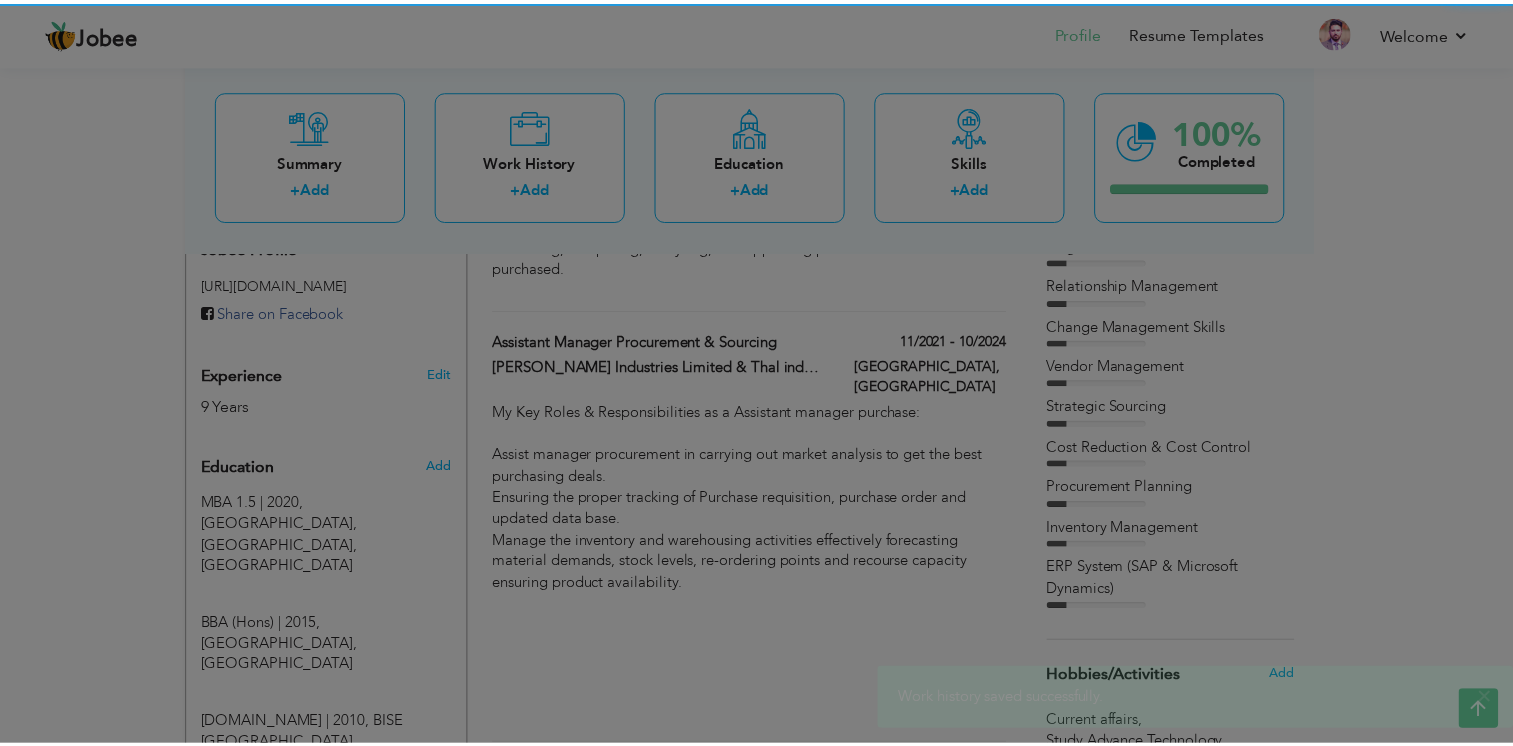 scroll, scrollTop: 0, scrollLeft: 0, axis: both 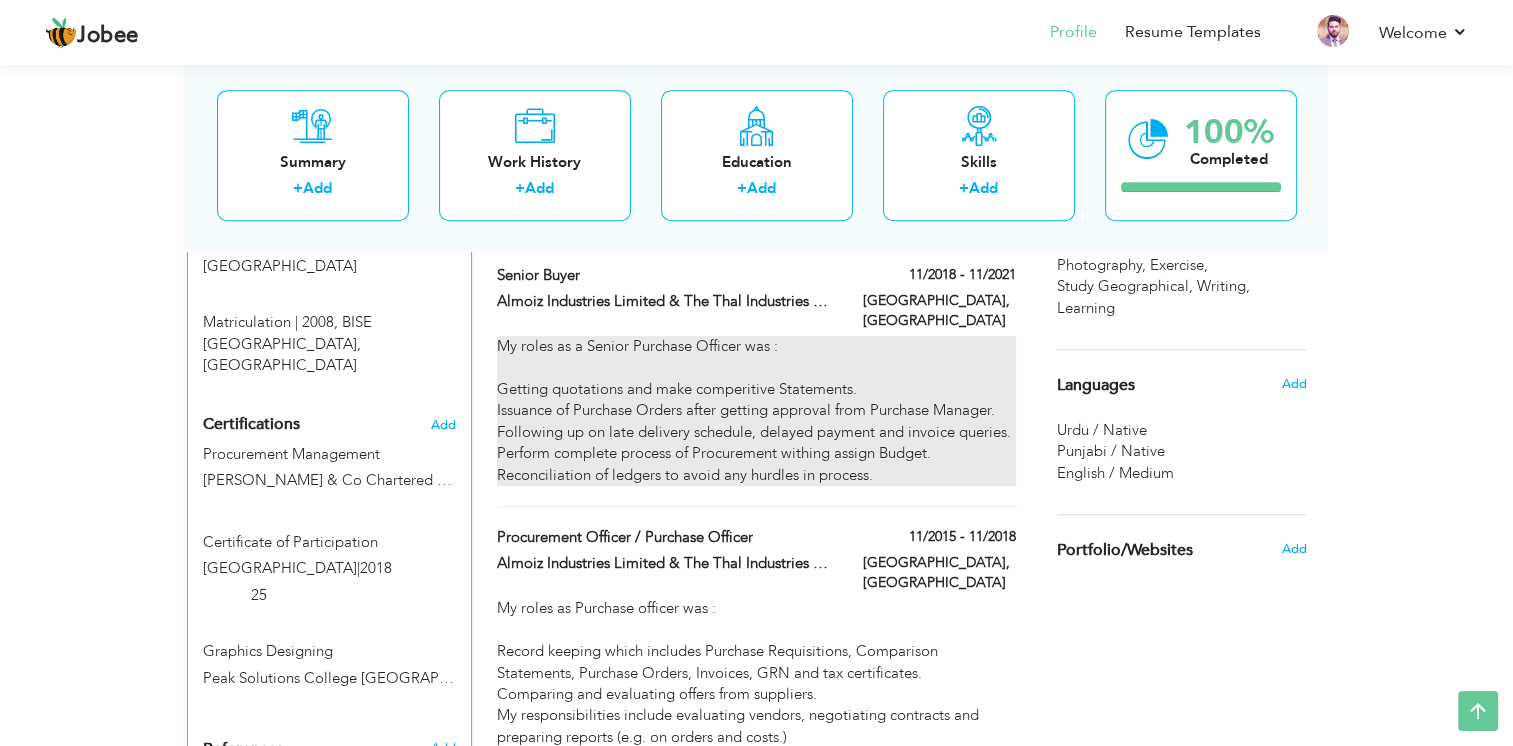 click on "My roles as a Senior Purchase Officer was :
Getting quotations and make comperitive Statements.
Issuance of Purchase Orders after getting approval from Purchase Manager.
Following up on late delivery schedule, delayed payment and invoice queries.
Perform complete process of Procurement withing assign Budget.
Reconciliation of ledgers to avoid any hurdles in process." at bounding box center (756, 411) 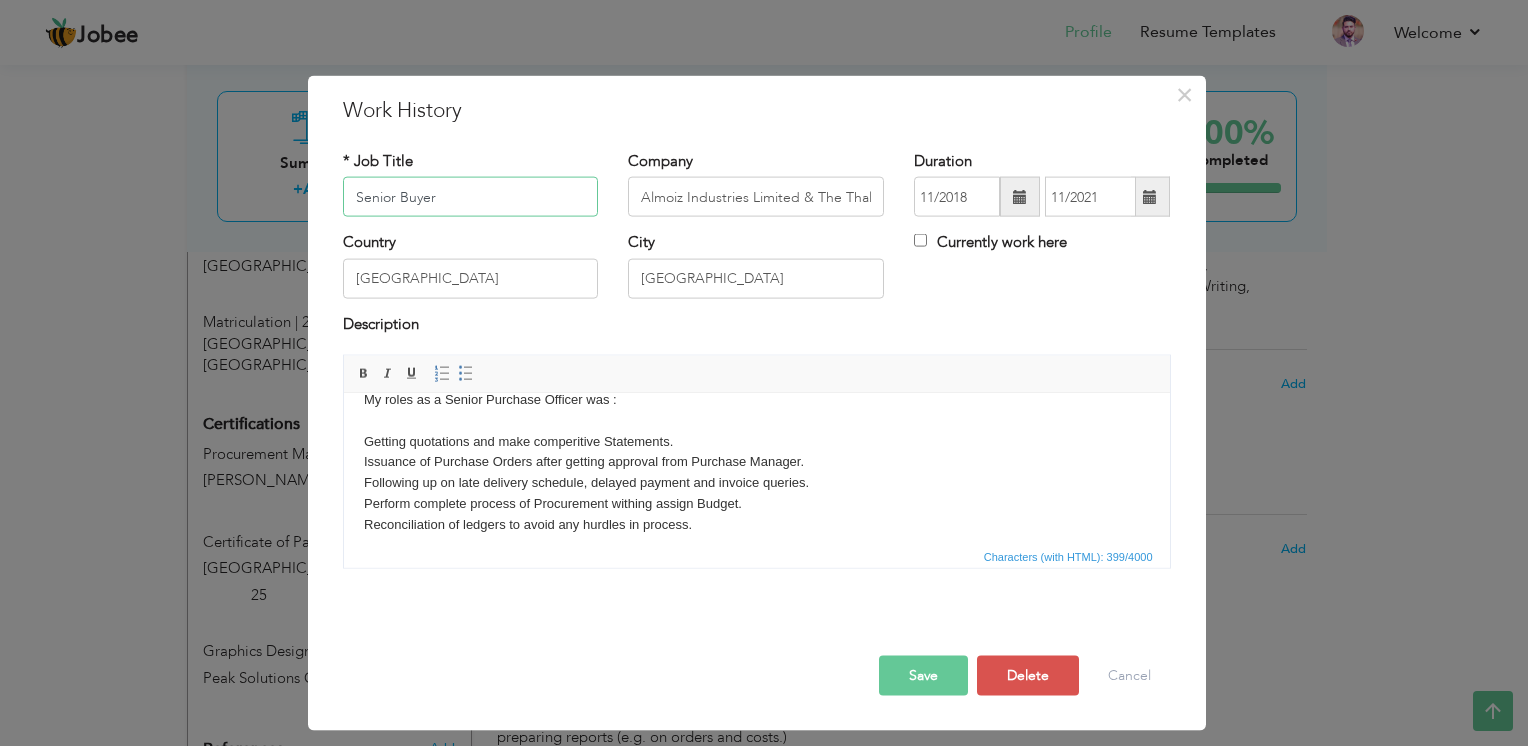 scroll, scrollTop: 35, scrollLeft: 0, axis: vertical 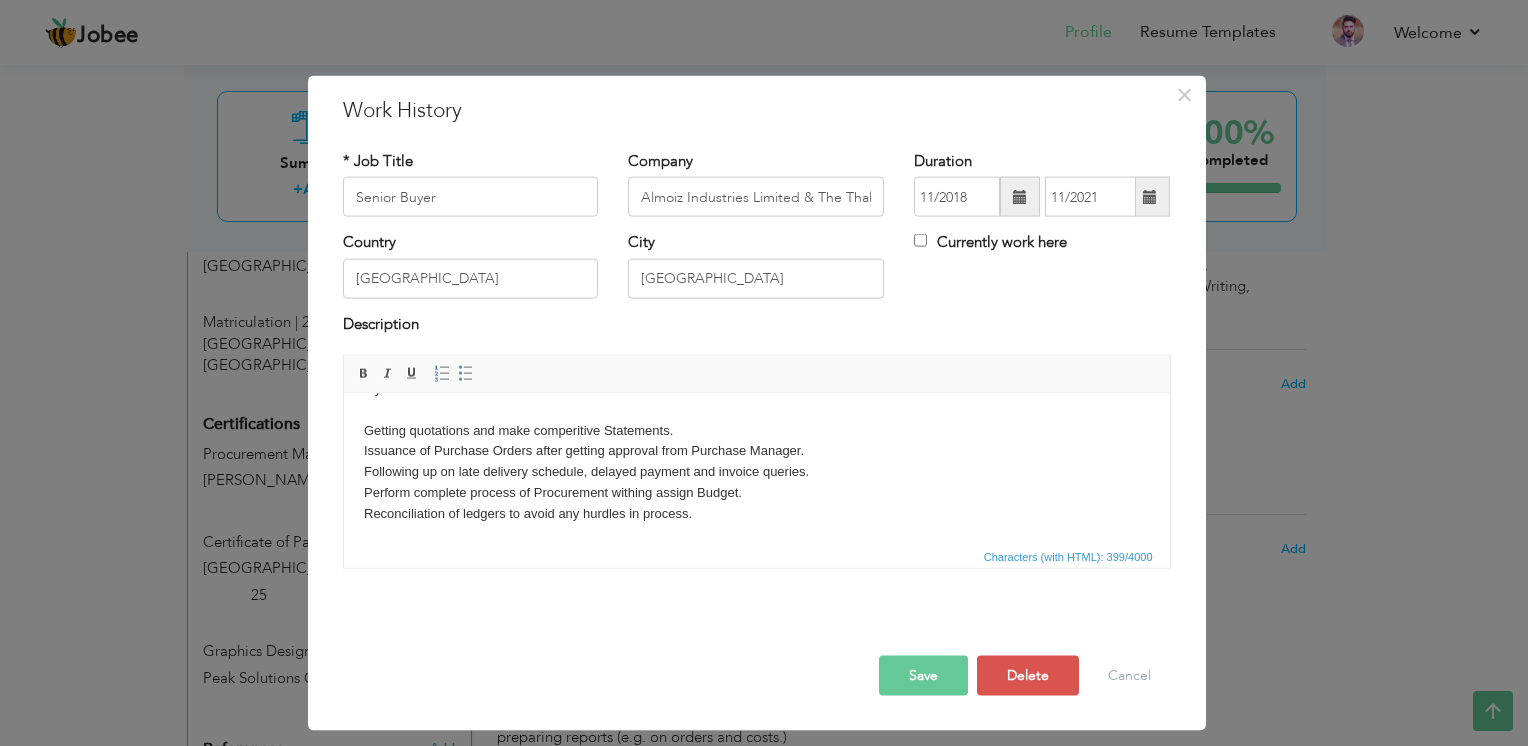 click on "Save" at bounding box center [923, 676] 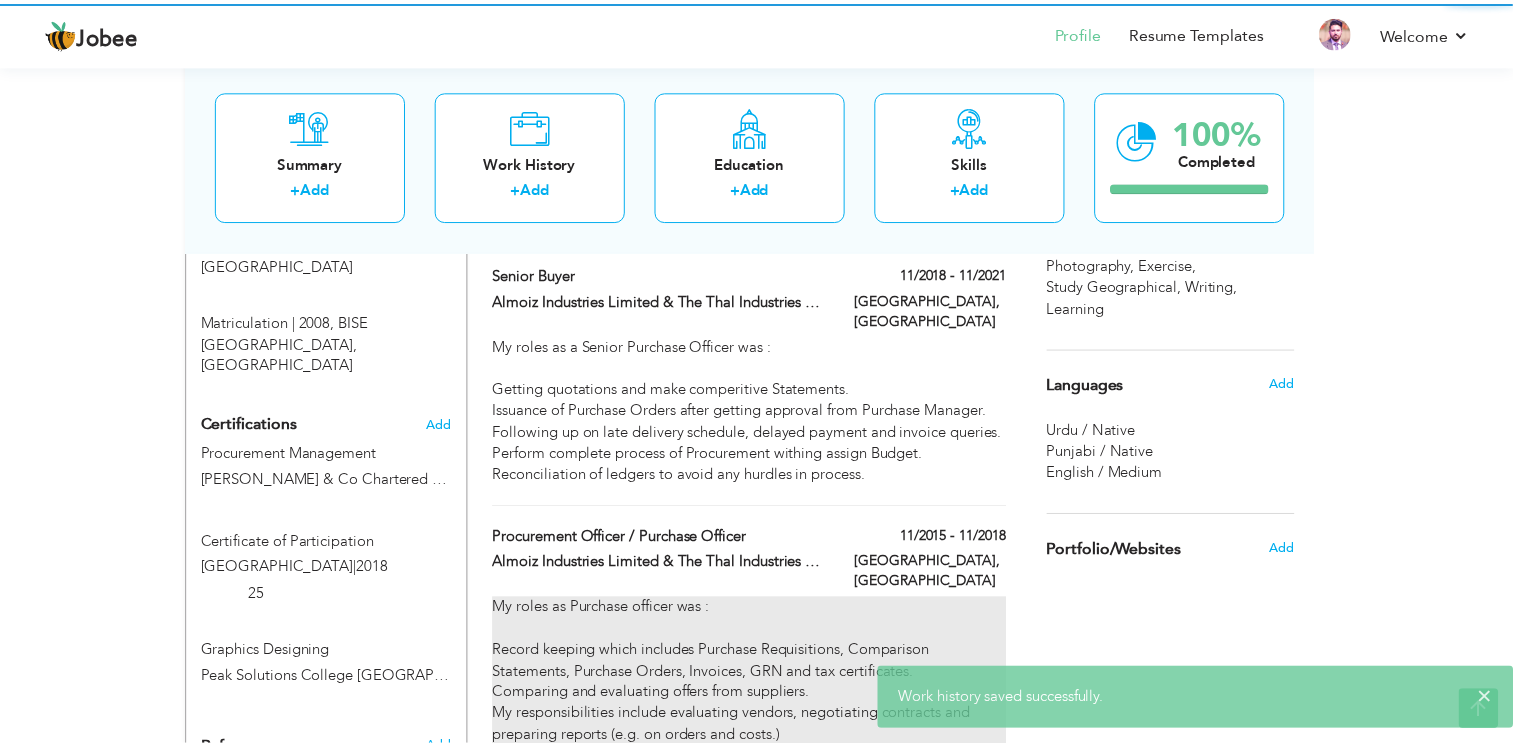 scroll, scrollTop: 0, scrollLeft: 0, axis: both 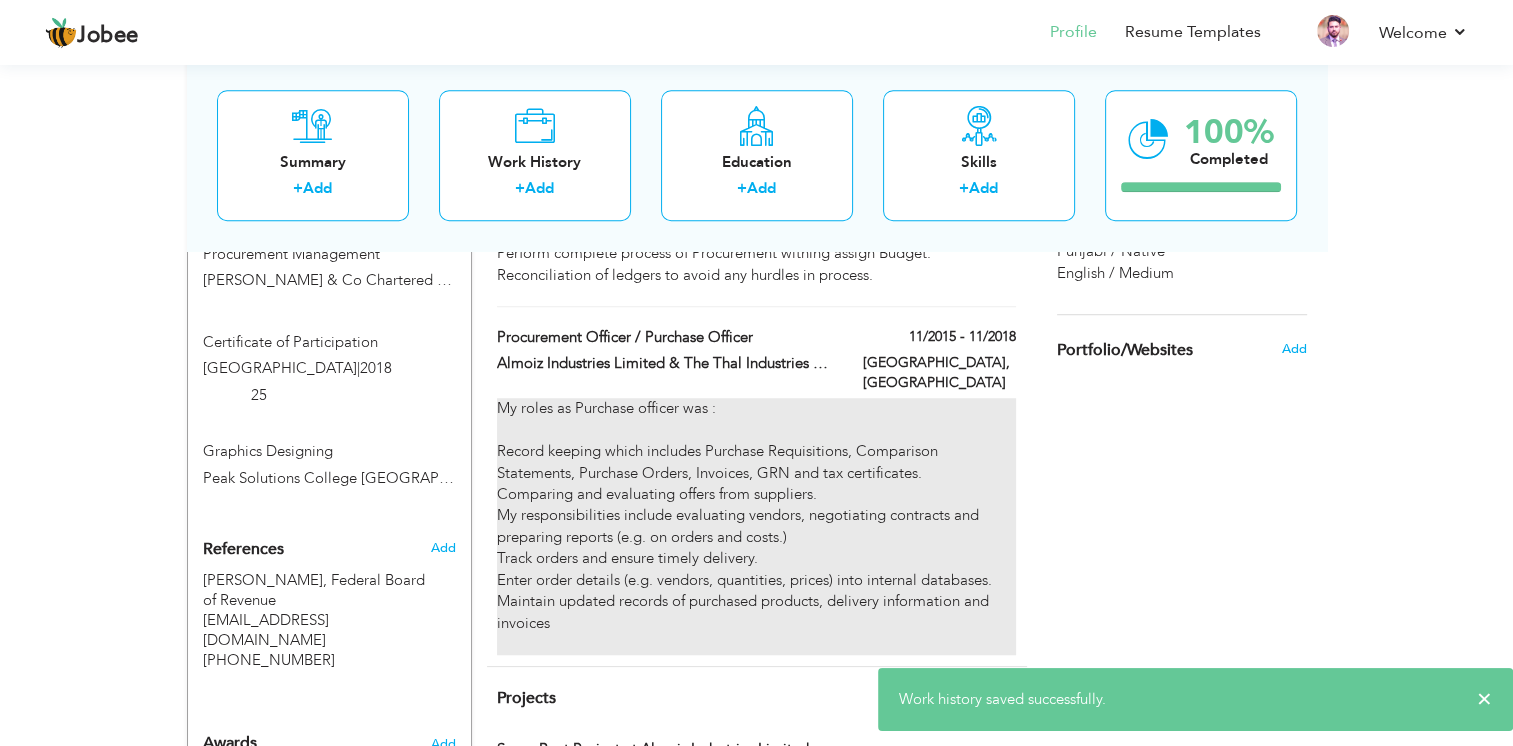 click on "My roles as Purchase officer was :
Record keeping which includes Purchase Requisitions, Comparison Statements, Purchase Orders, Invoices, GRN and tax certificates.
Comparing and evaluating offers from suppliers.
​​​My responsibilities include evaluating vendors, negotiating contracts and preparing reports (e.g. on orders and costs.)
Track orders and ensure timely delivery.
Enter order details (e.g. vendors, quantities, prices) into internal databases.
Maintain updated records of purchased products, delivery information and invoices" at bounding box center [756, 526] 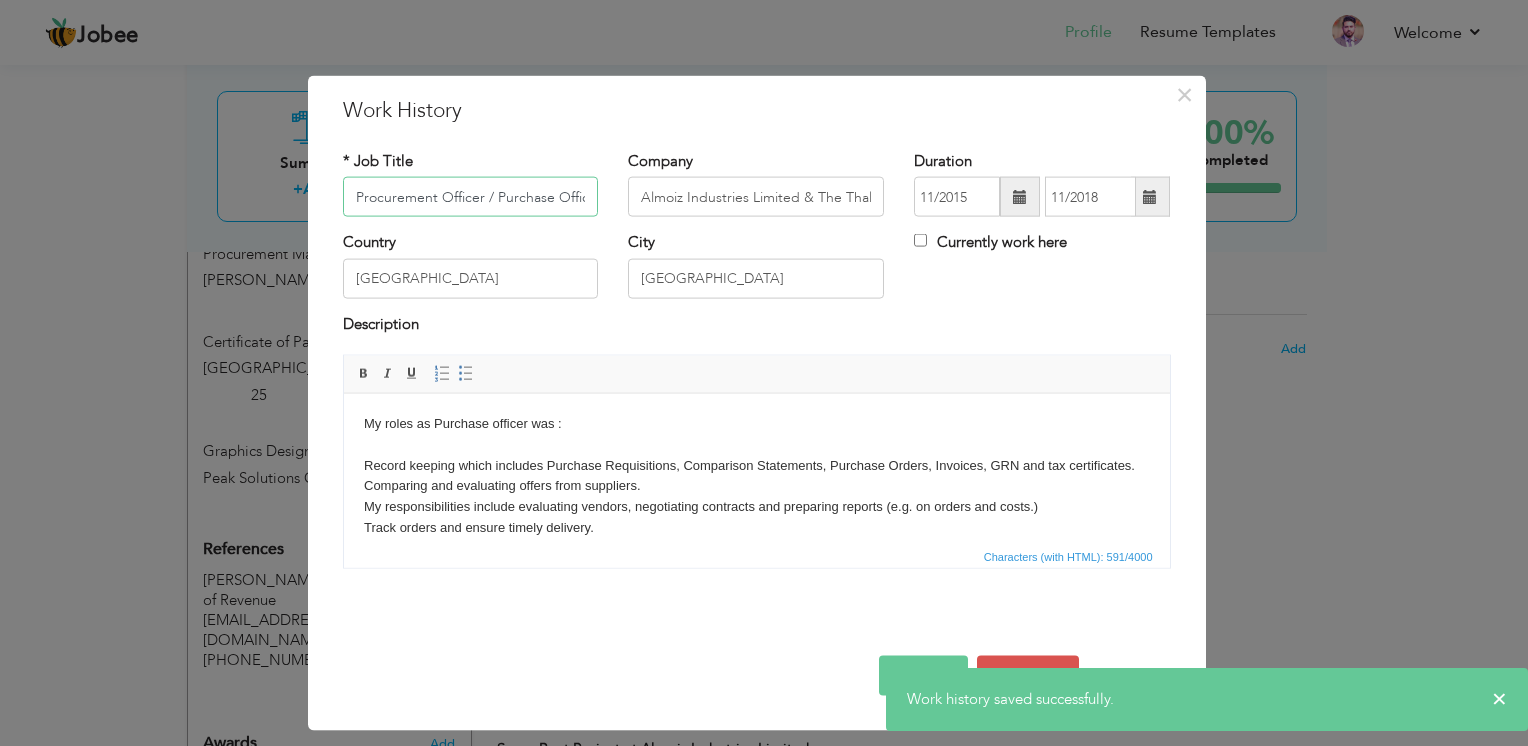 scroll, scrollTop: 0, scrollLeft: 9, axis: horizontal 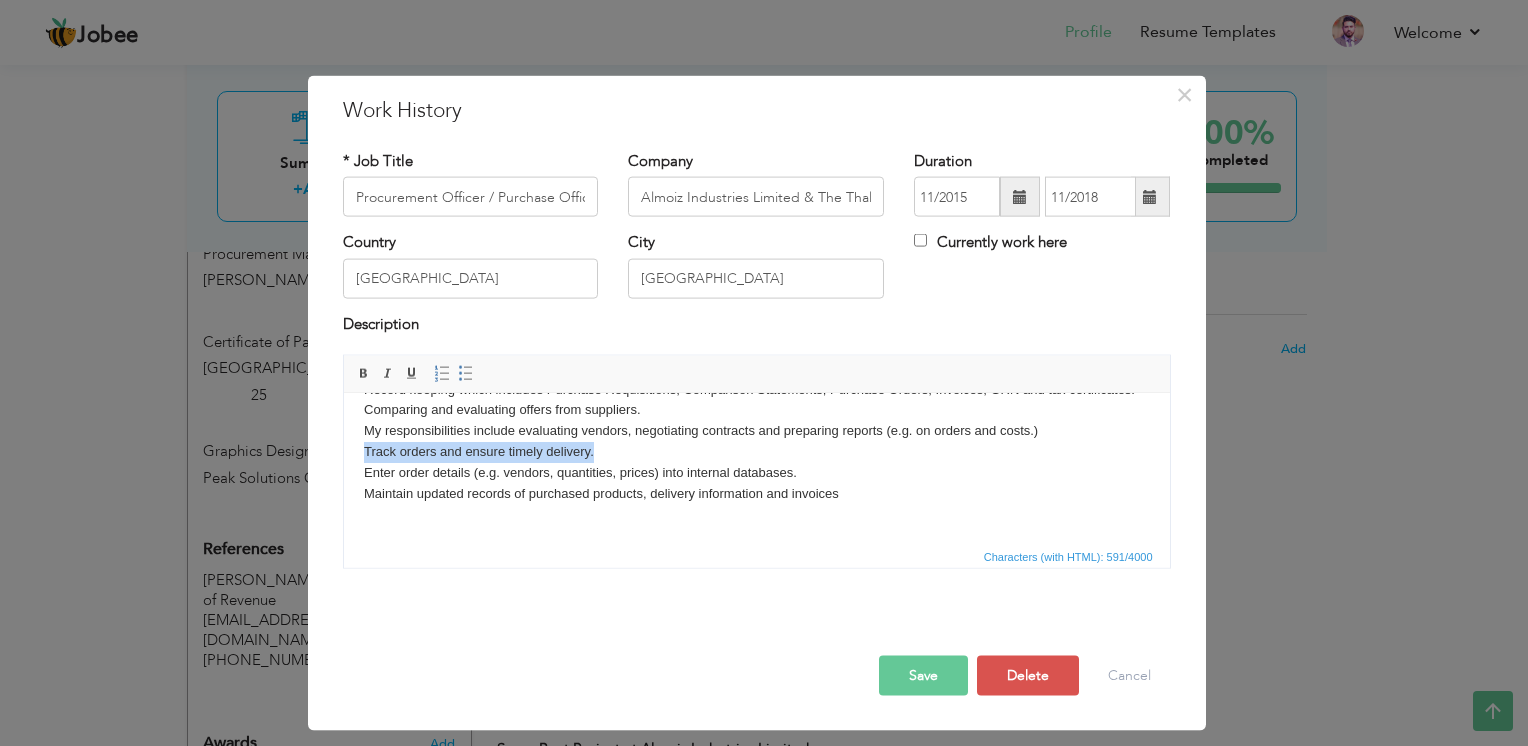 drag, startPoint x: 615, startPoint y: 449, endPoint x: 283, endPoint y: 458, distance: 332.12198 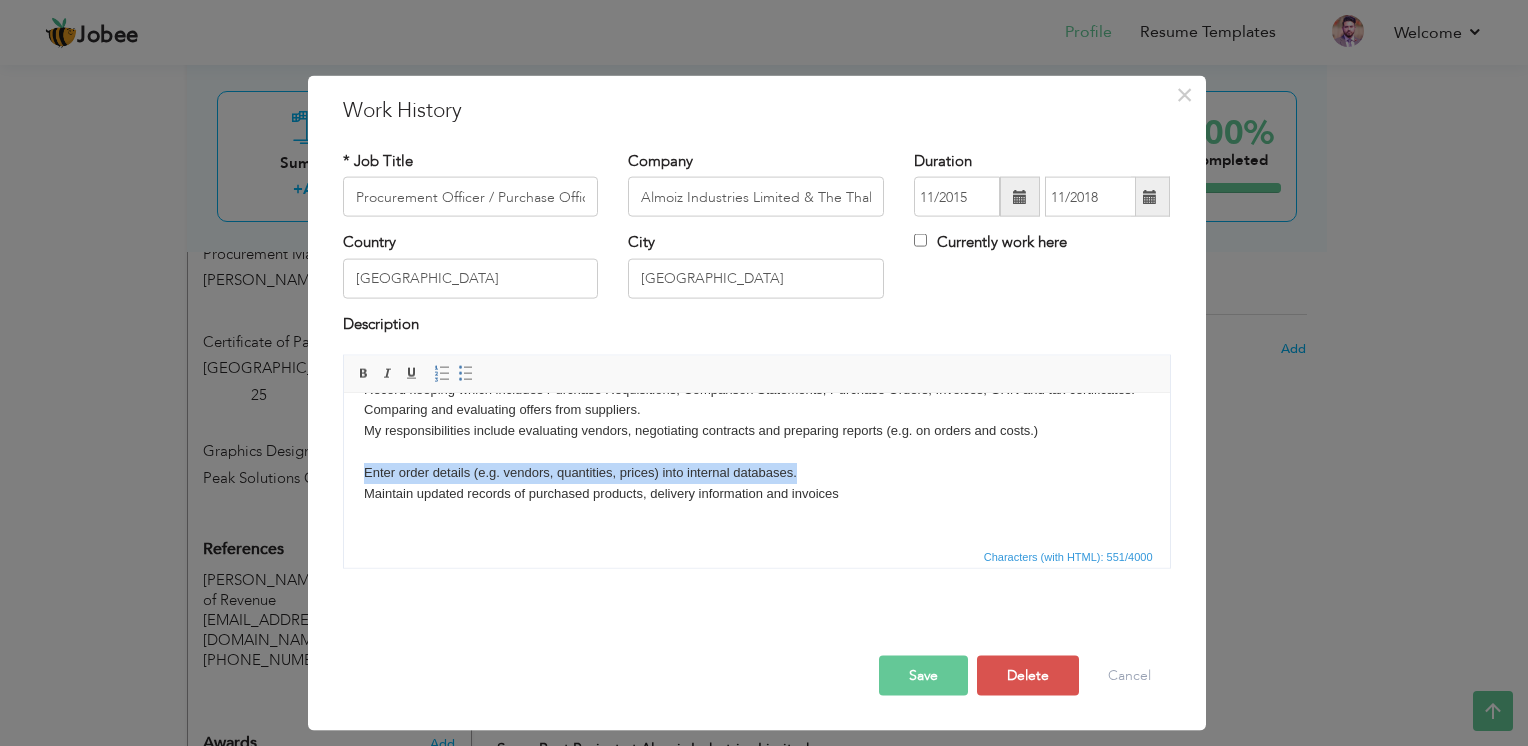 drag, startPoint x: 798, startPoint y: 469, endPoint x: 659, endPoint y: 862, distance: 416.8573 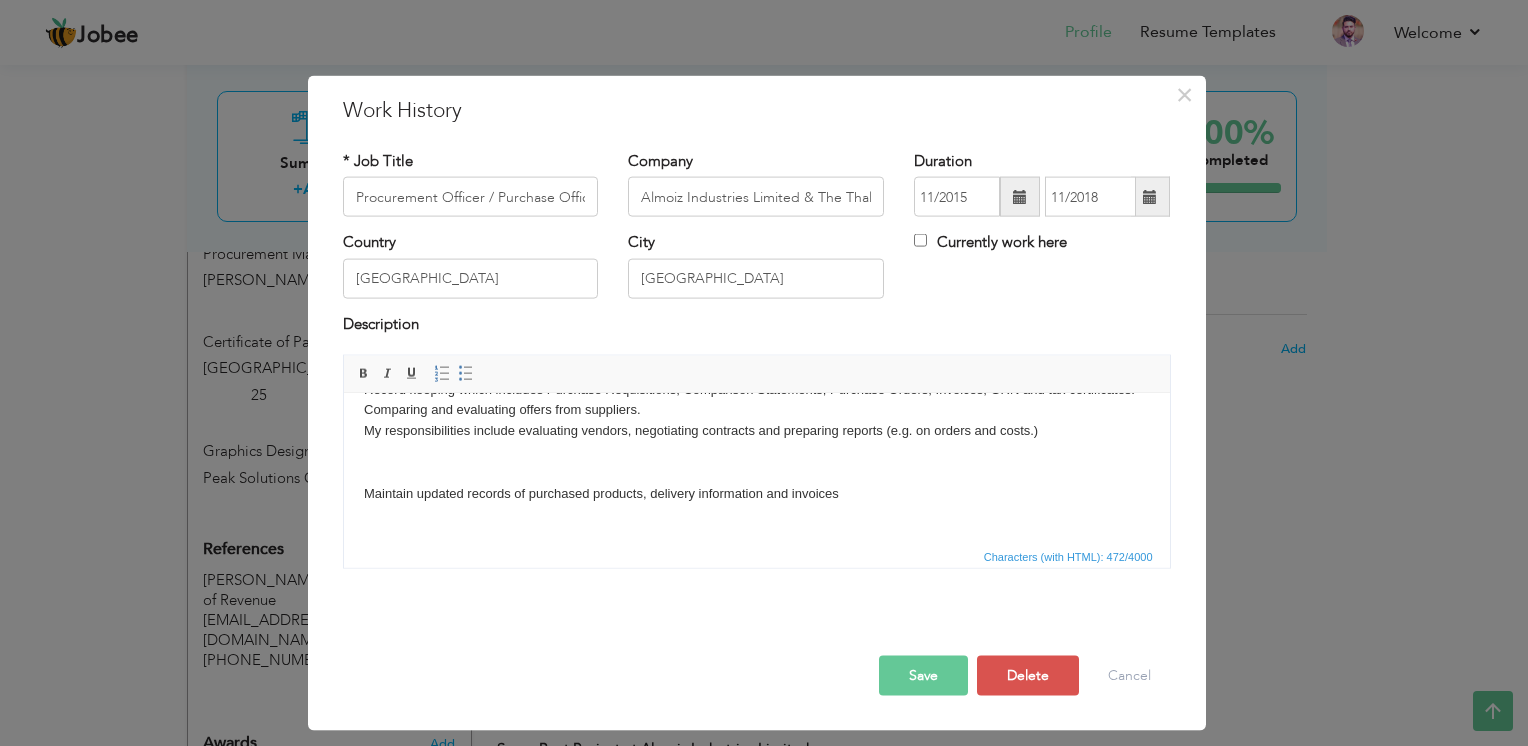 click on "My roles as Purchase officer was : Record keeping which includes Purchase Requisitions, Comparison Statements, Purchase Orders, Invoices, GRN and tax certificates. Comparing and evaluating offers from suppliers. ​​​My responsibilities include evaluating vendors, negotiating contracts and preparing reports (e.g. on orders and costs.)  Maintain updated records of purchased products, delivery information and invoices" at bounding box center [756, 430] 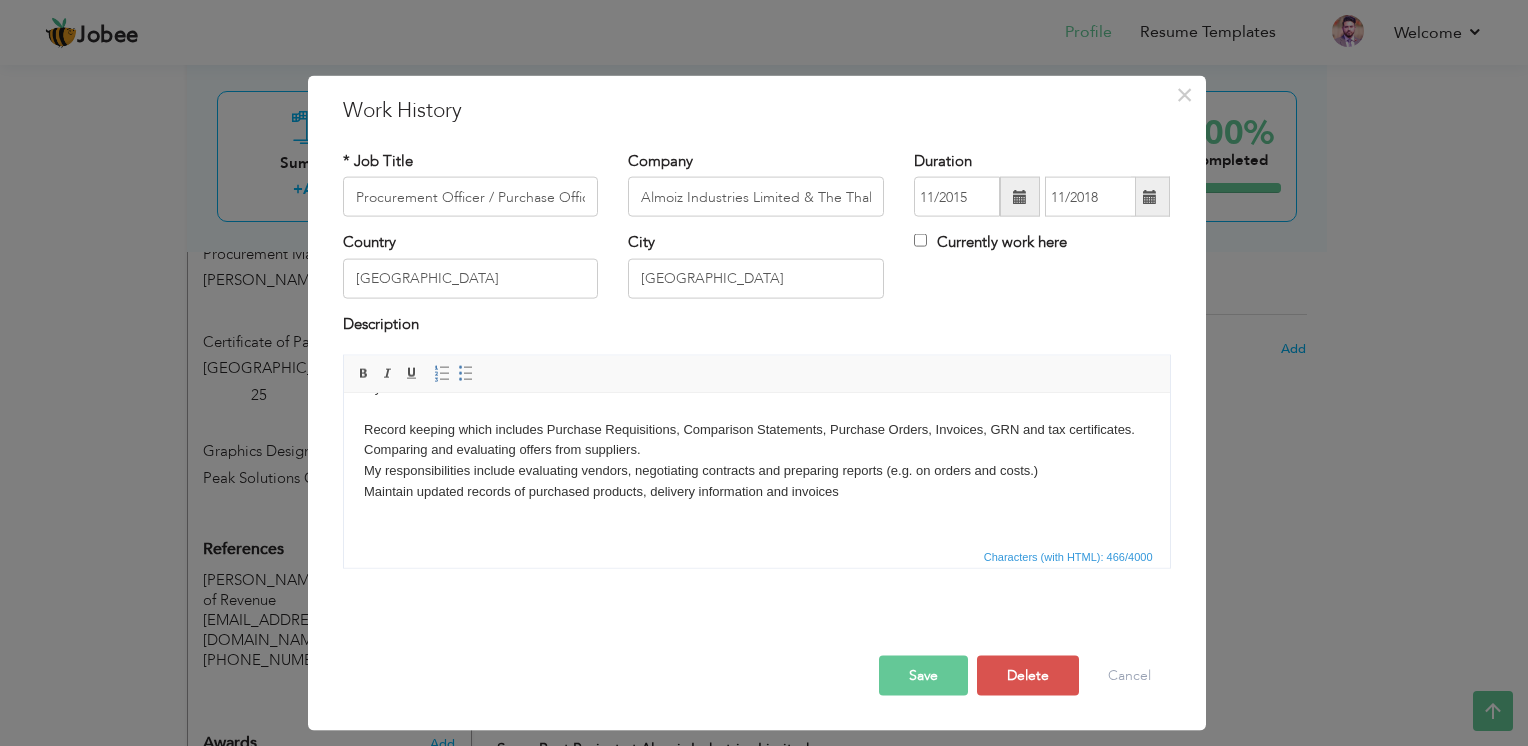 scroll, scrollTop: 35, scrollLeft: 0, axis: vertical 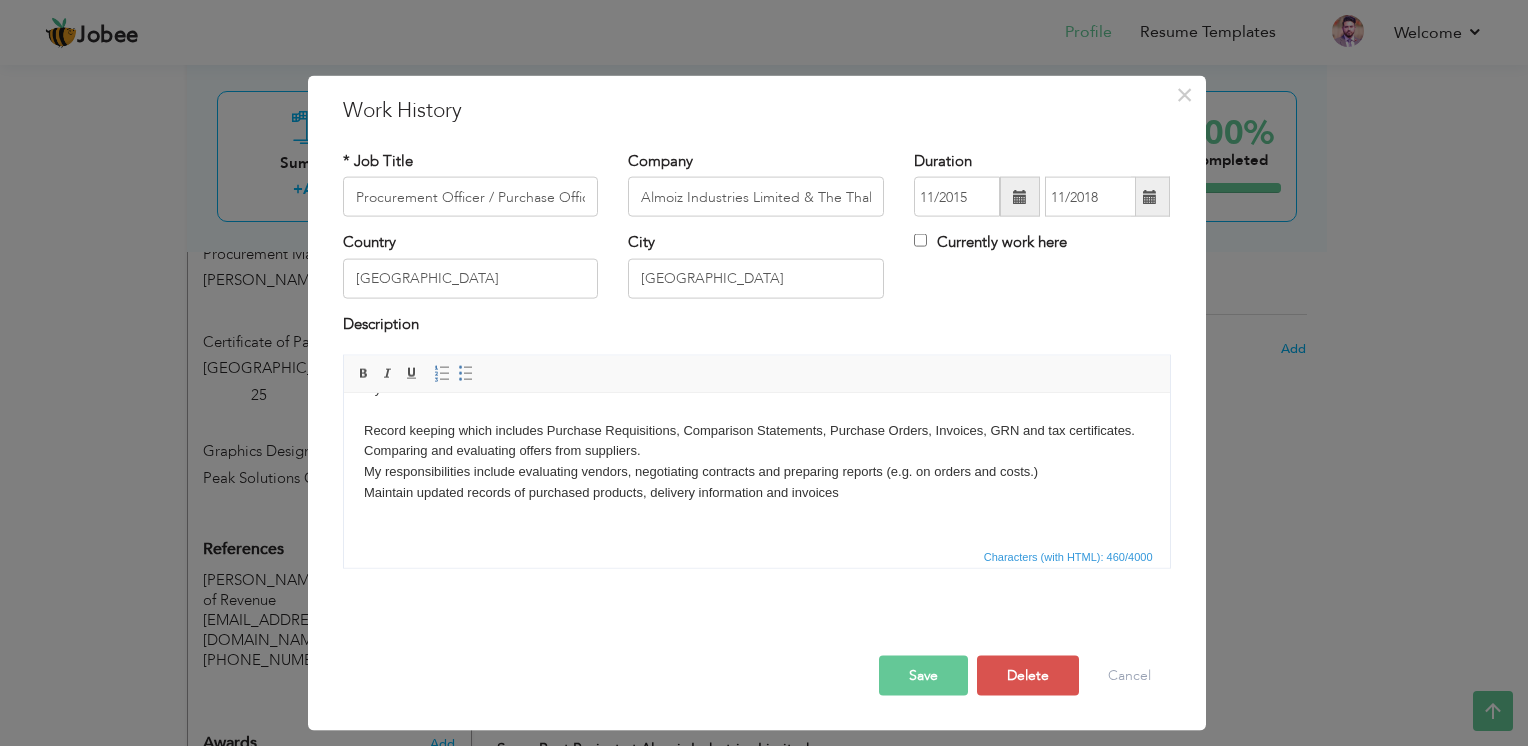 click on "Save" at bounding box center [923, 676] 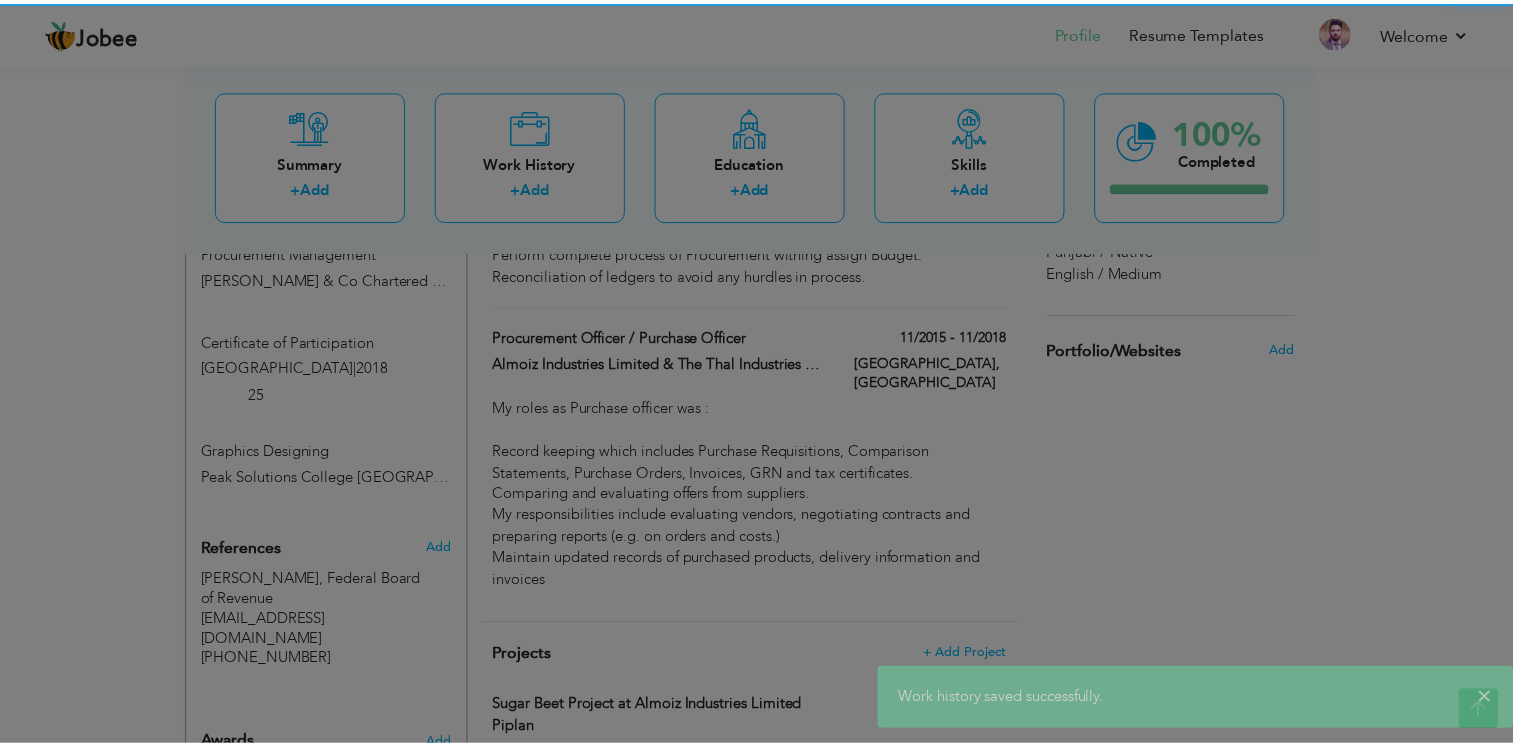 scroll, scrollTop: 0, scrollLeft: 0, axis: both 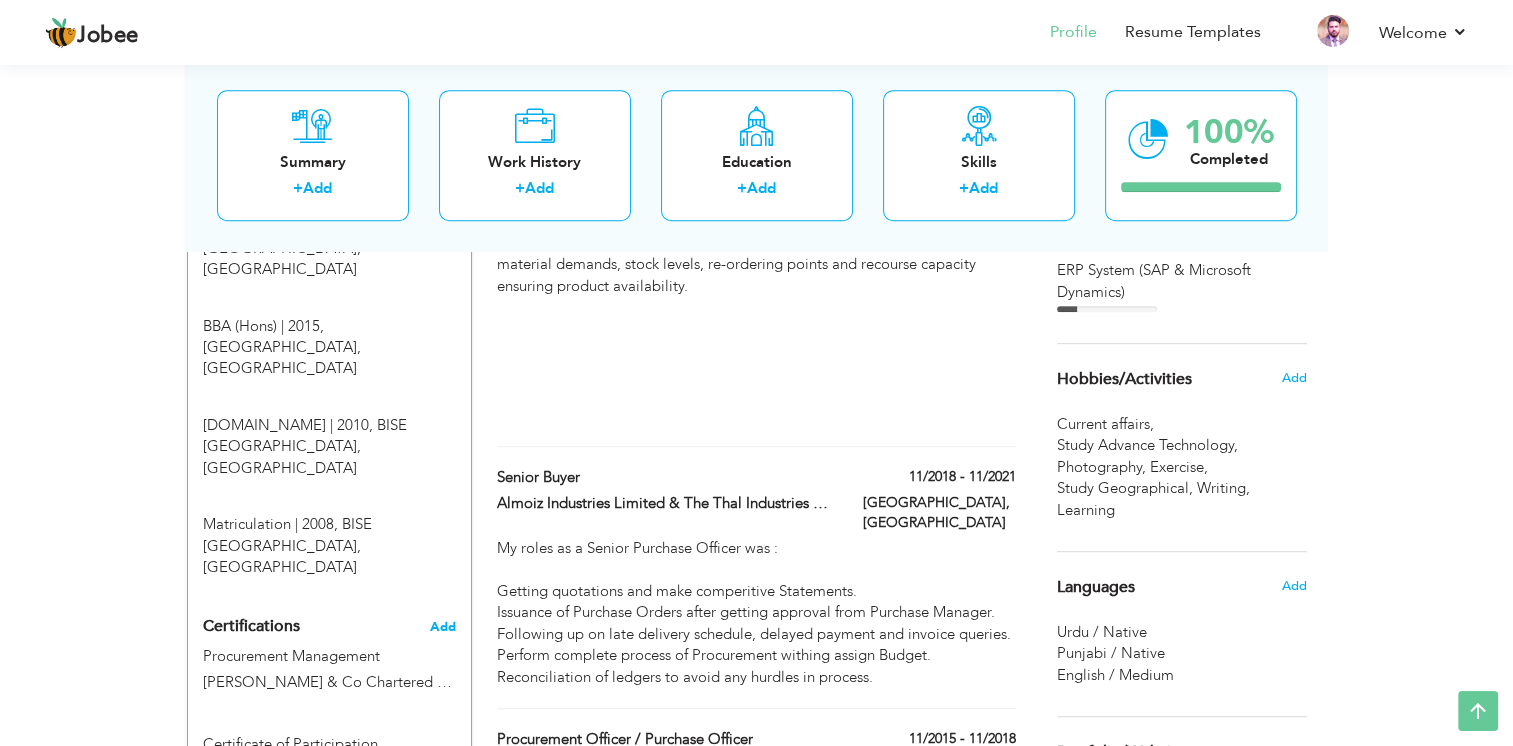 click on "Add" at bounding box center (443, 627) 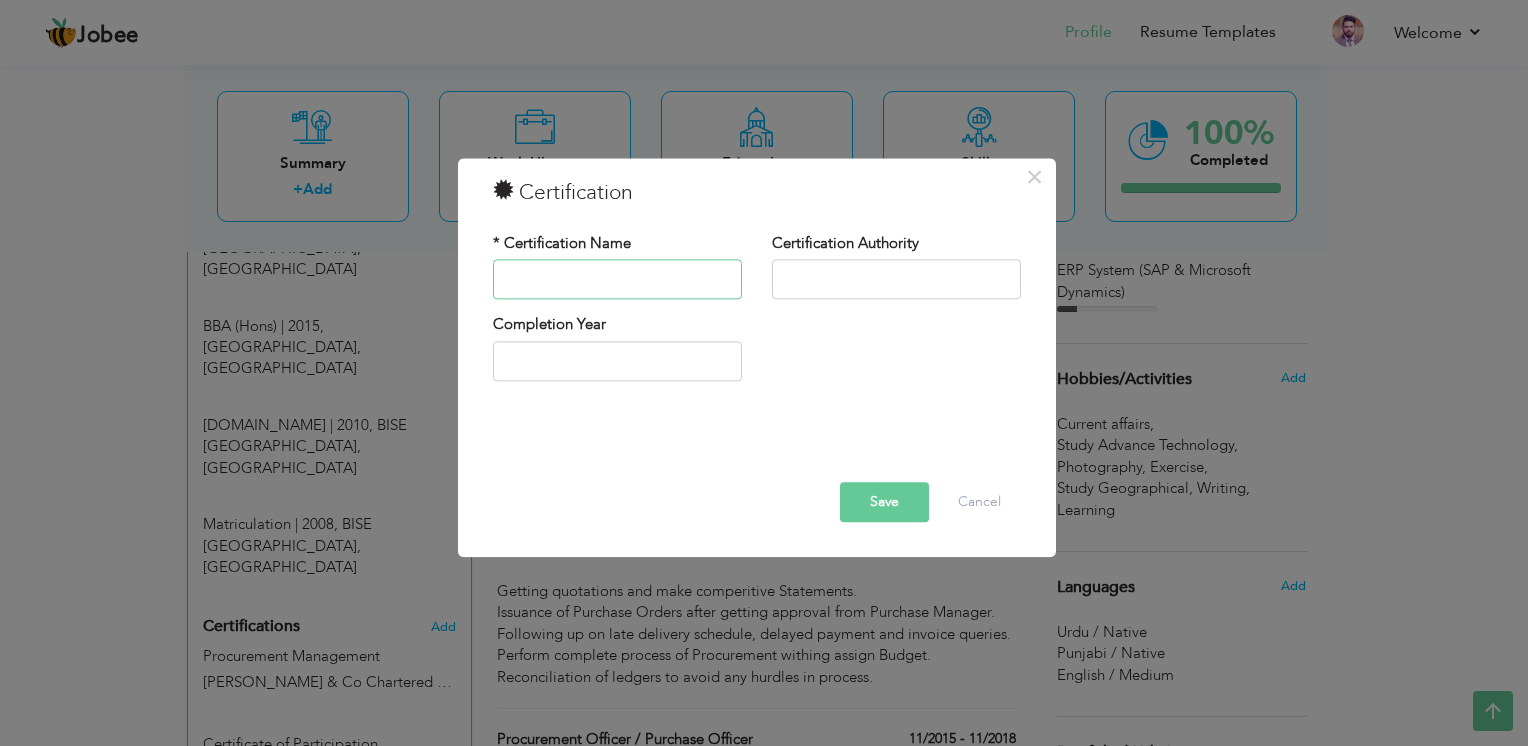 click at bounding box center (617, 280) 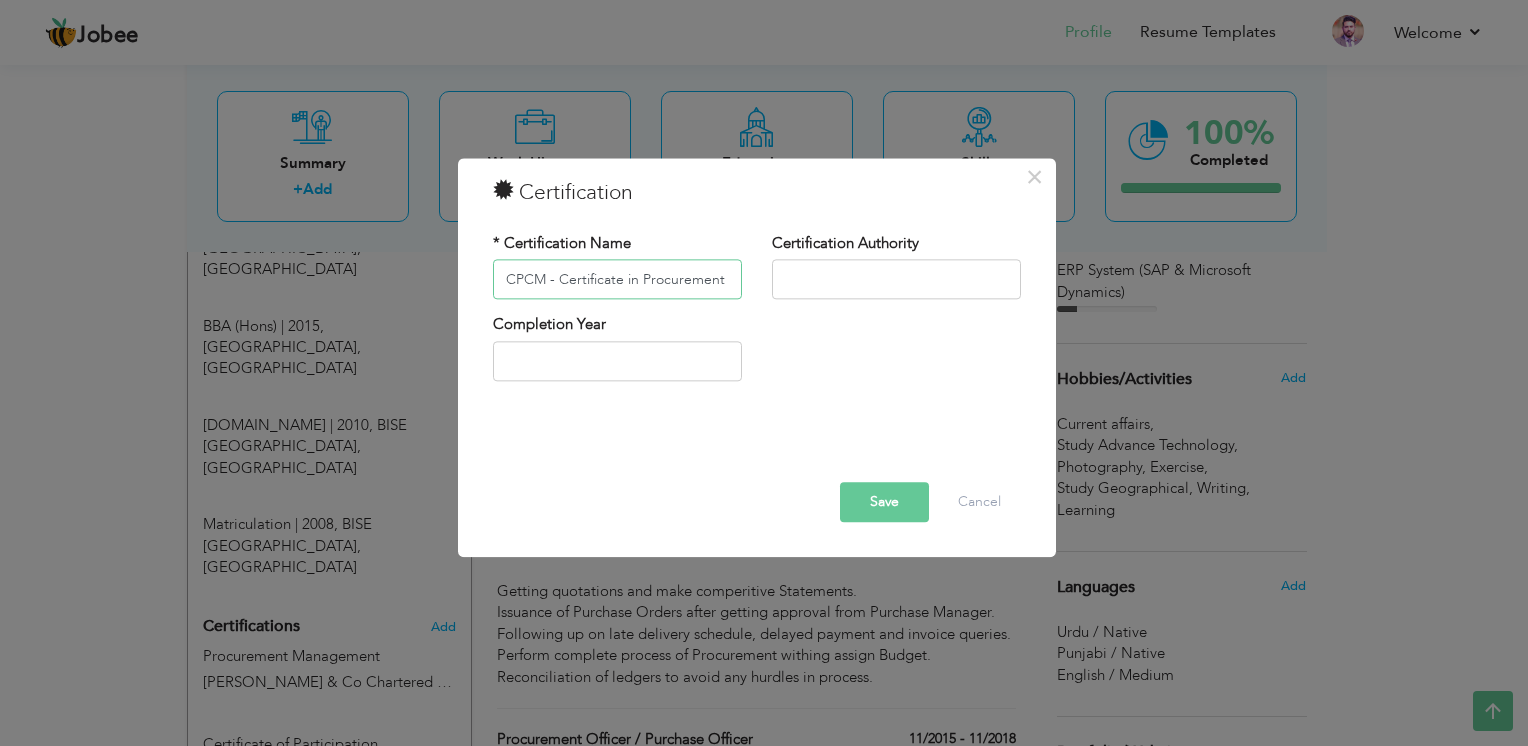 scroll, scrollTop: 0, scrollLeft: 148, axis: horizontal 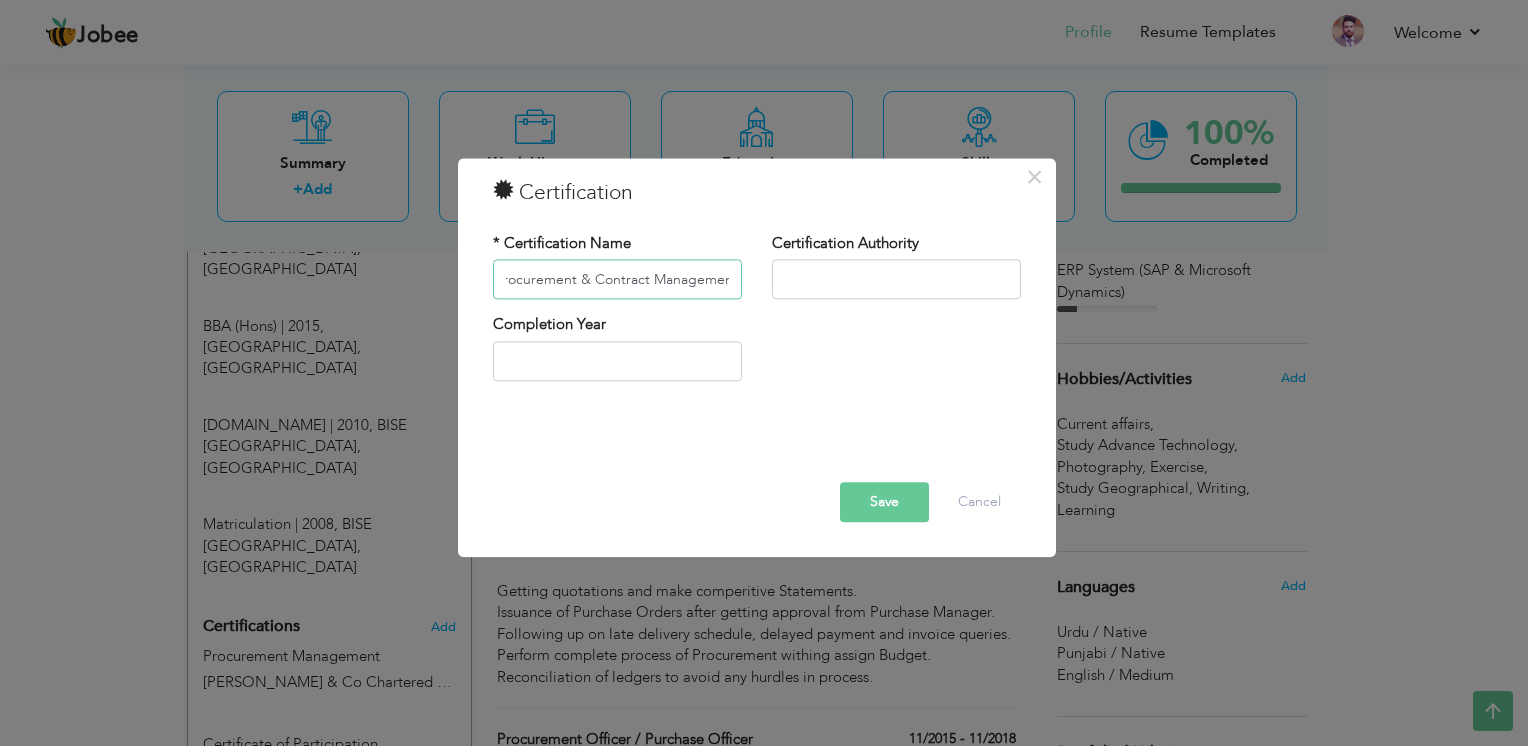 type on "CPCM - Certificate in Procurement & Contract Management" 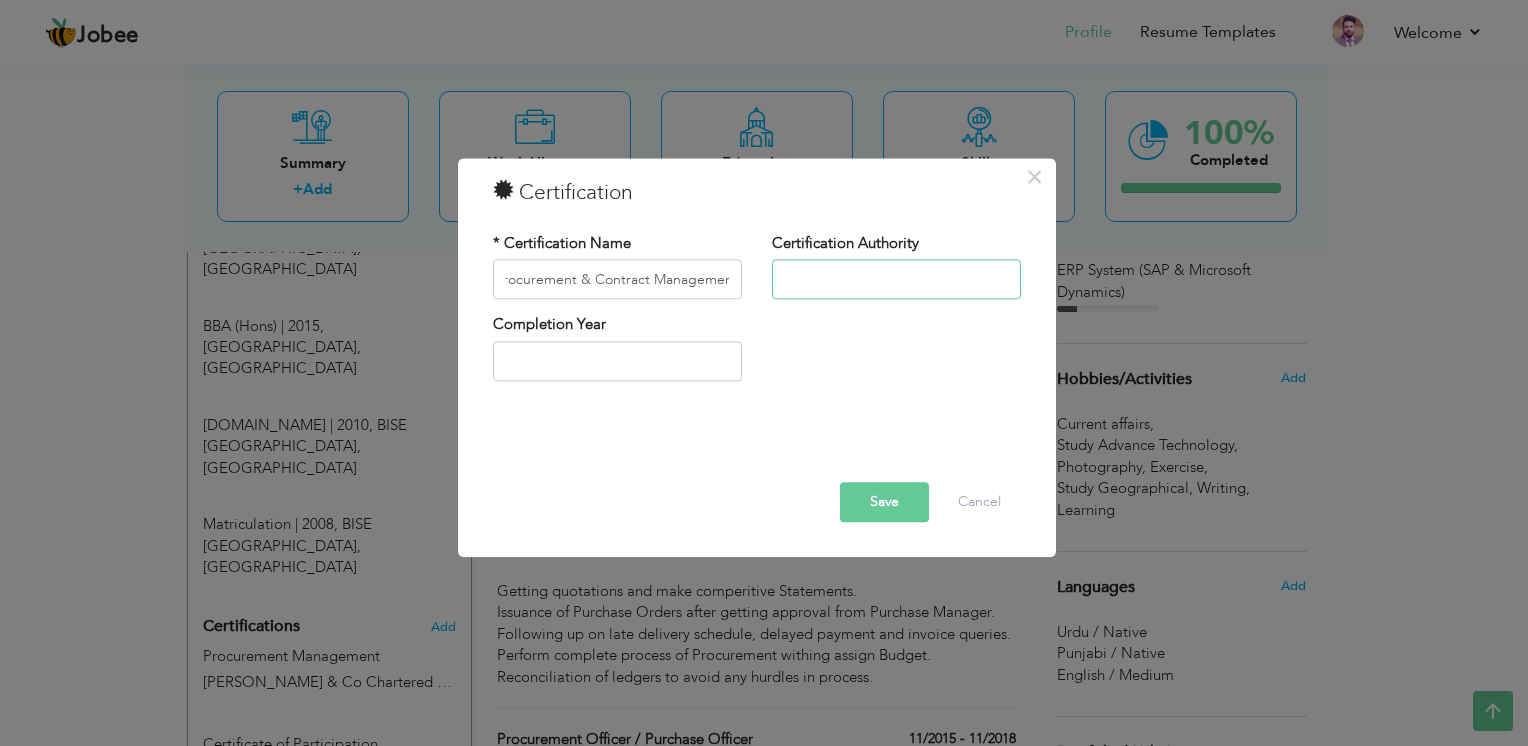 click at bounding box center (896, 280) 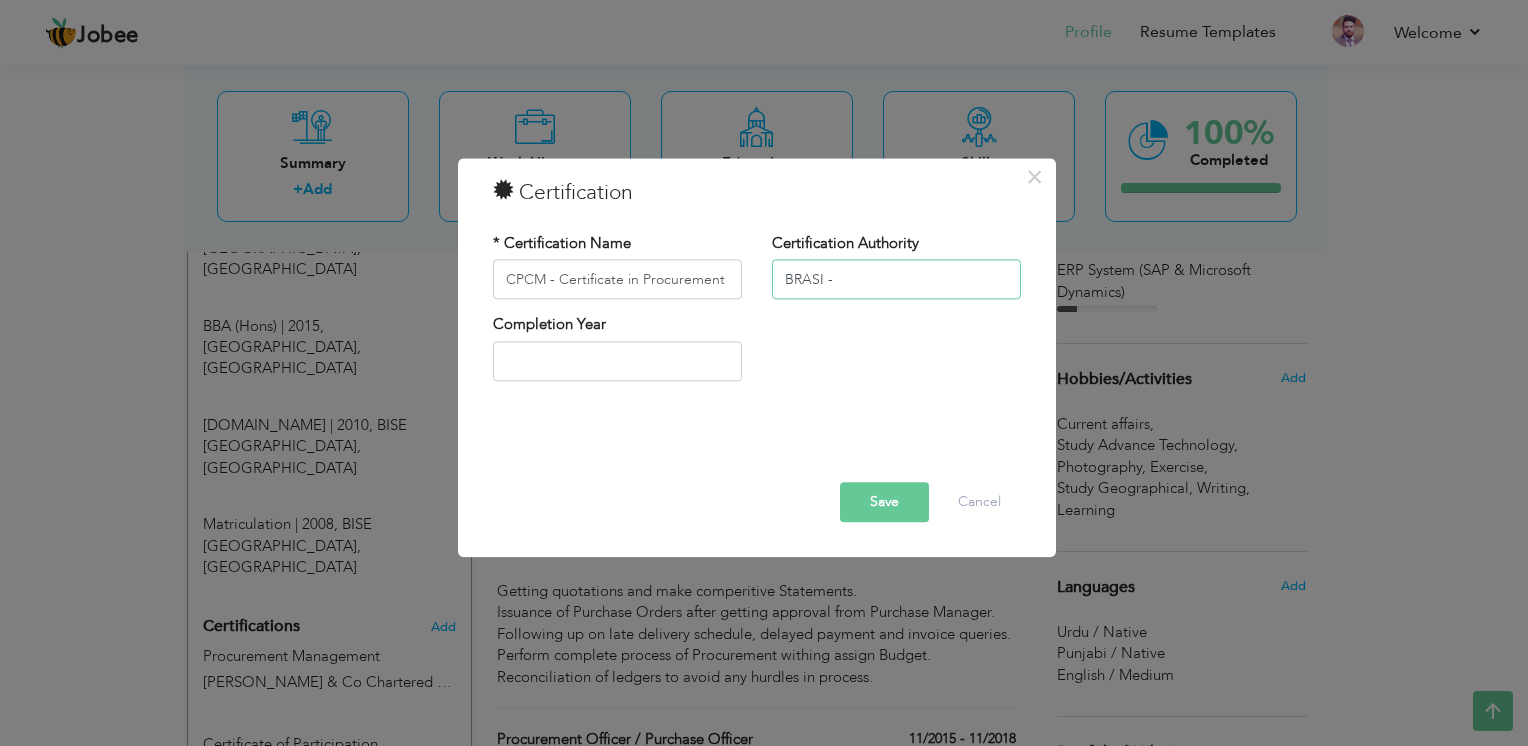 paste on "CPCM - Certificate in Procurement & Contract Management" 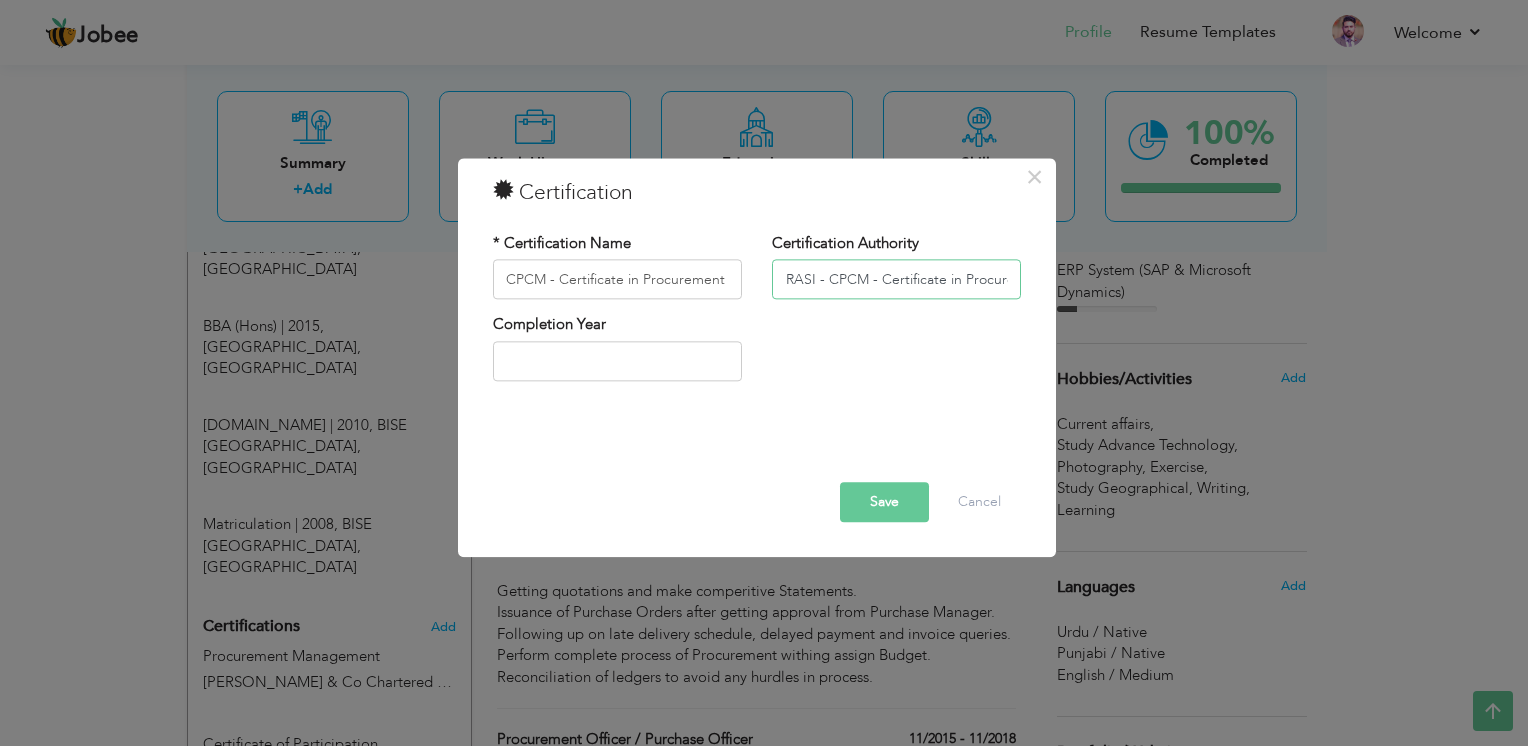 scroll, scrollTop: 0, scrollLeft: 0, axis: both 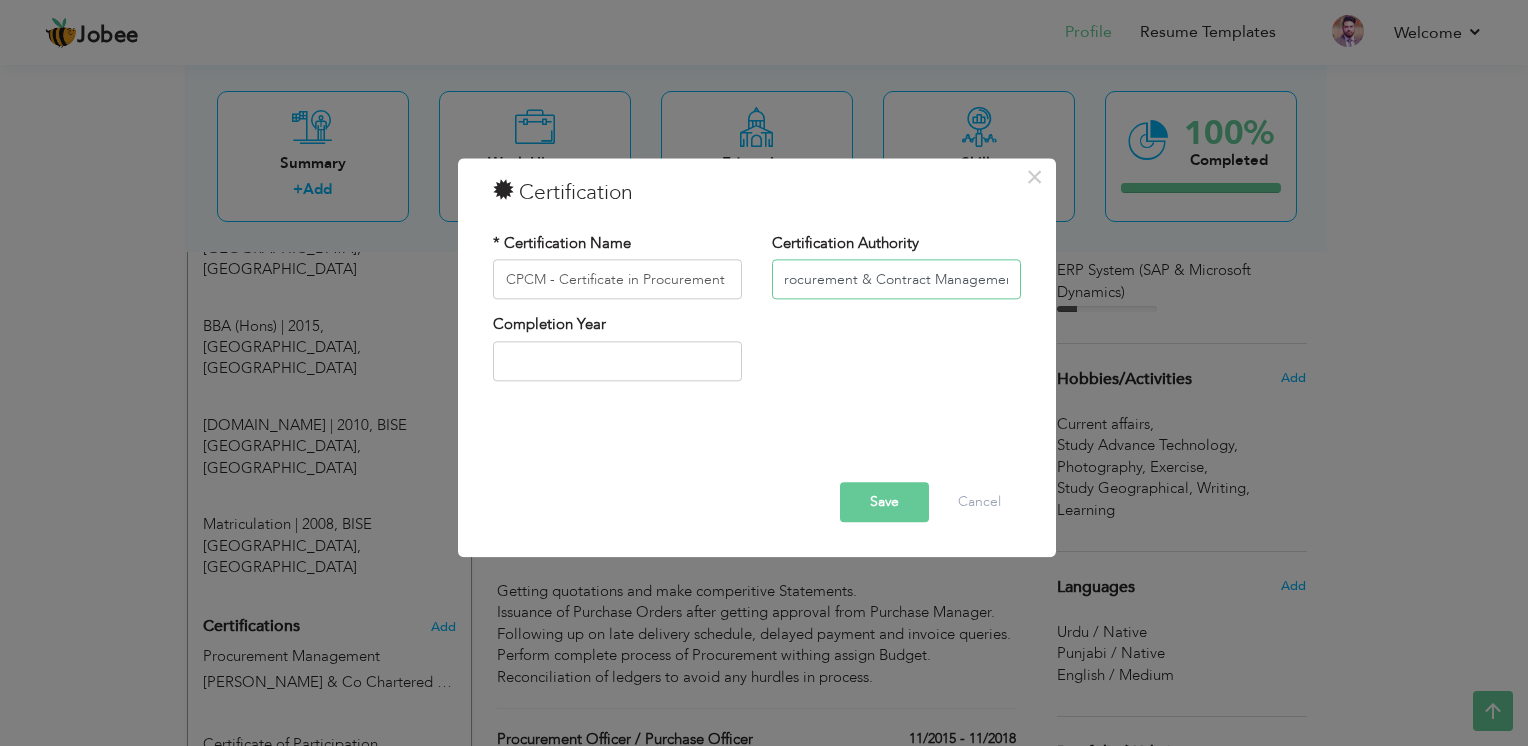 drag, startPoint x: 838, startPoint y: 286, endPoint x: 1218, endPoint y: 351, distance: 385.51913 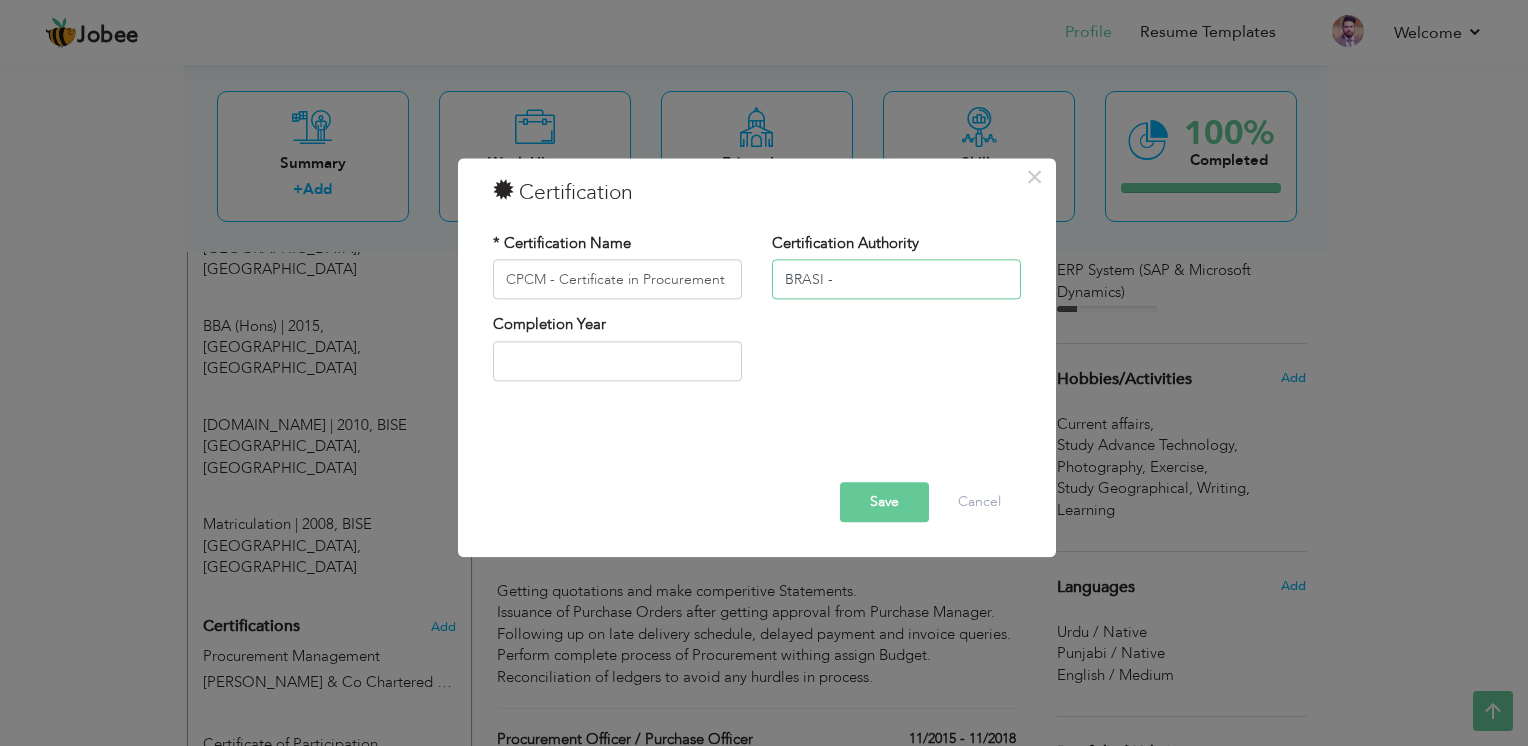 scroll, scrollTop: 0, scrollLeft: 0, axis: both 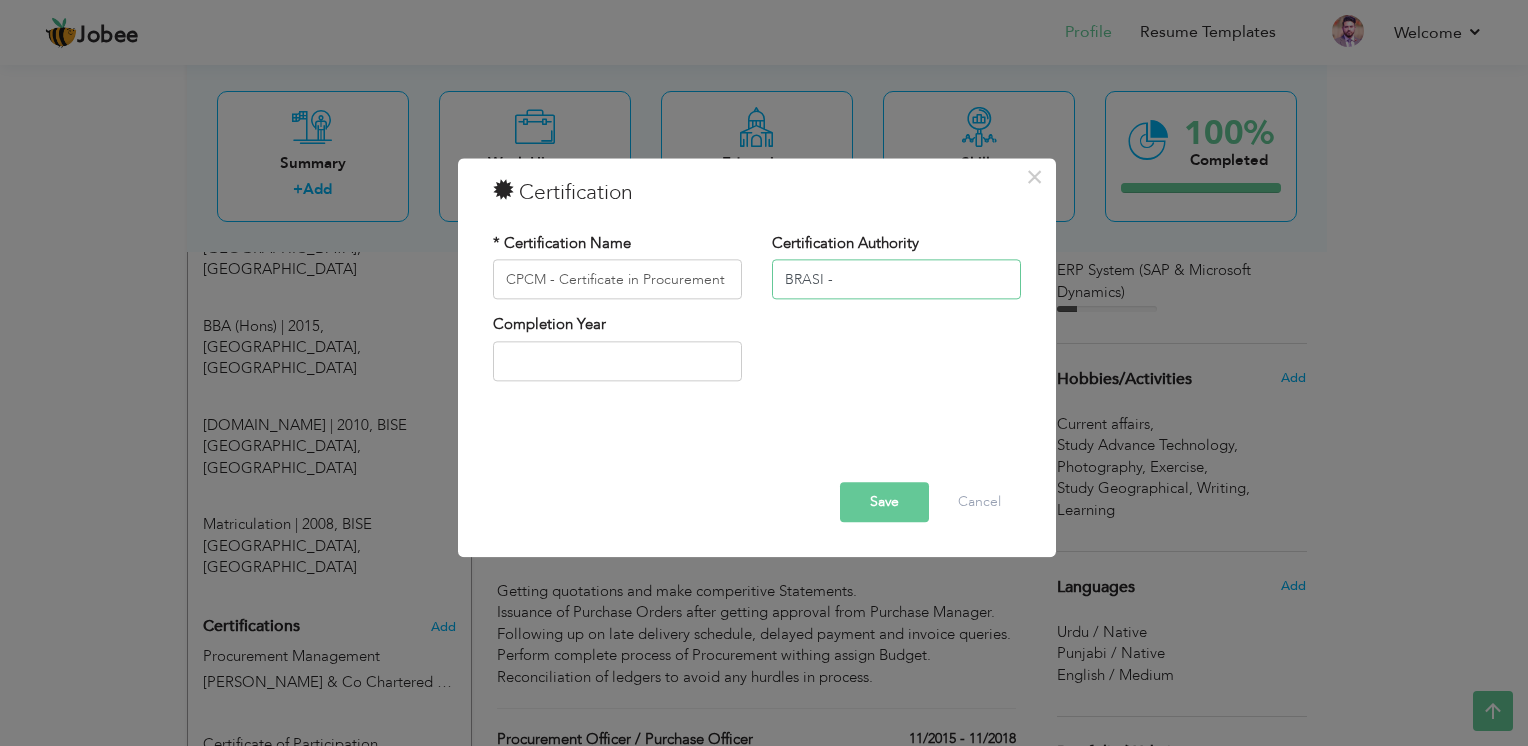 paste on "Business Research and Service Institute" 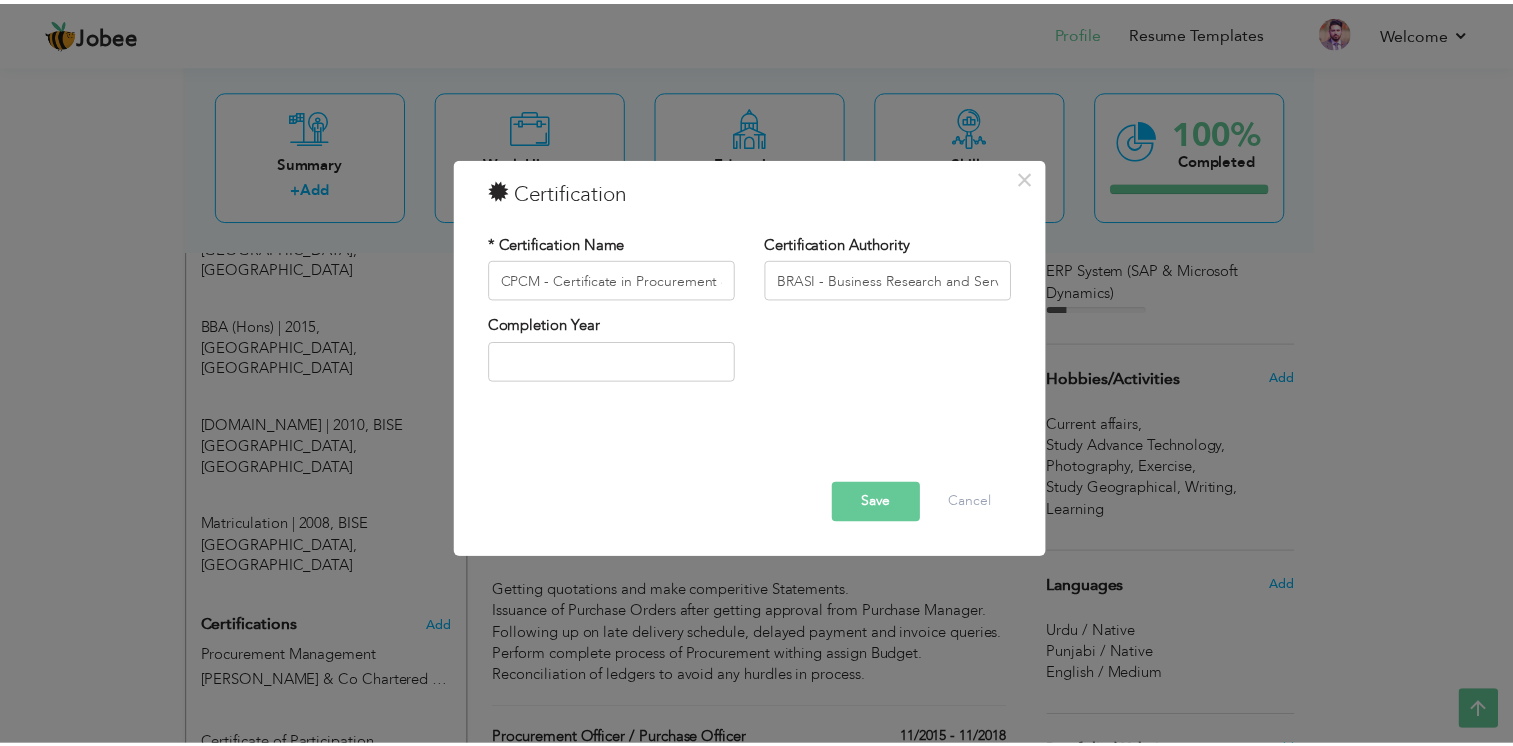 scroll, scrollTop: 0, scrollLeft: 0, axis: both 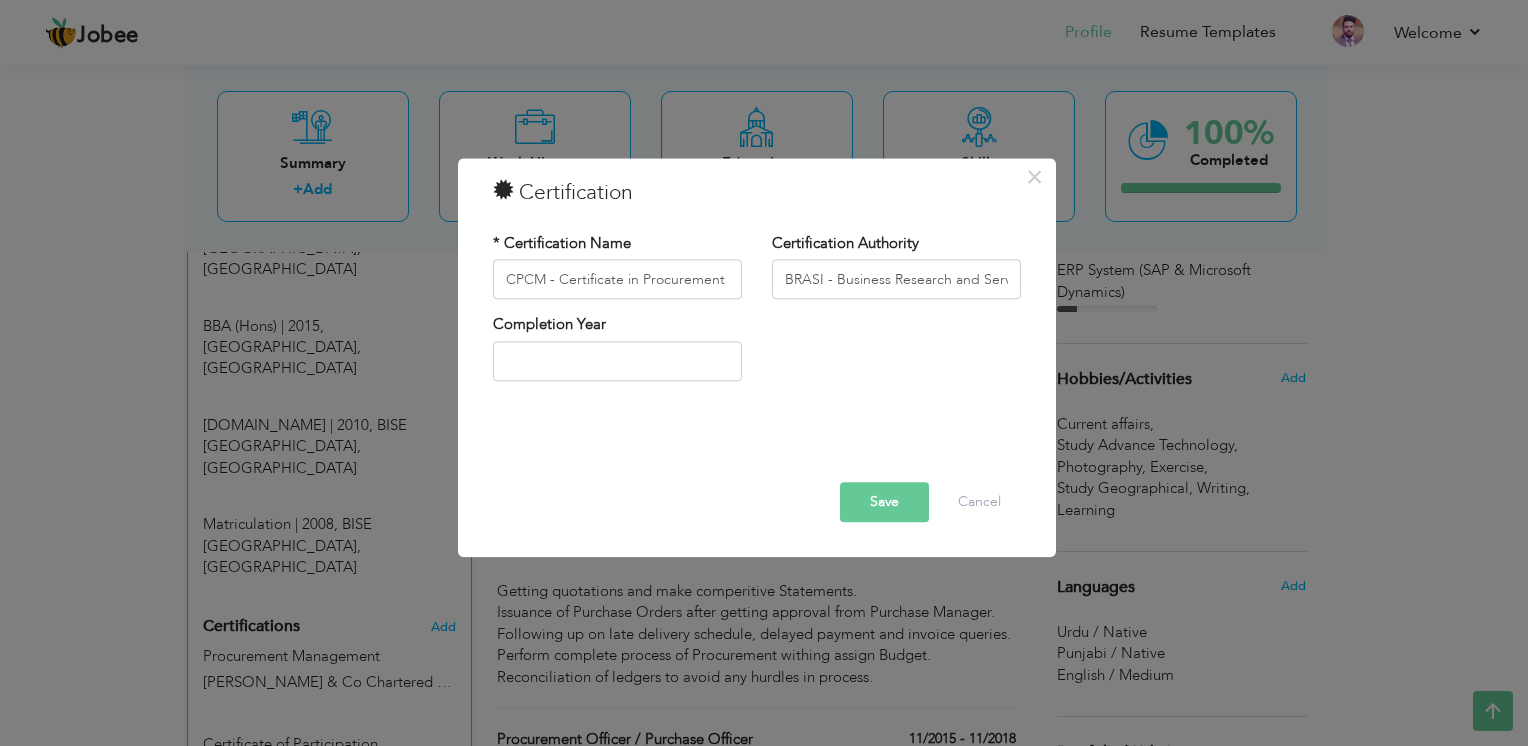 click on "×
Certification
* Certification Name
CPCM - Certificate in Procurement & Contract Management
Certification Authority
BRASI - Business Research and Service Institute
Completion Year" at bounding box center [757, 357] 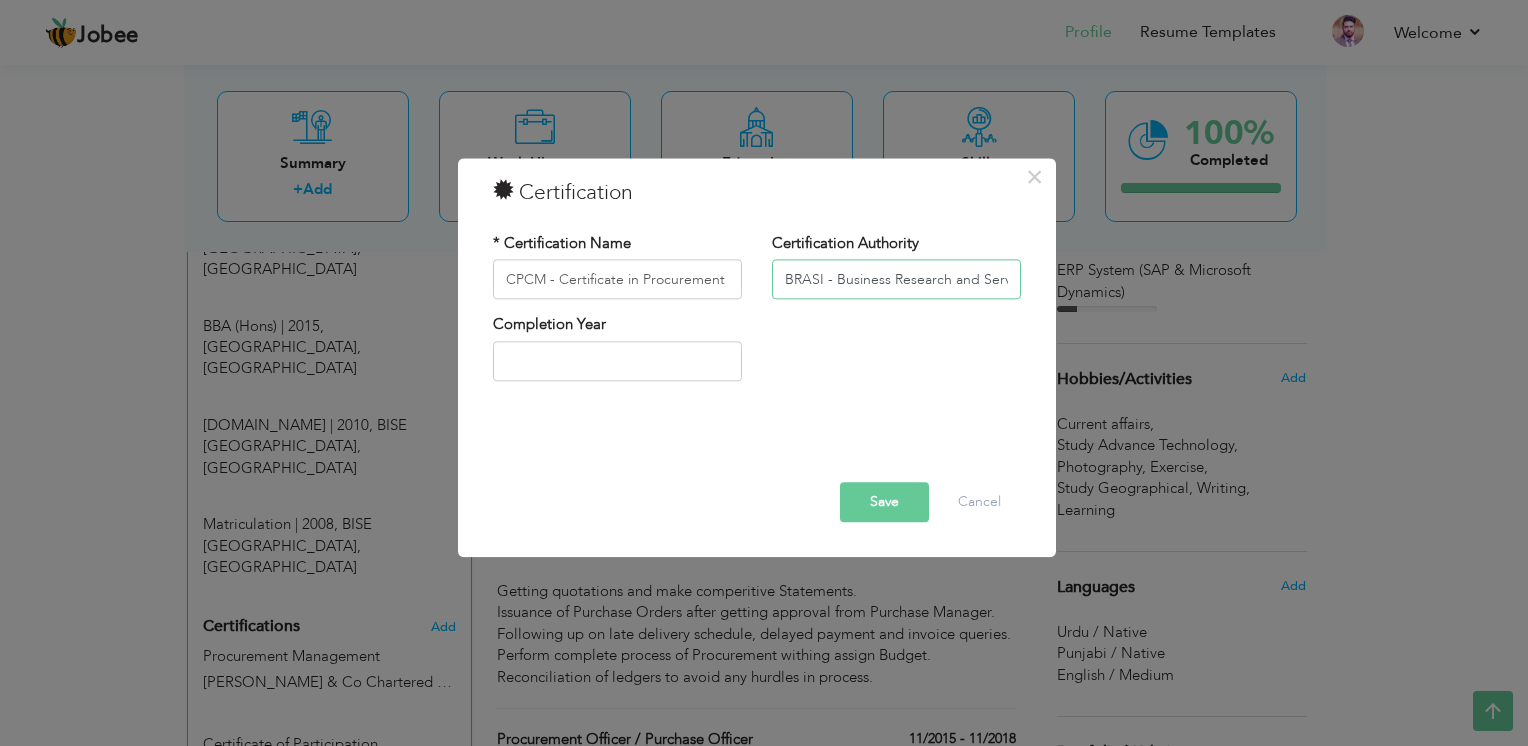 click on "BRASI - Business Research and Service Institute" at bounding box center [896, 280] 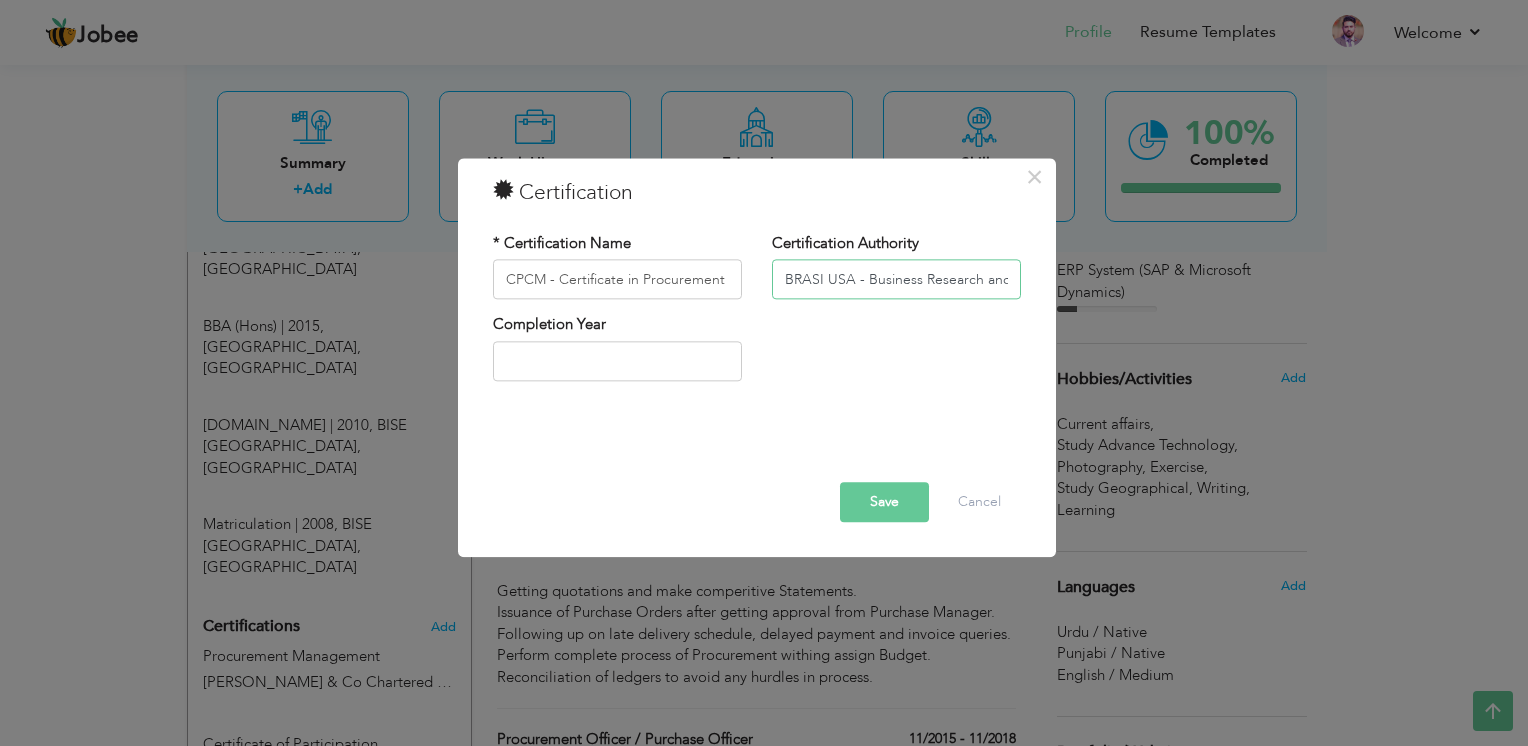 type on "BRASI USA - Business Research and Service Institute" 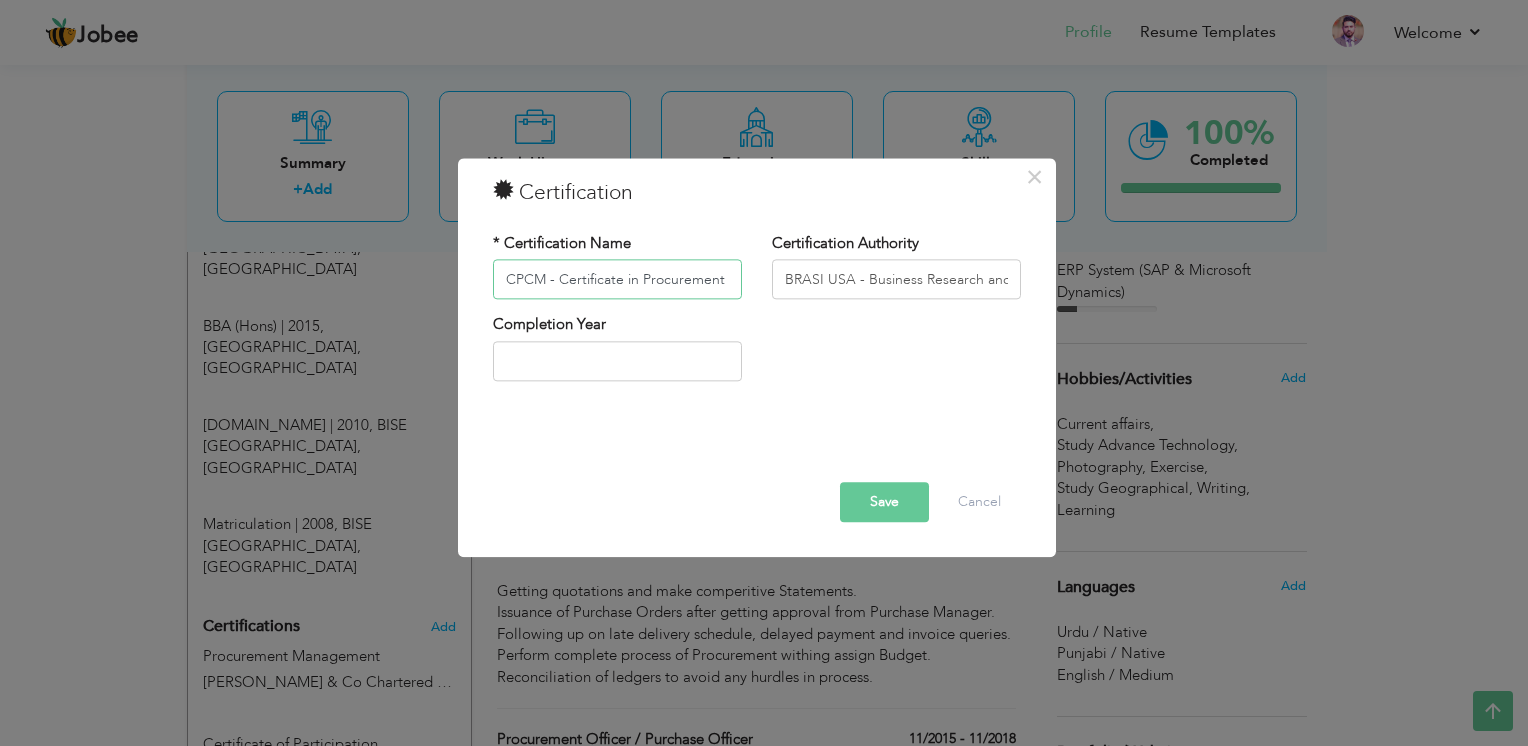 click on "CPCM - Certificate in Procurement & Contract Management" at bounding box center (617, 280) 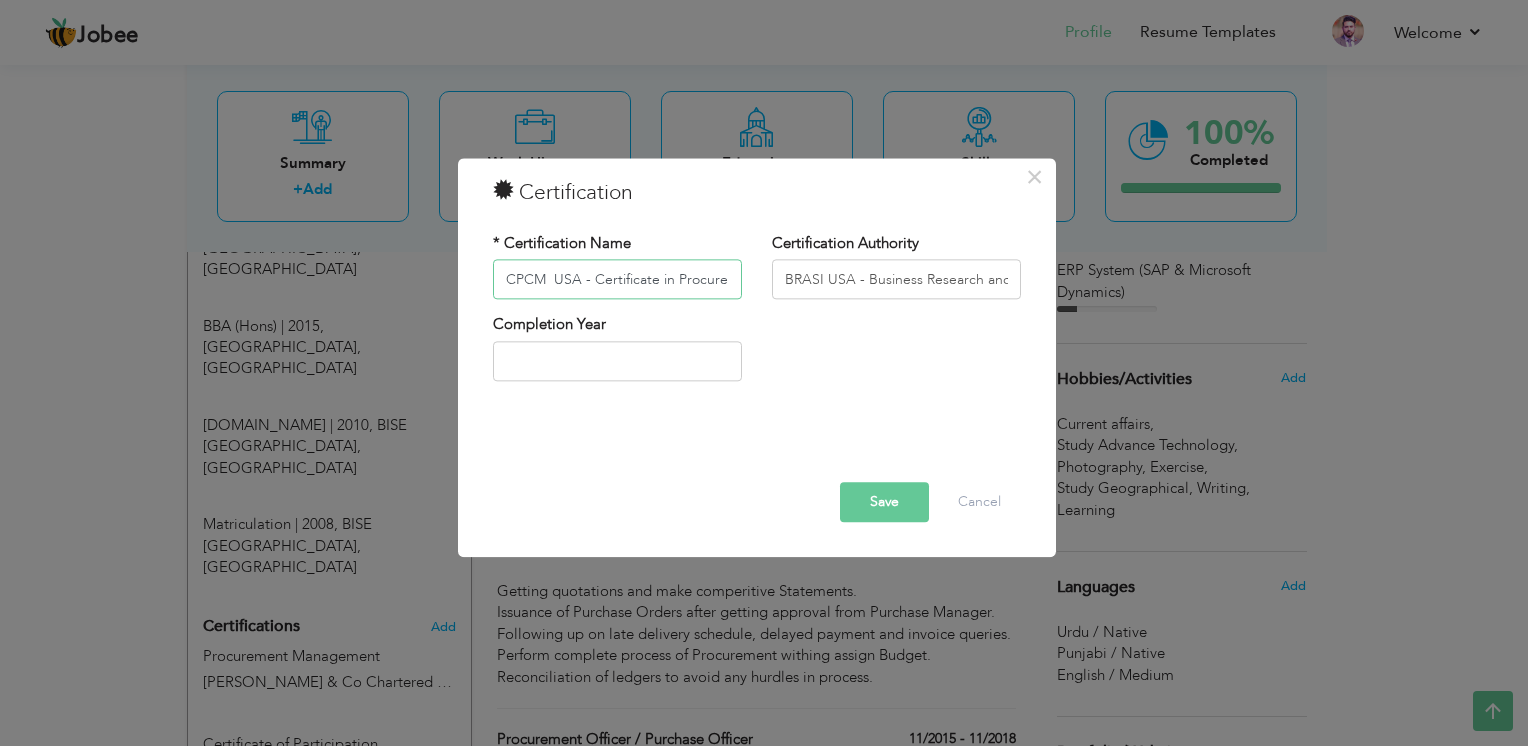 type on "CPCM  USA - Certificate in Procurement & Contract Management" 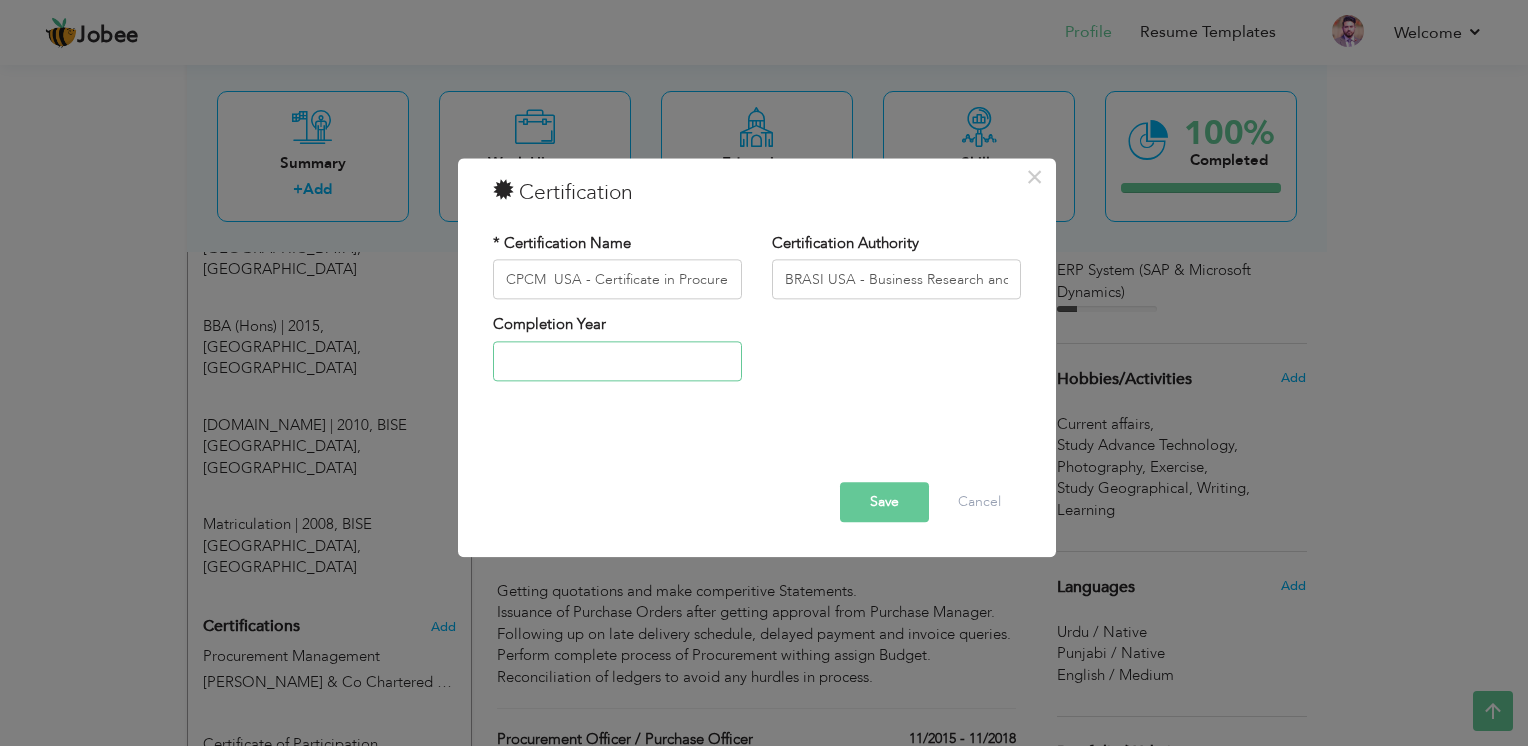 type on "2025" 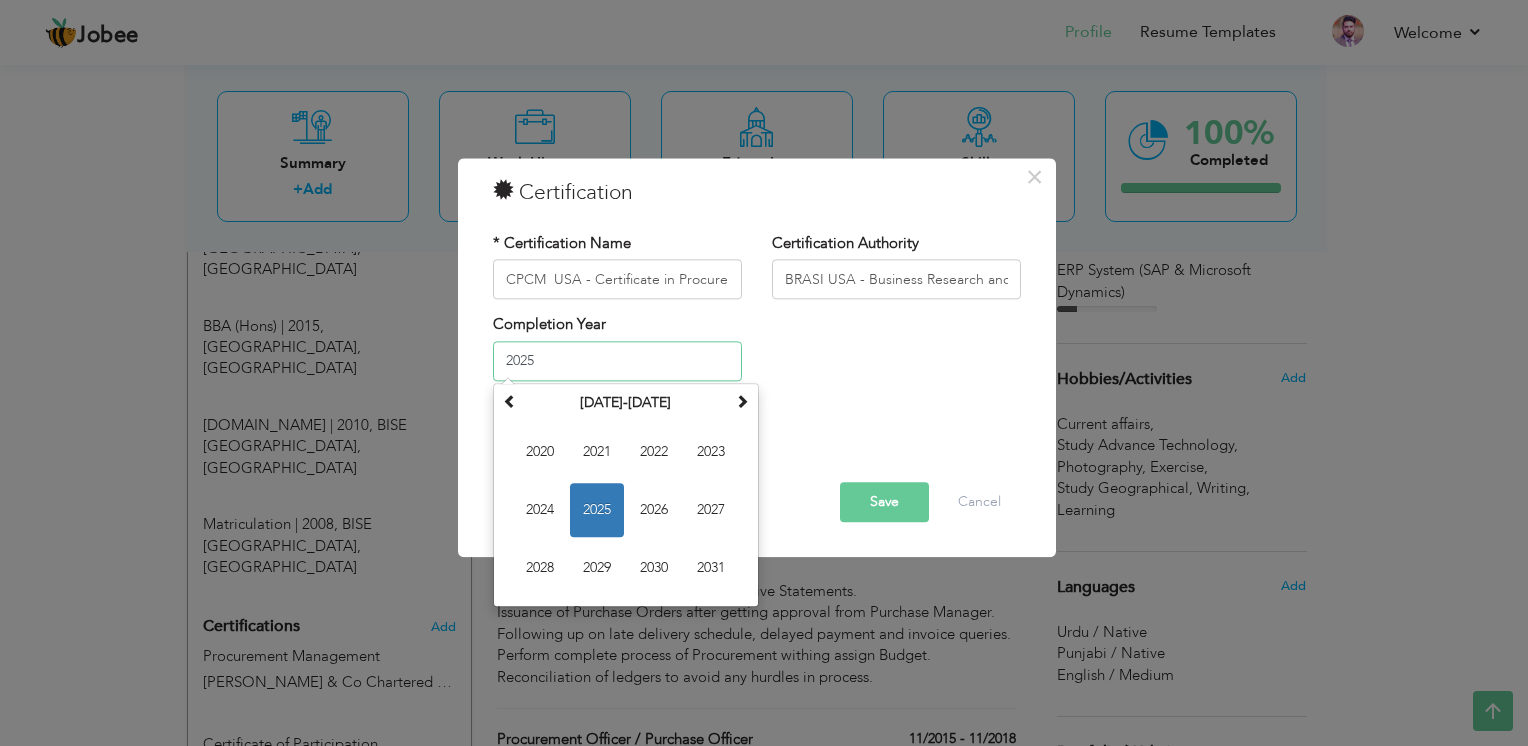 click on "2025" at bounding box center [617, 361] 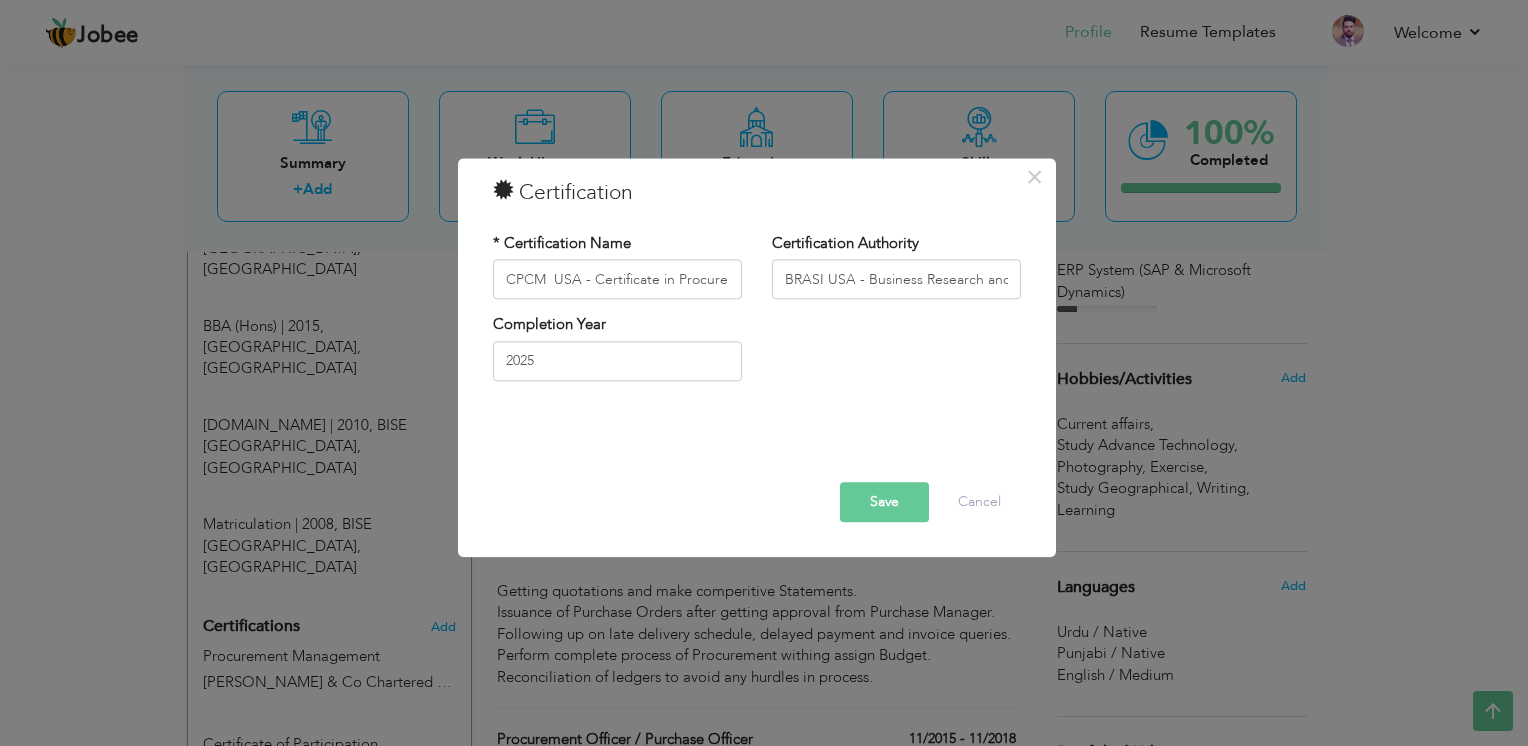 click on "Save" at bounding box center (884, 503) 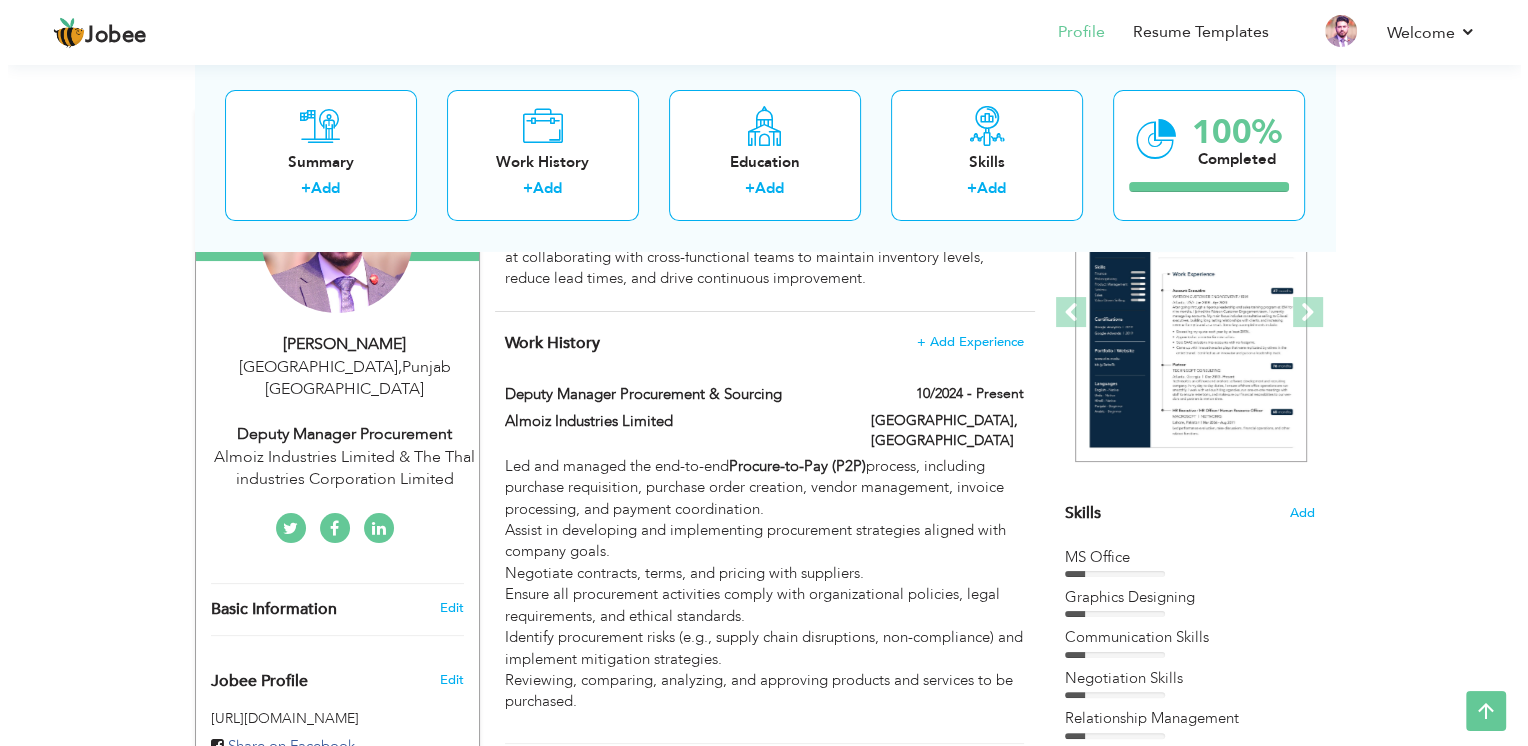 scroll, scrollTop: 300, scrollLeft: 0, axis: vertical 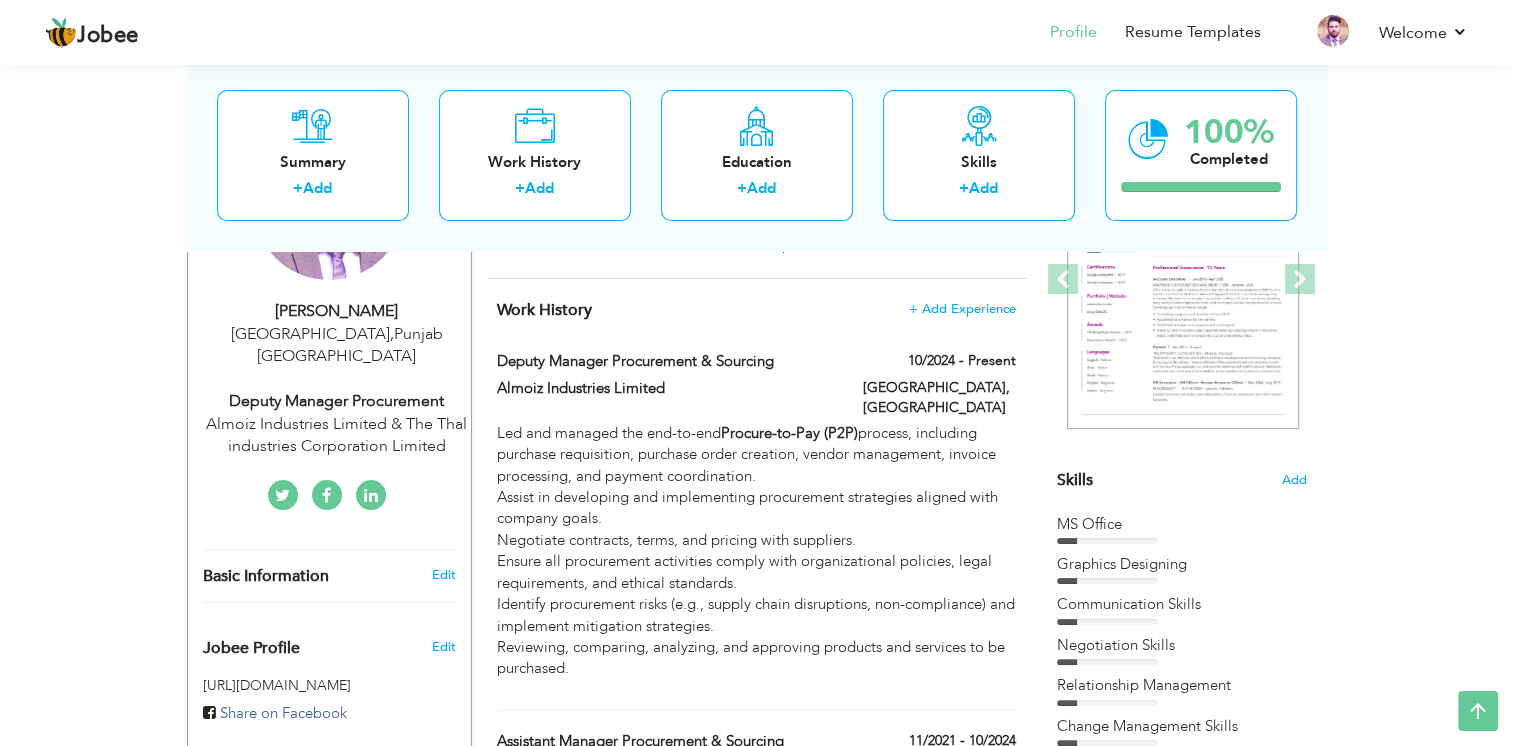 click on "Almoiz Industries Limited & The Thal industries Corporation Limited" at bounding box center [337, 436] 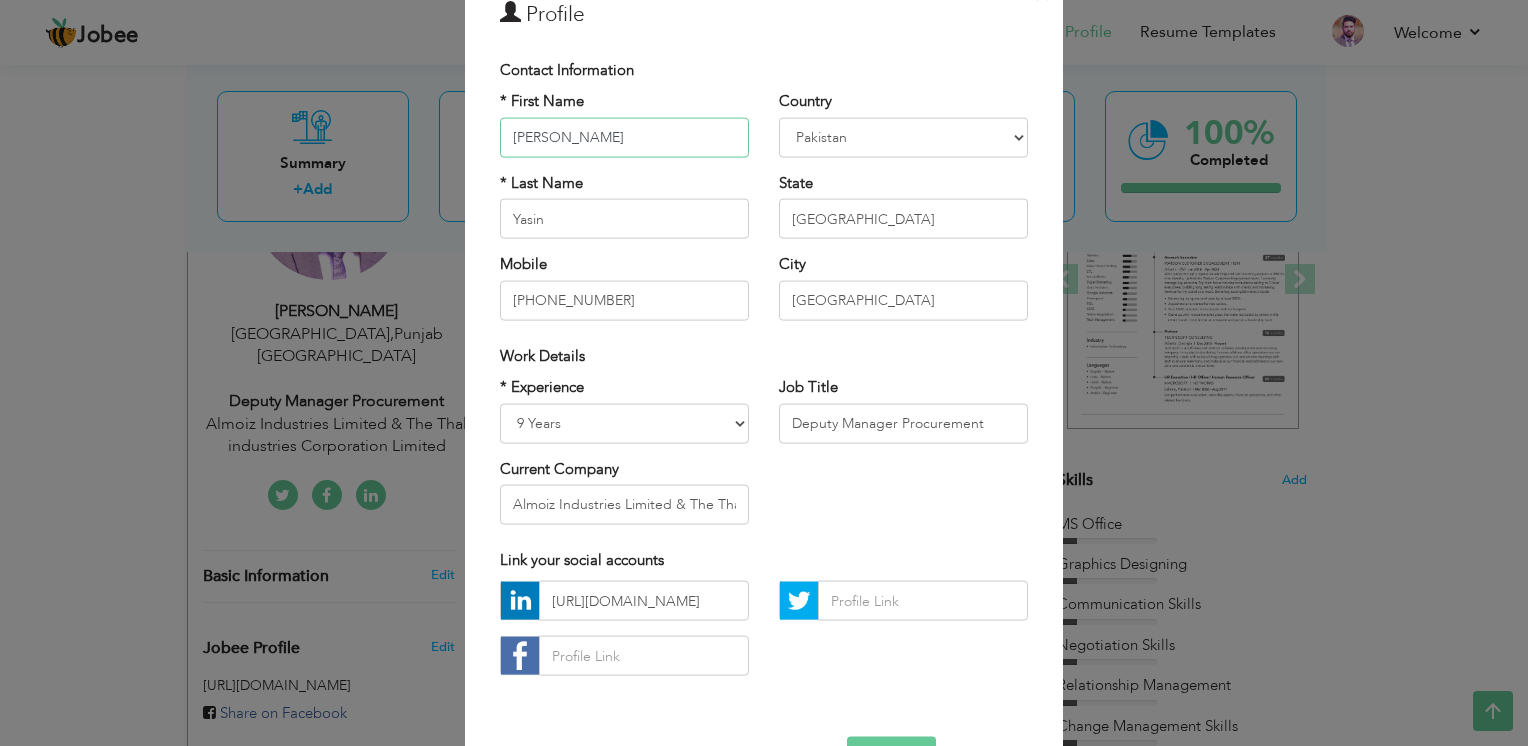 scroll, scrollTop: 66, scrollLeft: 0, axis: vertical 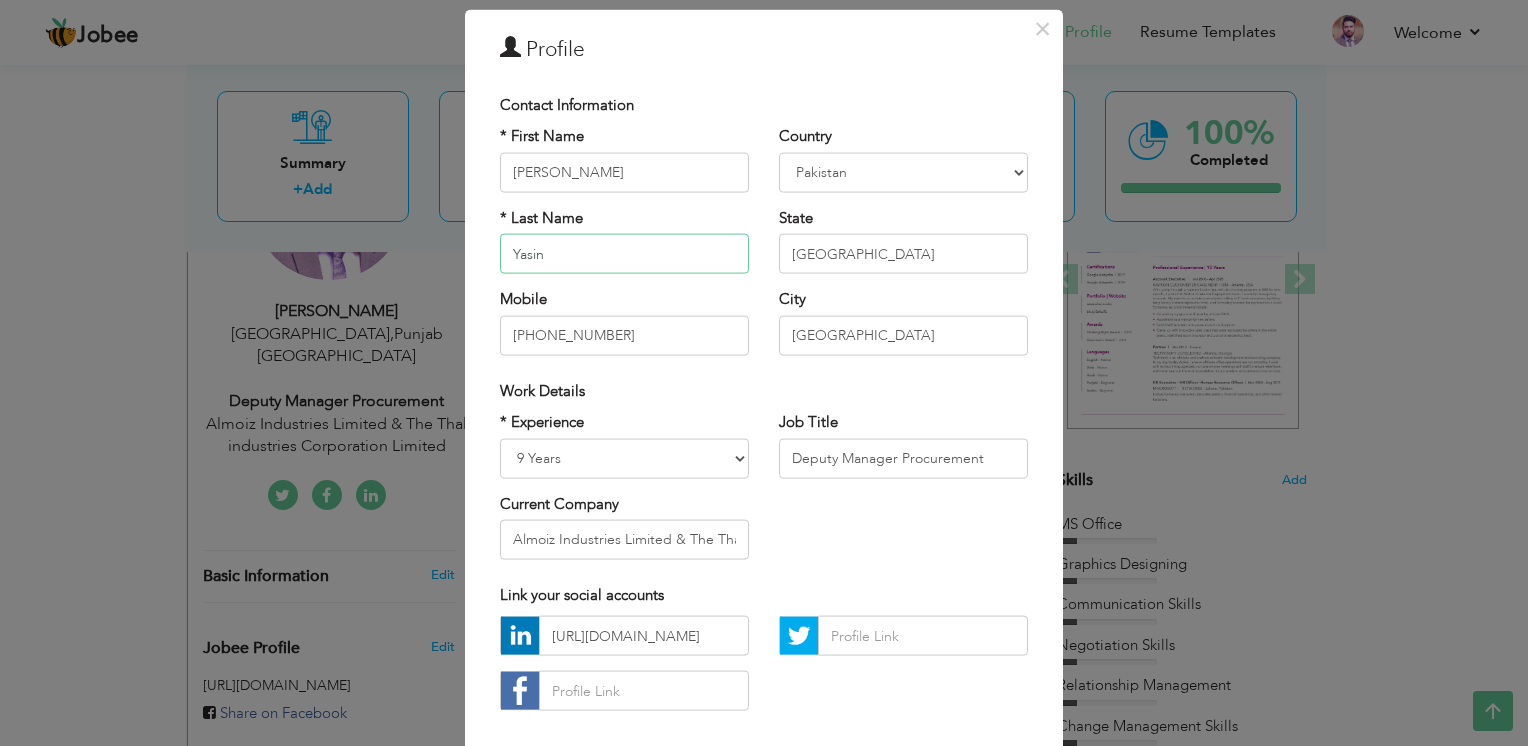 drag, startPoint x: 518, startPoint y: 254, endPoint x: 412, endPoint y: 252, distance: 106.01887 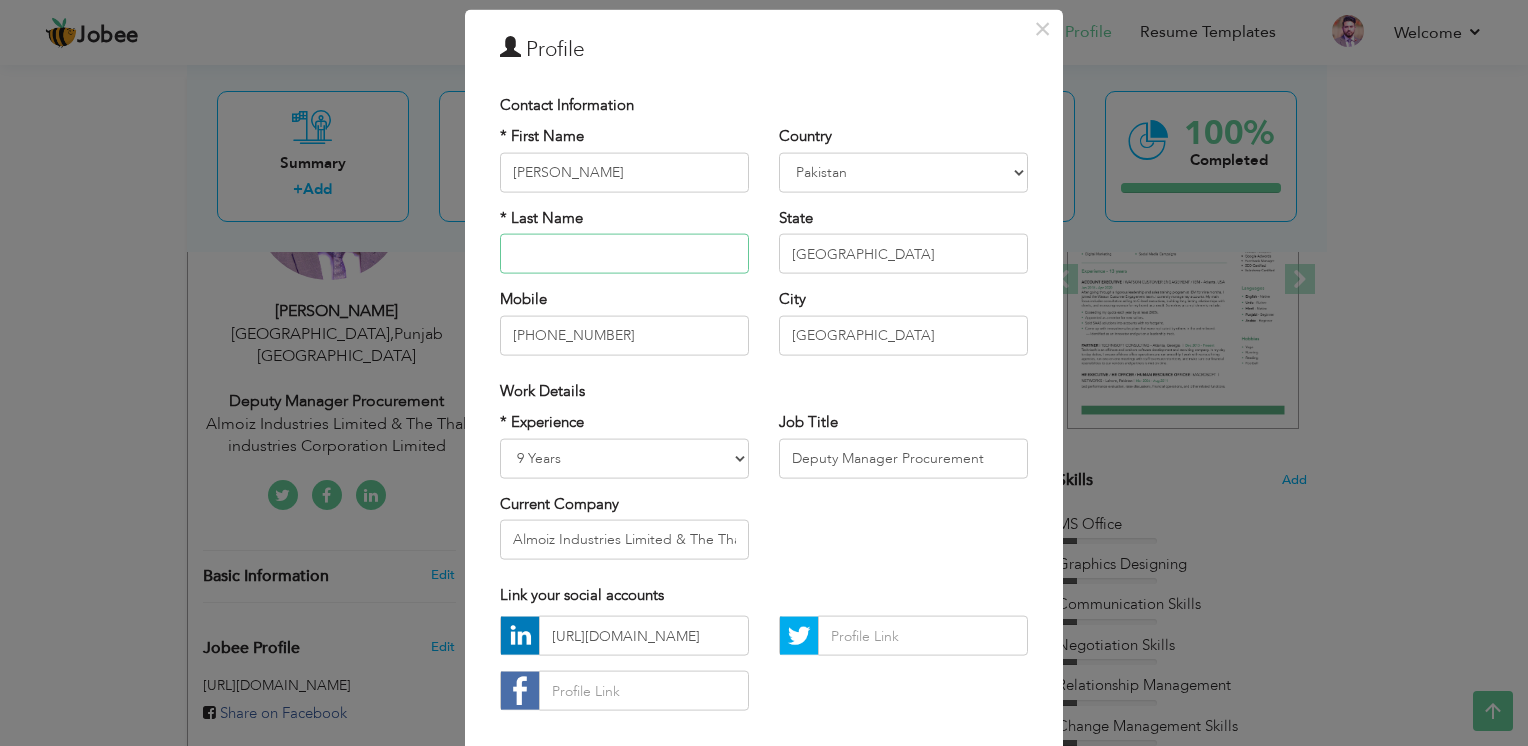 type 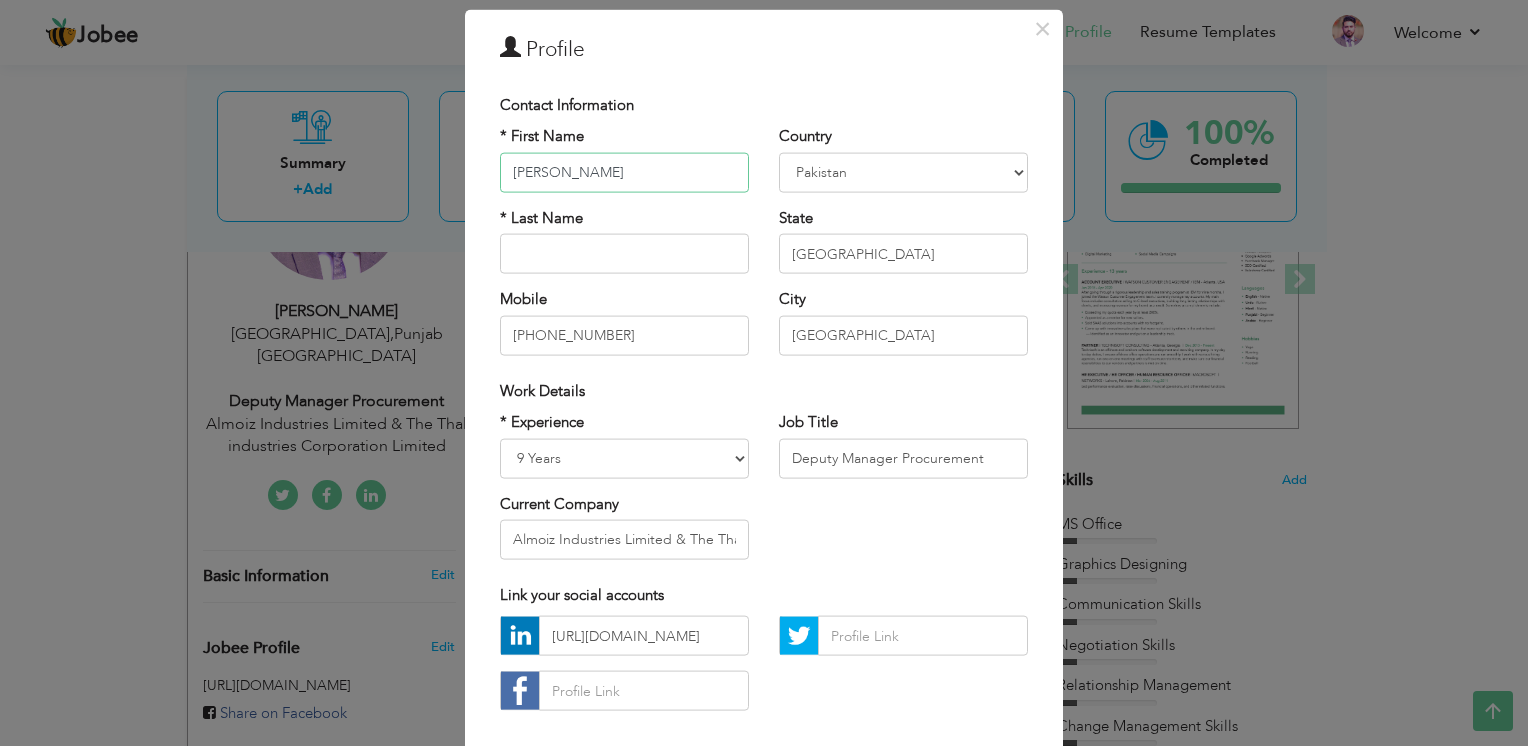 click on "Salman" at bounding box center [624, 172] 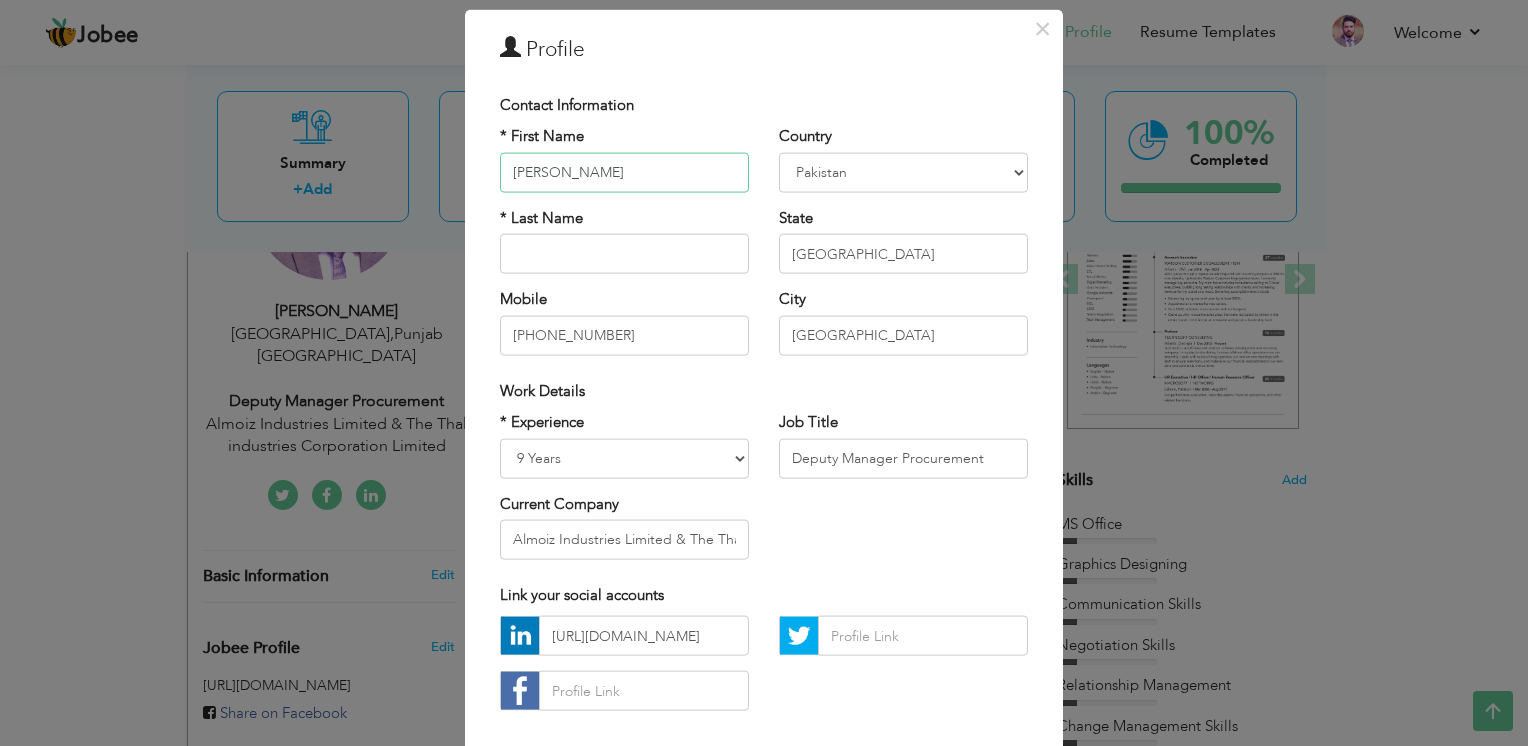 type on "Salman Yasin" 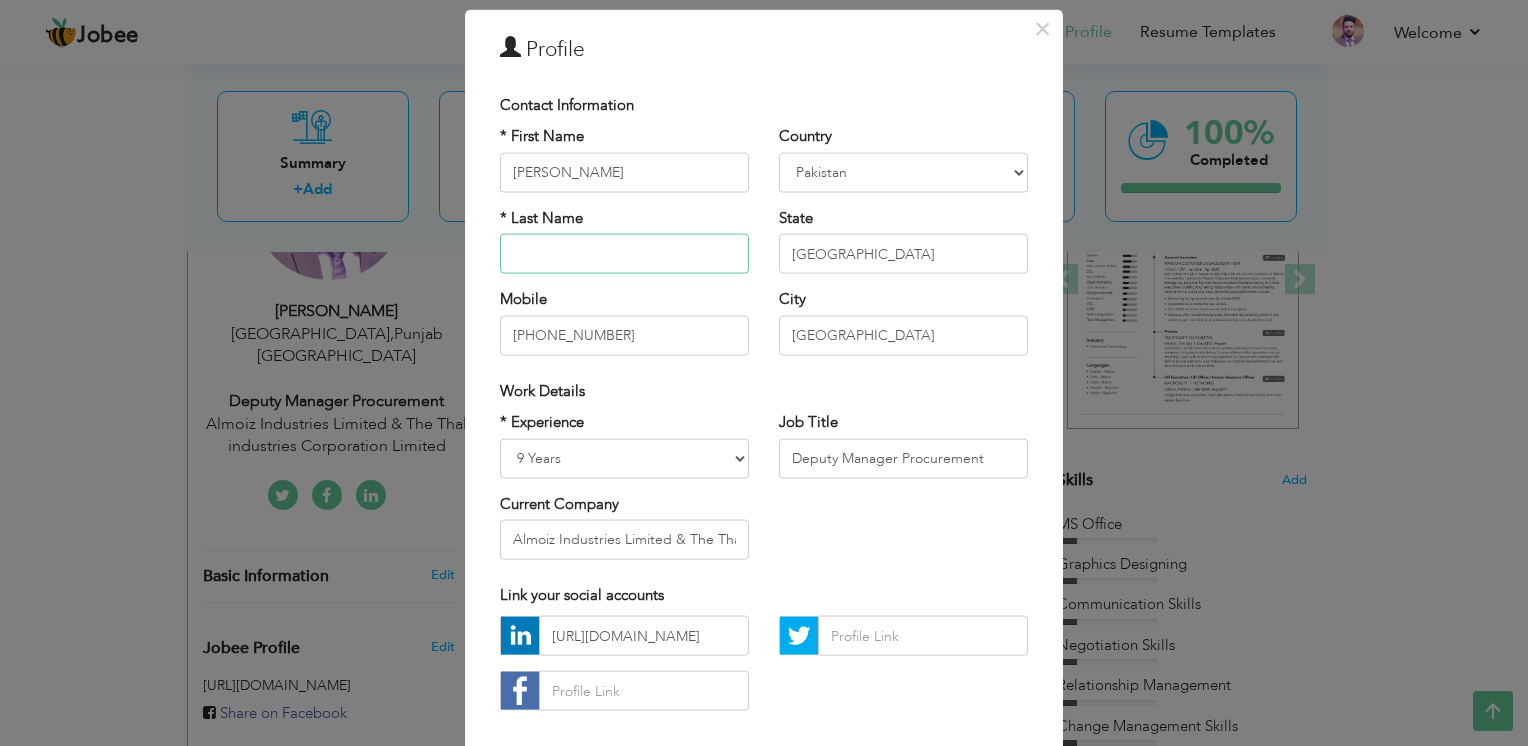click at bounding box center (624, 254) 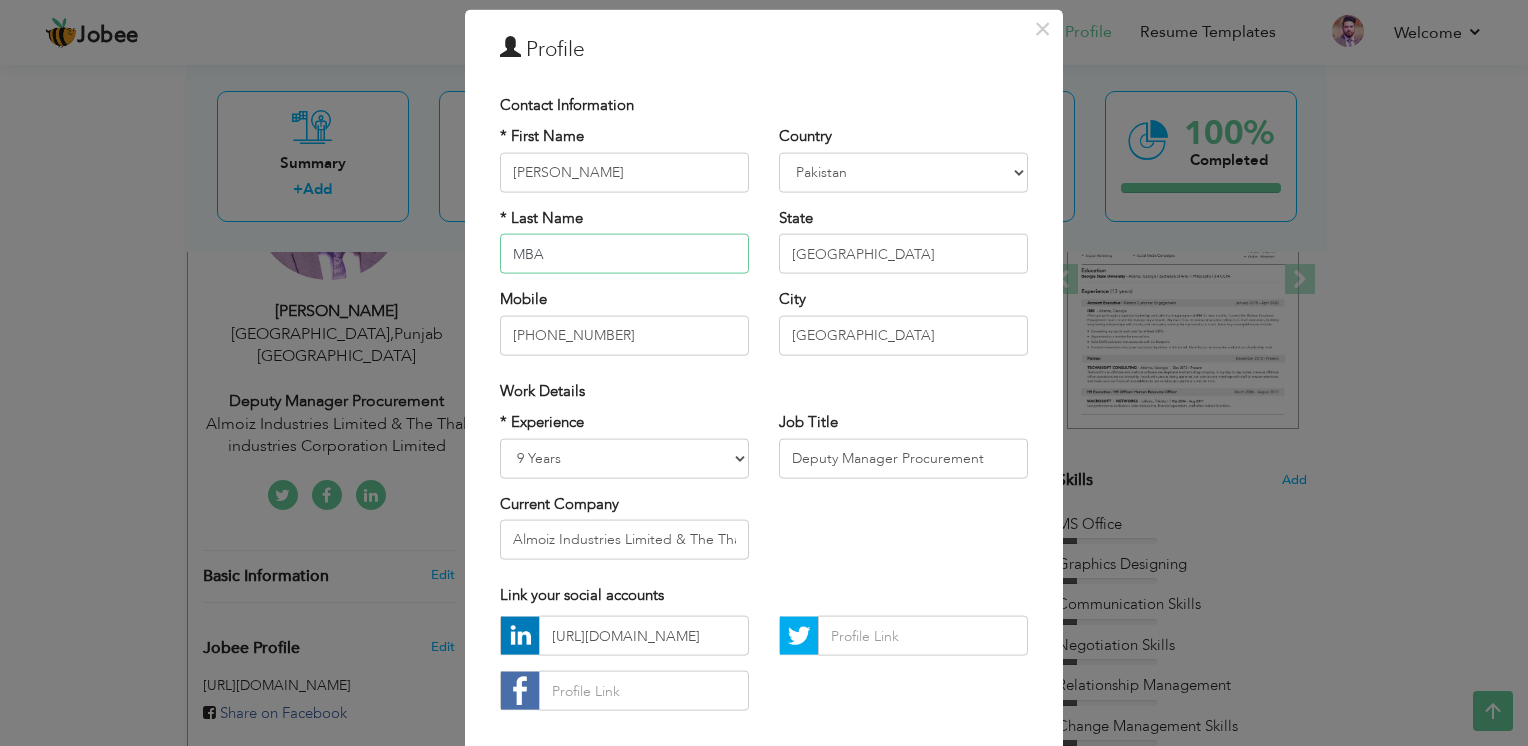 click on "MBA" at bounding box center (624, 254) 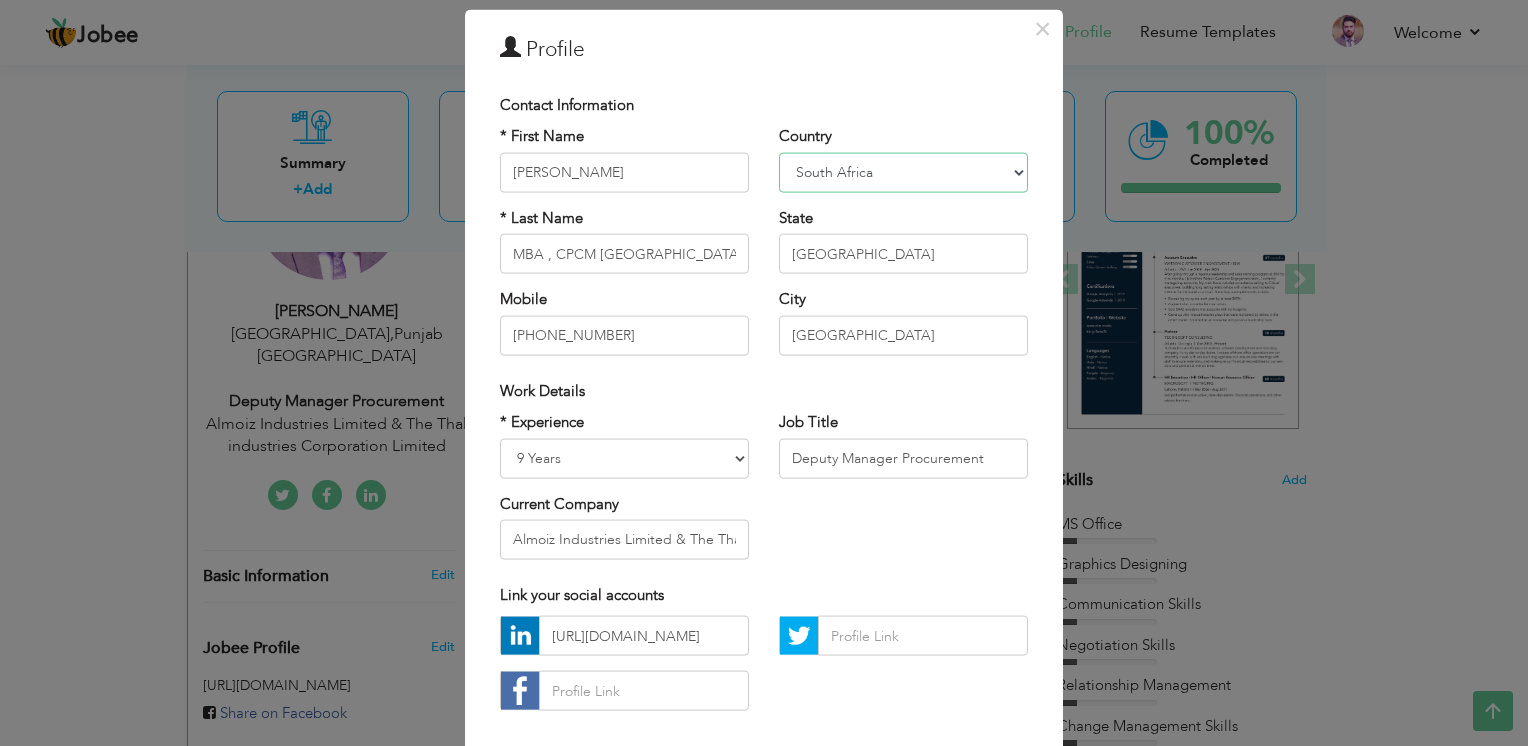 click on "Afghanistan Albania Algeria American Samoa Andorra Angola Anguilla Antarctica Antigua and Barbuda Argentina Armenia Aruba Australia Austria Azerbaijan Bahamas Bahrain Bangladesh Barbados Belarus Belgium Belize Benin Bermuda Bhutan Bolivia Bosnia-Herzegovina Botswana Bouvet Island Brazil British Indian Ocean Territory Brunei Darussalam Bulgaria Burkina Faso Burundi Cambodia Cameroon Canada Cape Verde Cayman Islands Central African Republic Chad Chile China Christmas Island Cocos (Keeling) Islands Colombia Comoros Congo Congo, Dem. Republic Cook Islands Costa Rica Croatia Cuba Cyprus Czech Rep Denmark Djibouti Dominica Dominican Republic Ecuador Egypt El Salvador Equatorial Guinea Eritrea Estonia Ethiopia European Union Falkland Islands (Malvinas) Faroe Islands Fiji Finland France French Guiana French Southern Territories Gabon Gambia Georgia Germany Ghana Gibraltar Great Britain Greece Greenland Grenada Guadeloupe (French) Guam (USA) Guatemala Guernsey Guinea Guinea Bissau Guyana Haiti Honduras Hong Kong India" at bounding box center (903, 172) 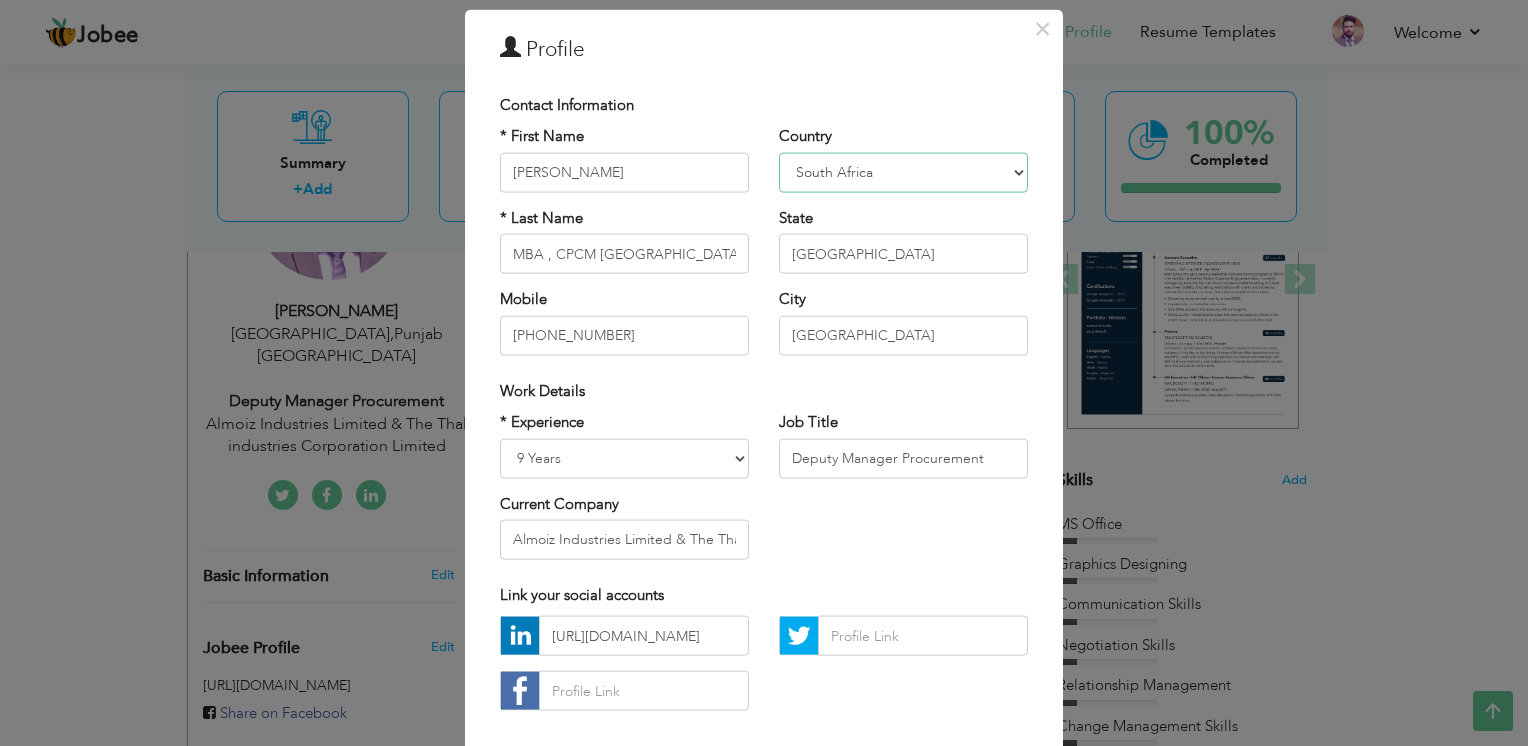 select on "number:166" 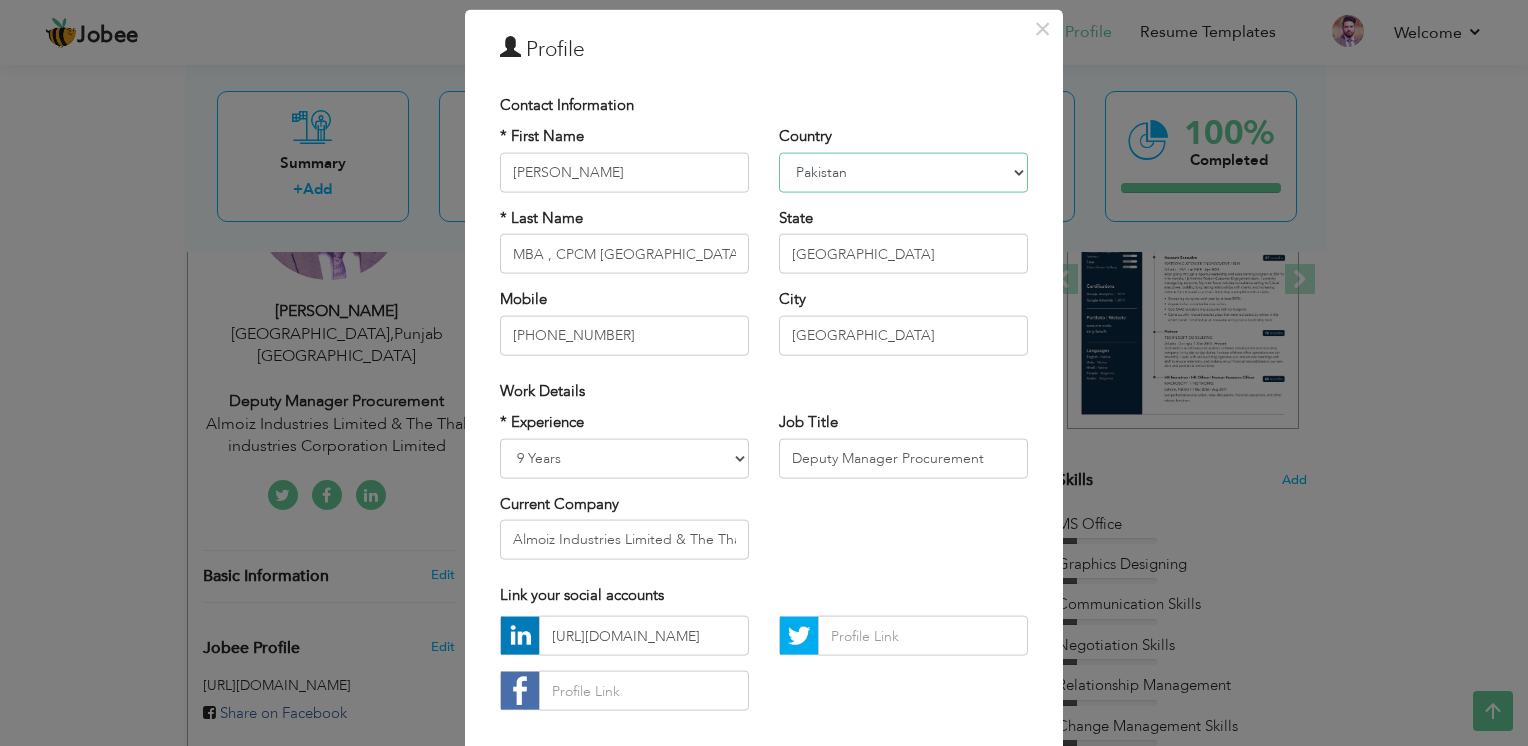 click on "Afghanistan Albania Algeria American Samoa Andorra Angola Anguilla Antarctica Antigua and Barbuda Argentina Armenia Aruba Australia Austria Azerbaijan Bahamas Bahrain Bangladesh Barbados Belarus Belgium Belize Benin Bermuda Bhutan Bolivia Bosnia-Herzegovina Botswana Bouvet Island Brazil British Indian Ocean Territory Brunei Darussalam Bulgaria Burkina Faso Burundi Cambodia Cameroon Canada Cape Verde Cayman Islands Central African Republic Chad Chile China Christmas Island Cocos (Keeling) Islands Colombia Comoros Congo Congo, Dem. Republic Cook Islands Costa Rica Croatia Cuba Cyprus Czech Rep Denmark Djibouti Dominica Dominican Republic Ecuador Egypt El Salvador Equatorial Guinea Eritrea Estonia Ethiopia European Union Falkland Islands (Malvinas) Faroe Islands Fiji Finland France French Guiana French Southern Territories Gabon Gambia Georgia Germany Ghana Gibraltar Great Britain Greece Greenland Grenada Guadeloupe (French) Guam (USA) Guatemala Guernsey Guinea Guinea Bissau Guyana Haiti Honduras Hong Kong India" at bounding box center [903, 172] 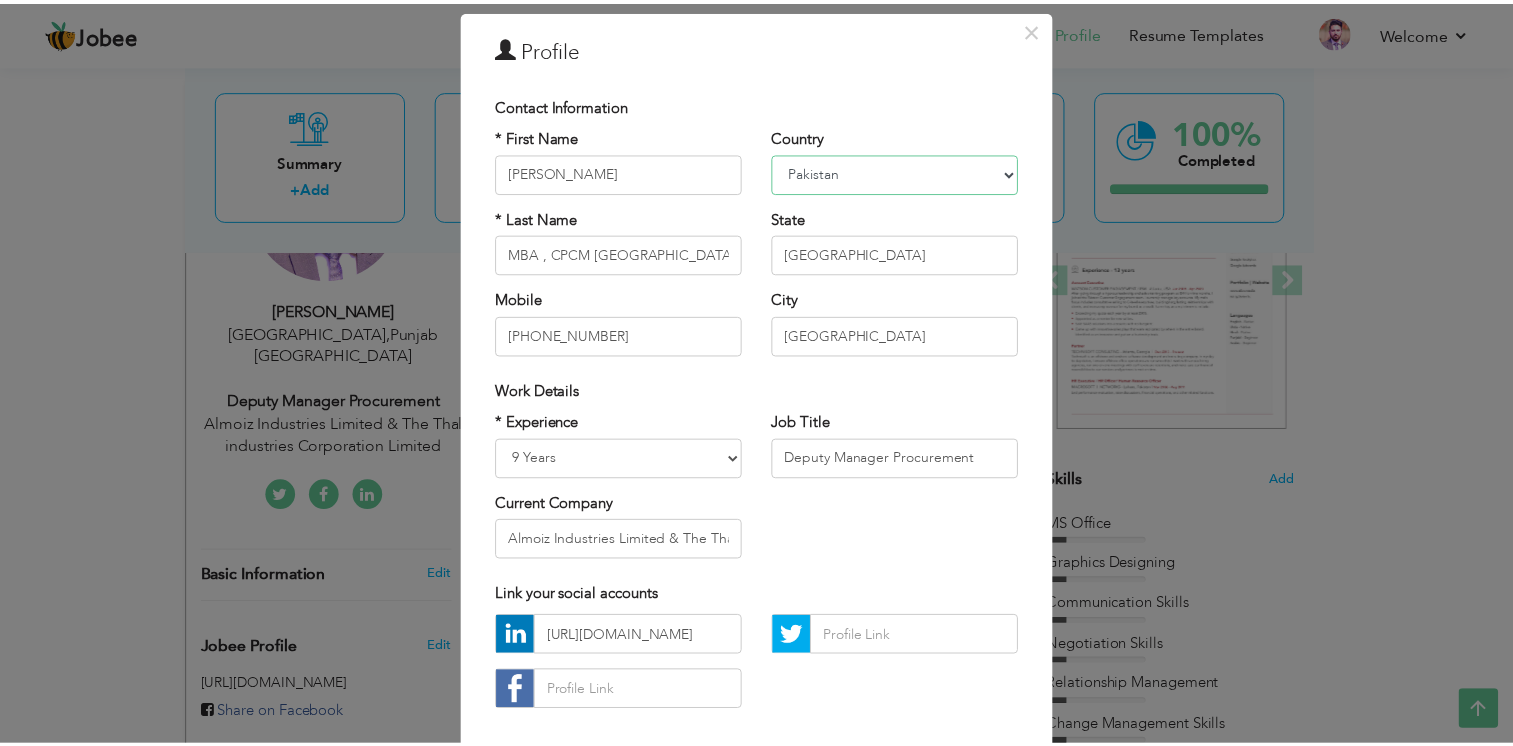 scroll, scrollTop: 166, scrollLeft: 0, axis: vertical 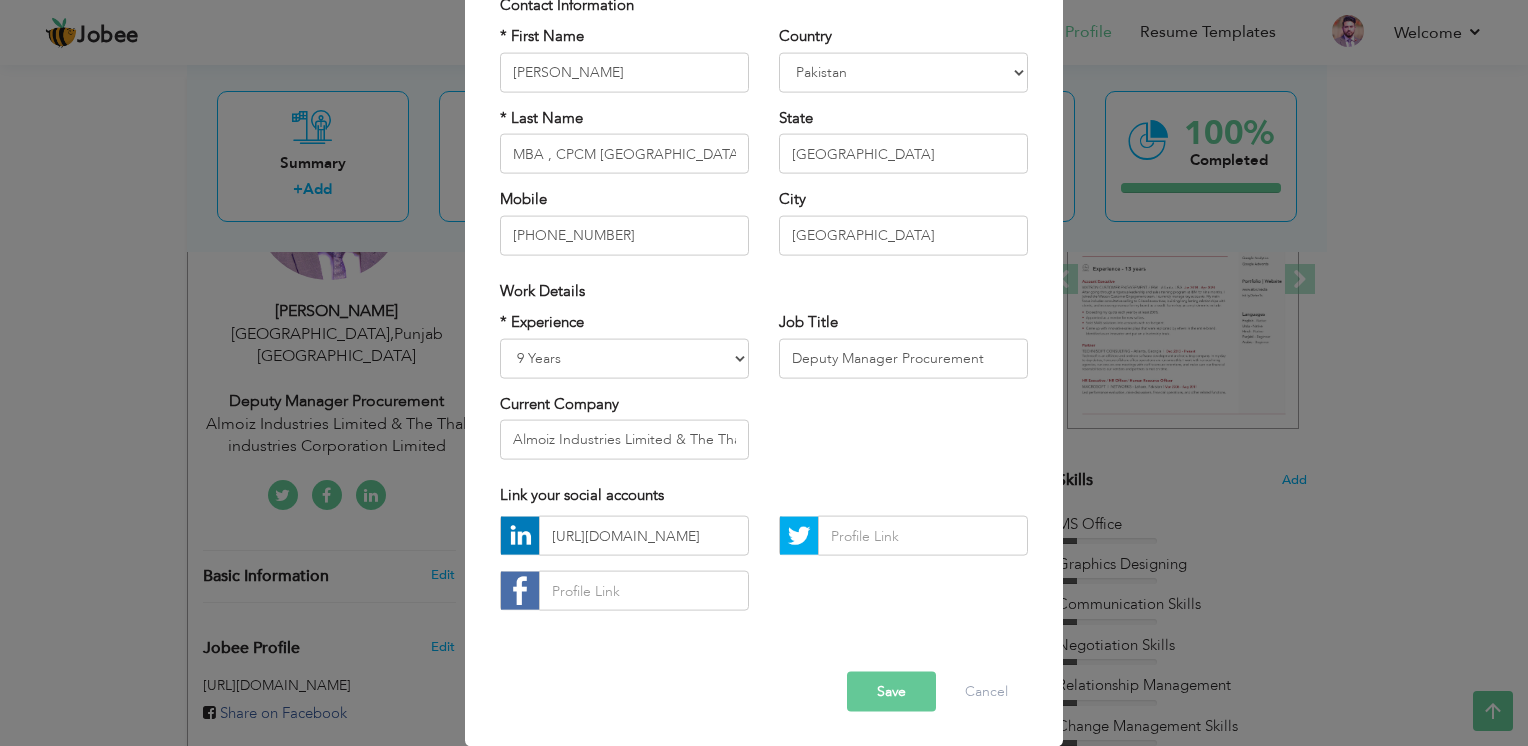 click on "Save" at bounding box center (891, 692) 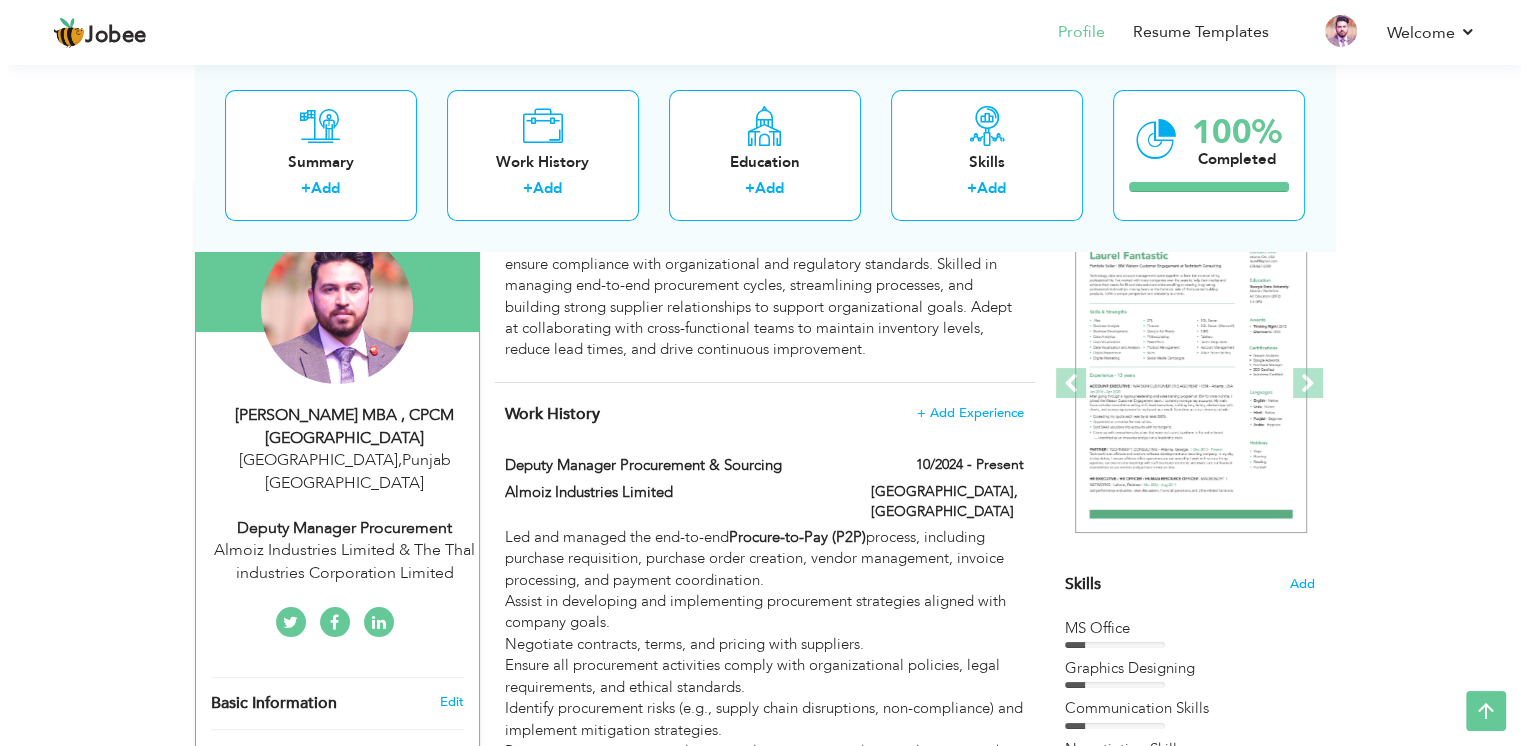 scroll, scrollTop: 100, scrollLeft: 0, axis: vertical 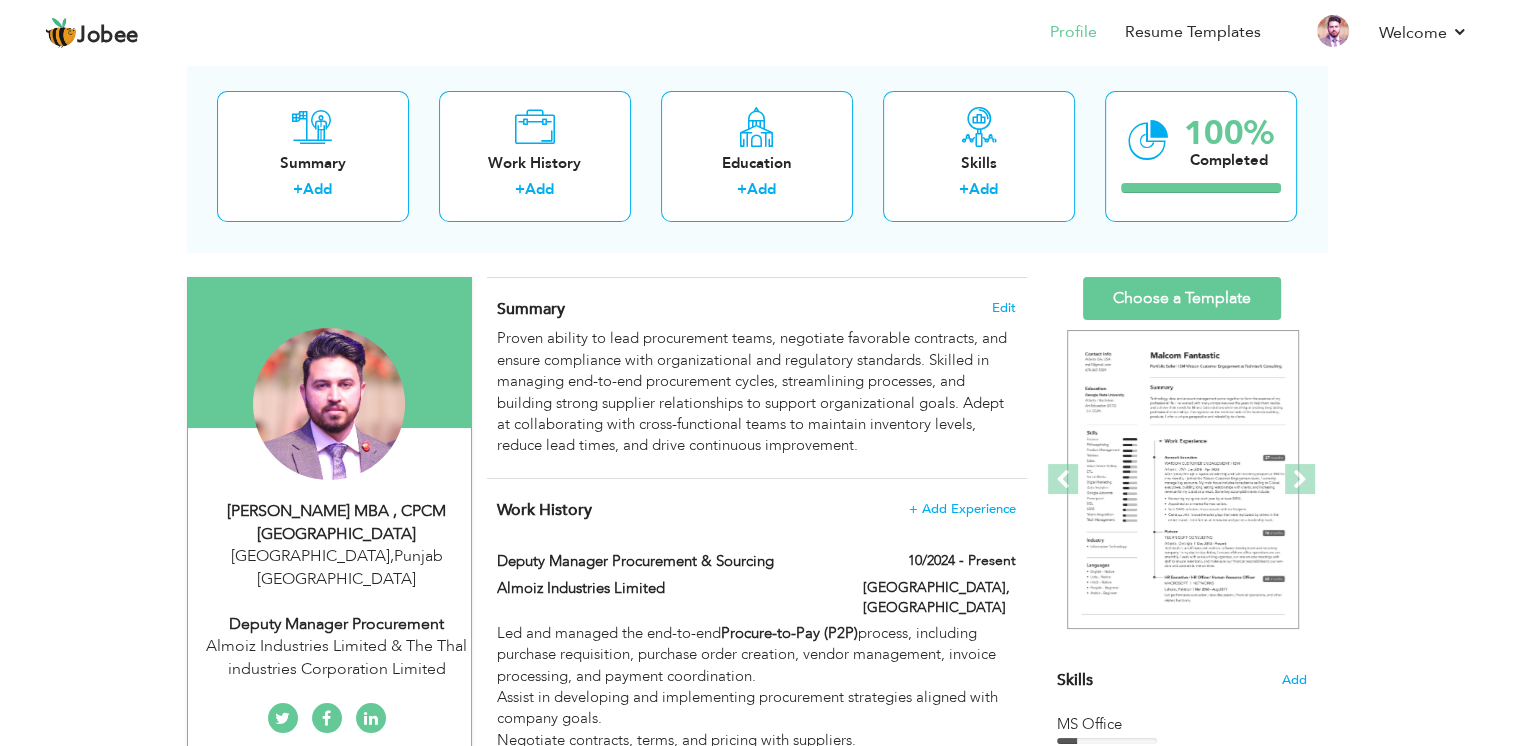 click on "Lahore ,  Punjab Pakistan" at bounding box center (337, 568) 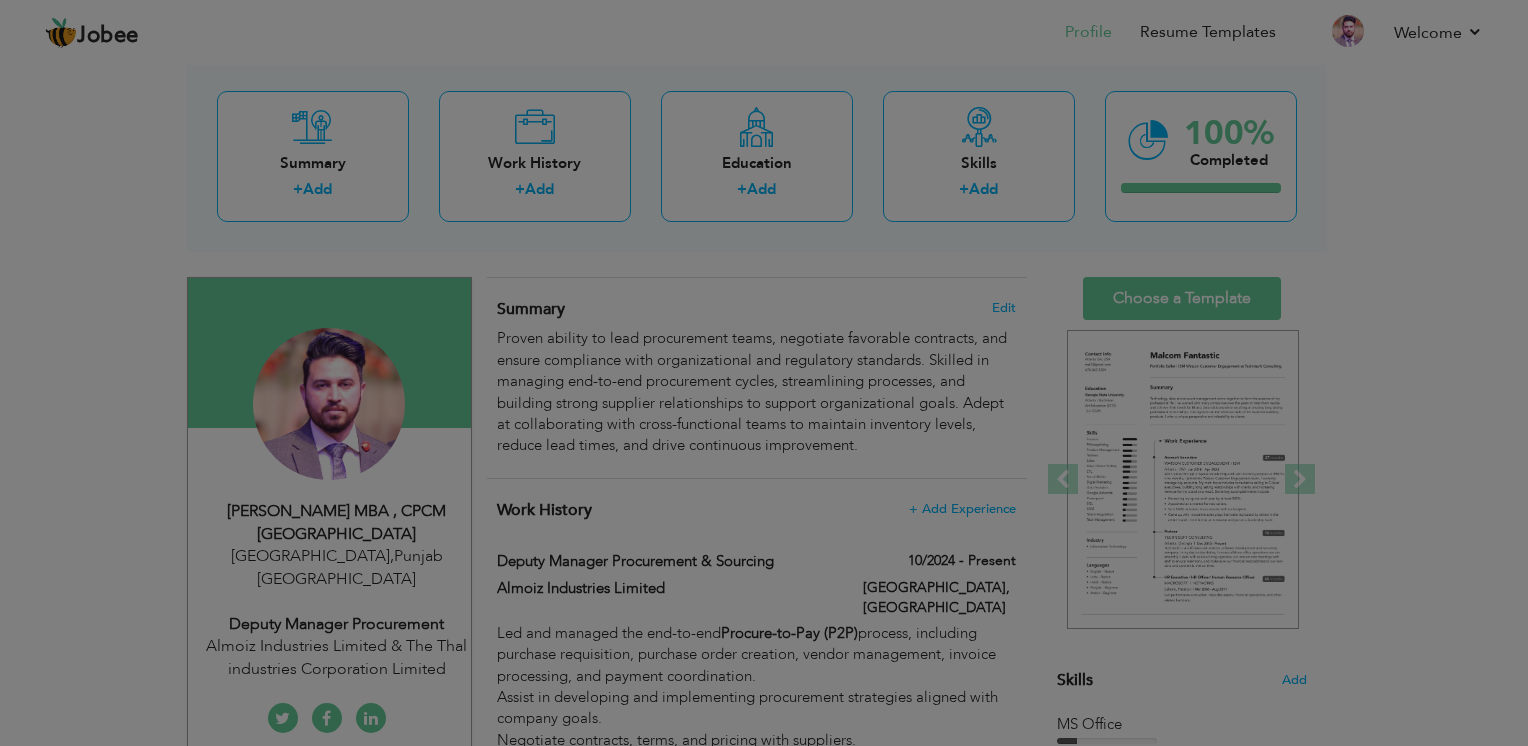 scroll, scrollTop: 0, scrollLeft: 0, axis: both 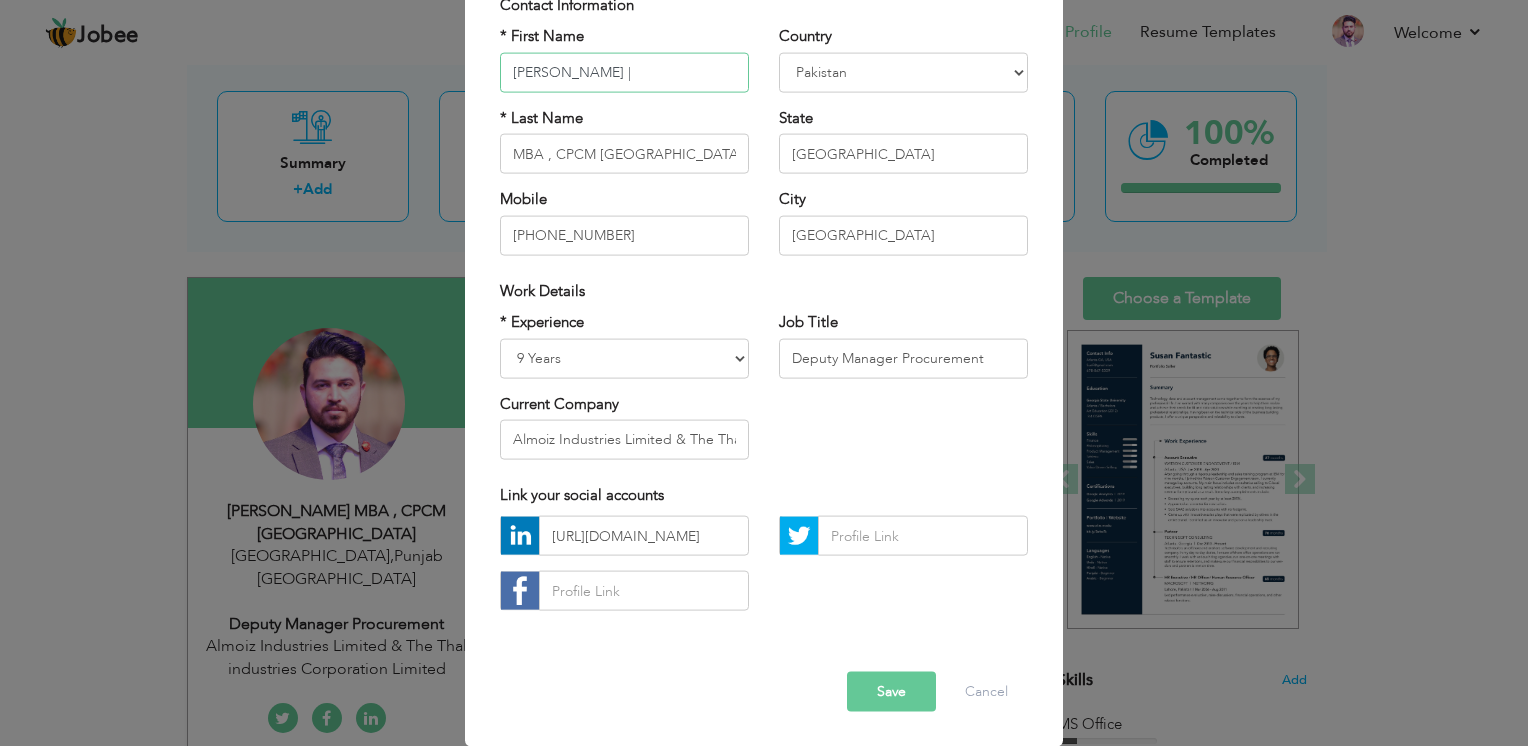 type on "[PERSON_NAME] |" 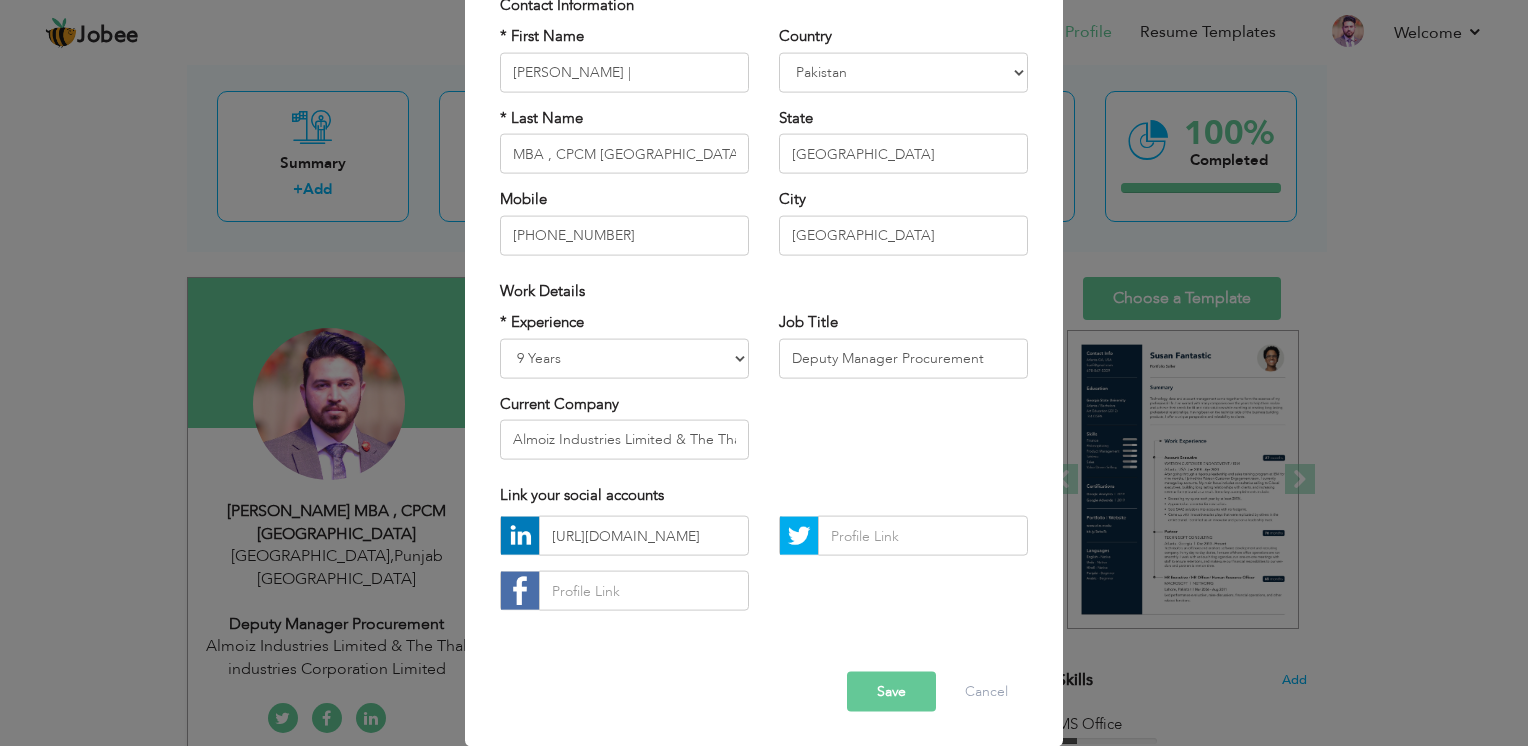 click on "Save" at bounding box center (891, 692) 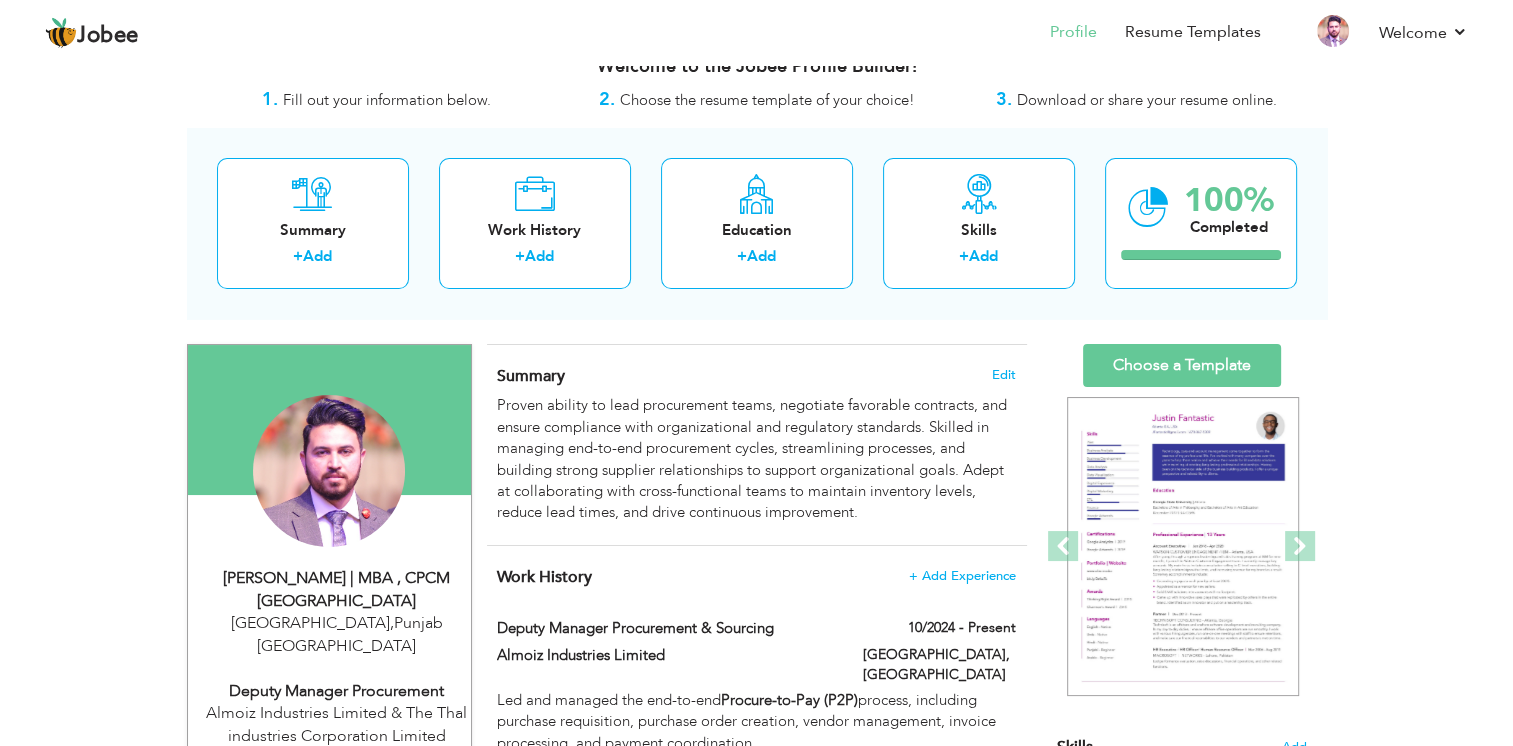 scroll, scrollTop: 0, scrollLeft: 0, axis: both 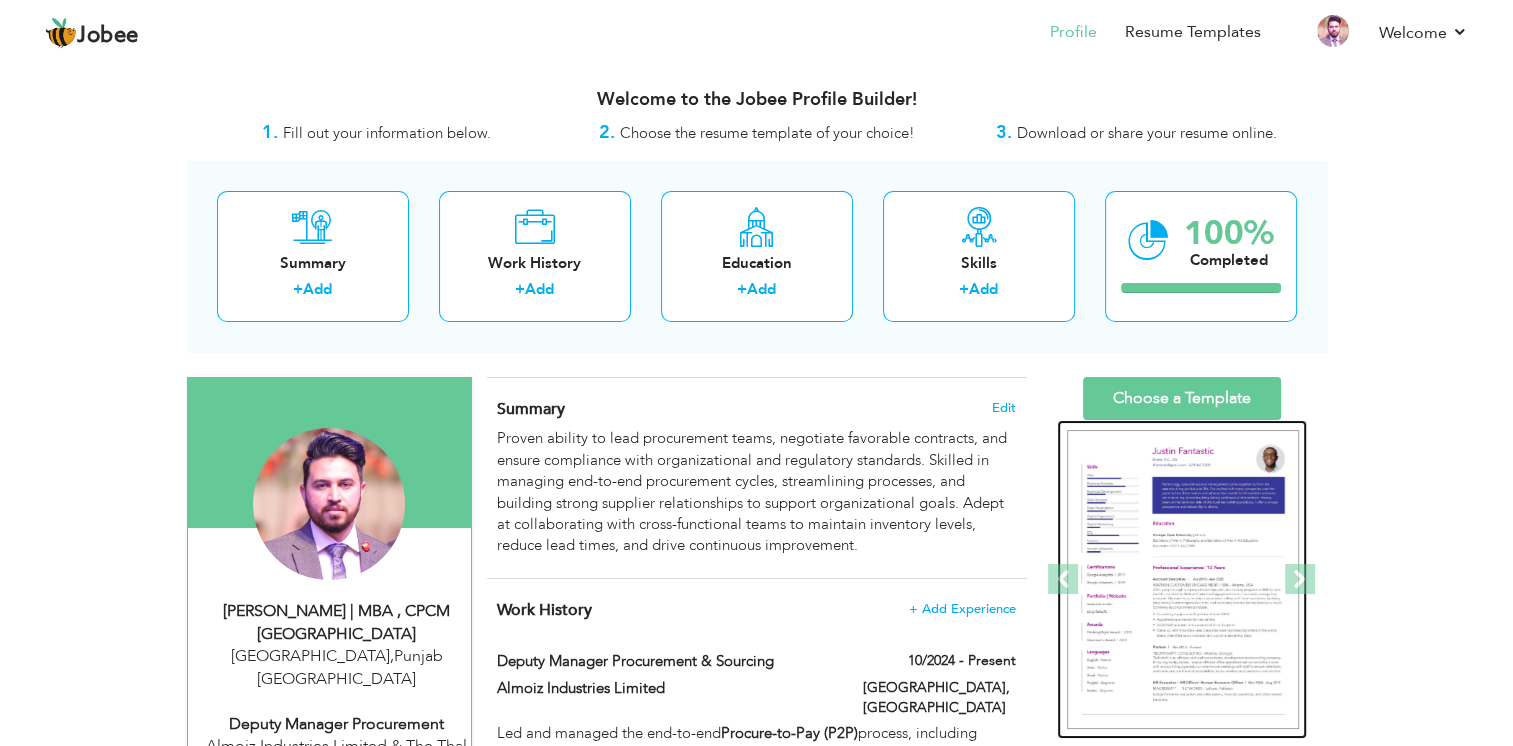 click at bounding box center (1183, 580) 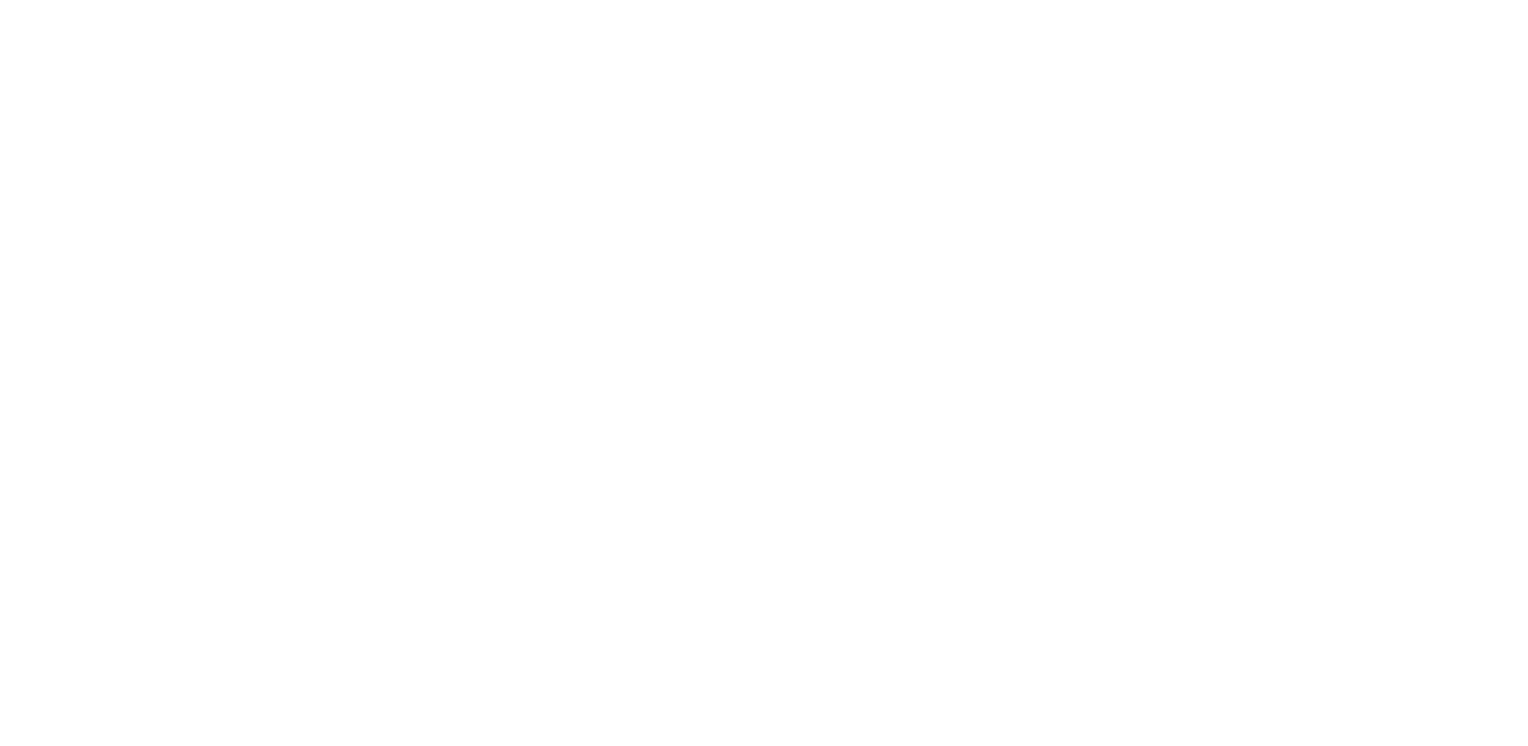 scroll, scrollTop: 0, scrollLeft: 0, axis: both 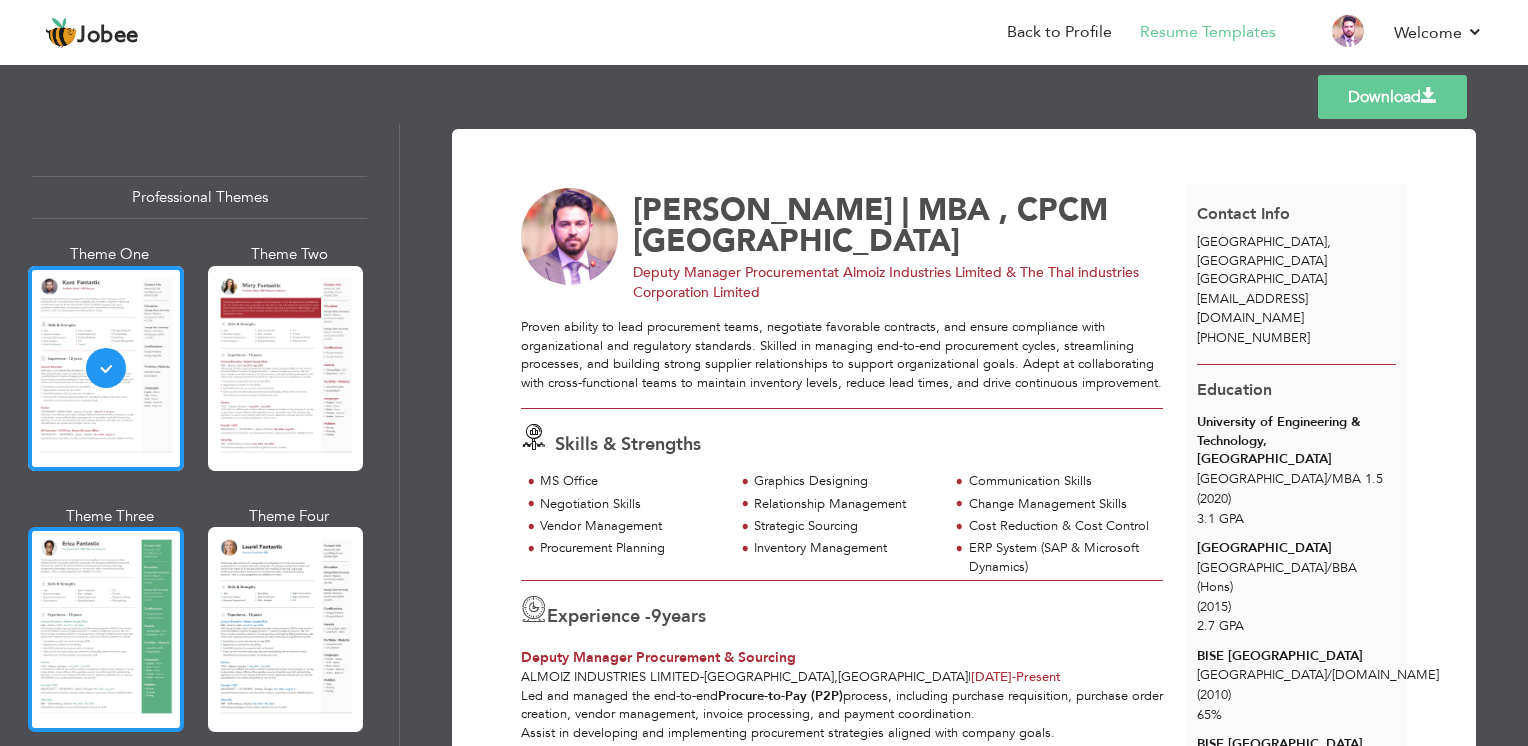 click at bounding box center (106, 629) 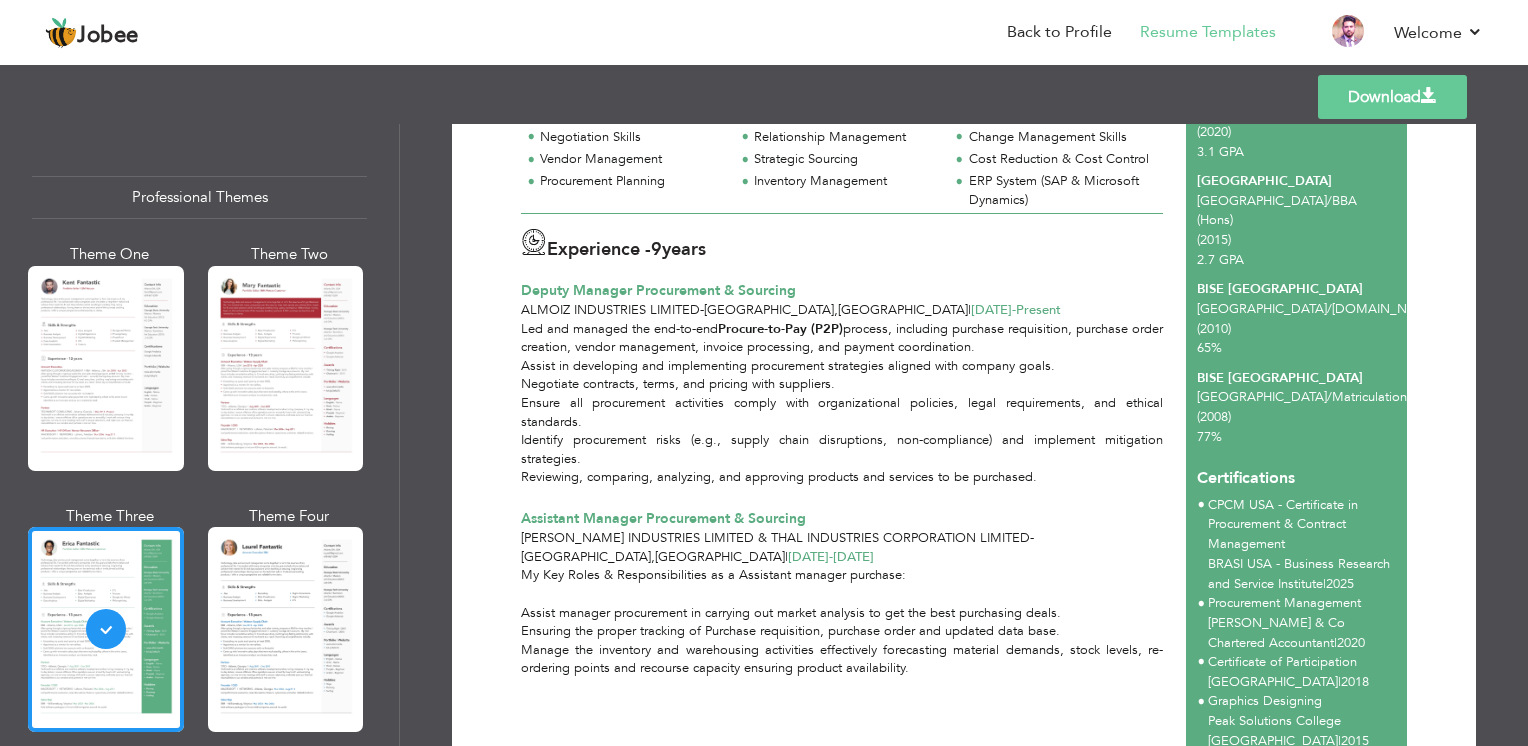 scroll, scrollTop: 500, scrollLeft: 0, axis: vertical 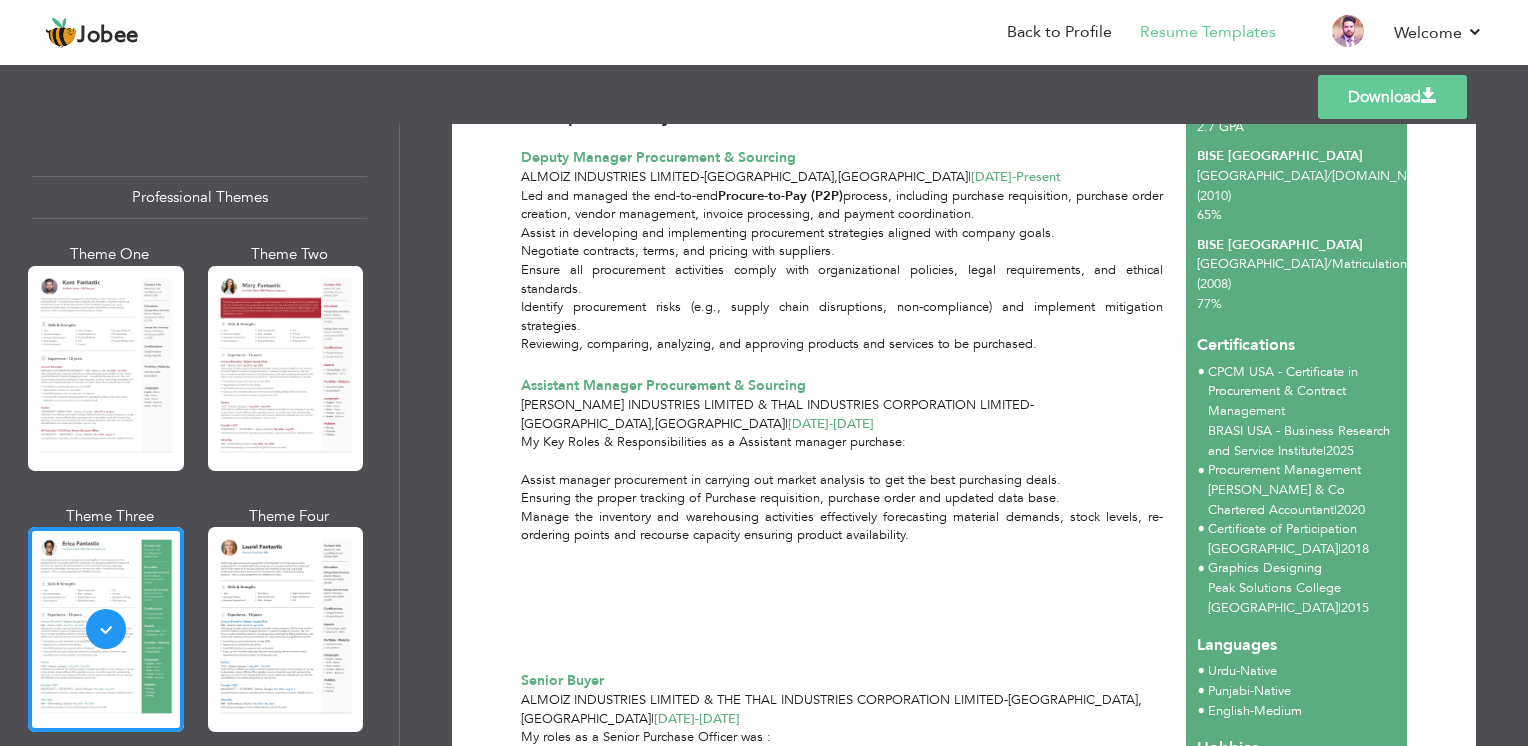 click on "Download" at bounding box center (1392, 97) 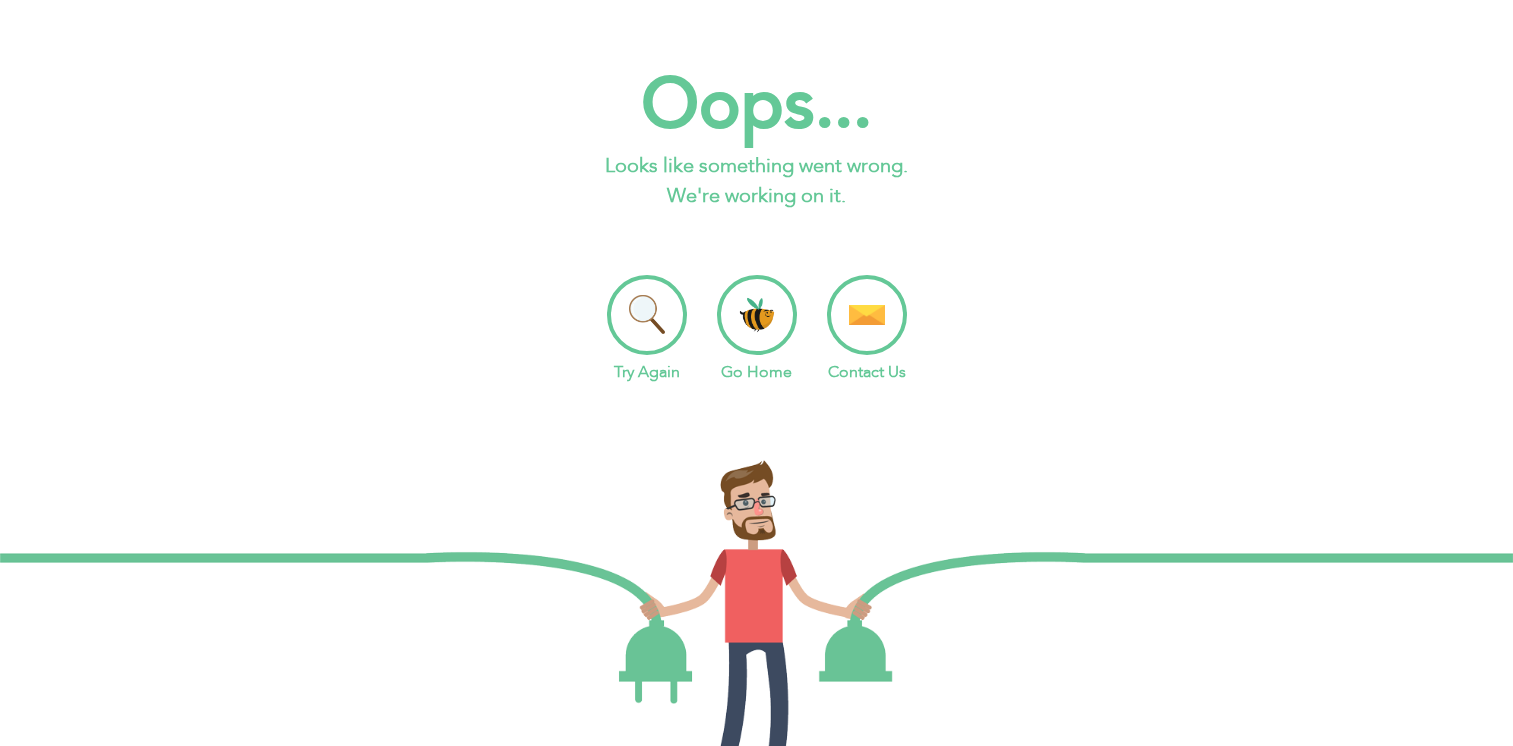 scroll, scrollTop: 0, scrollLeft: 0, axis: both 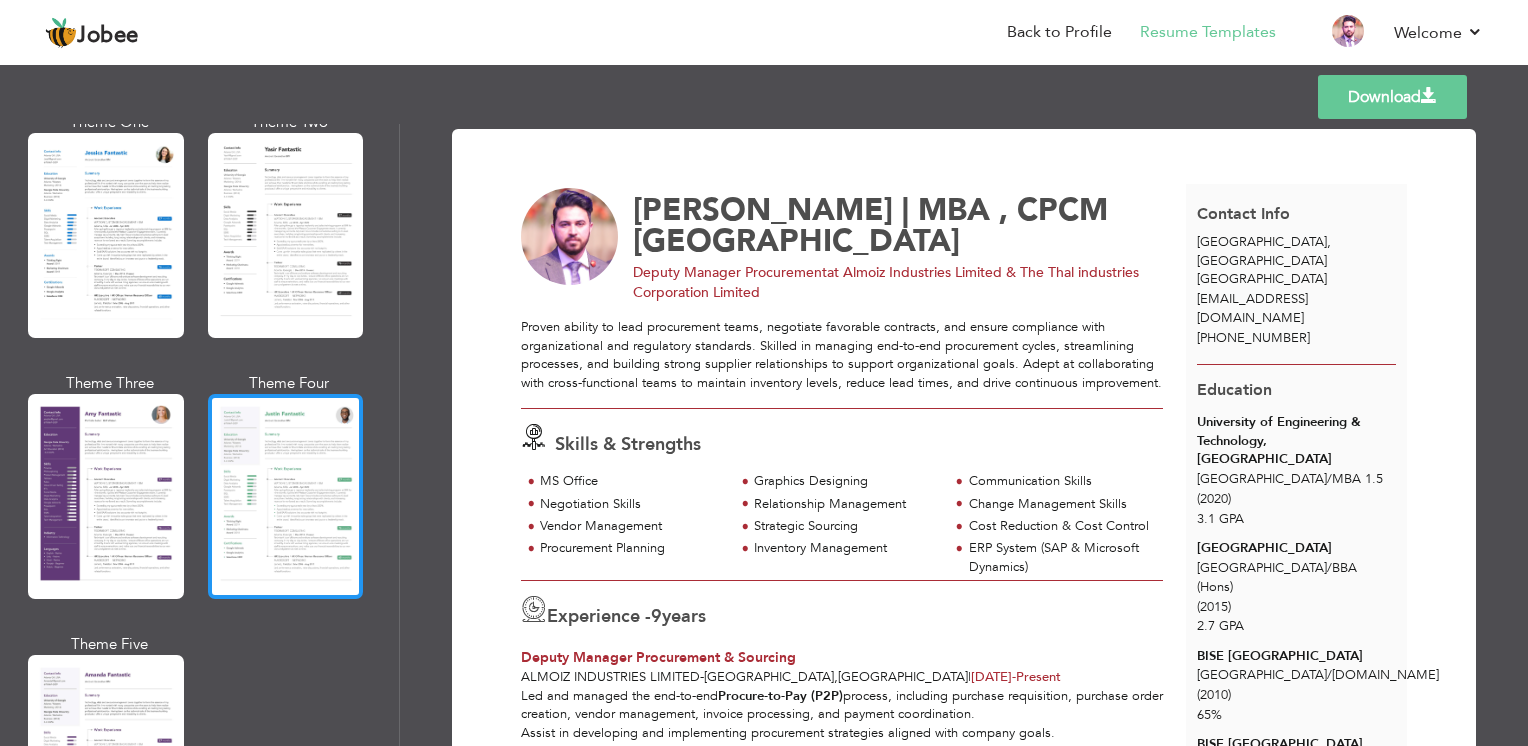 click at bounding box center [286, 496] 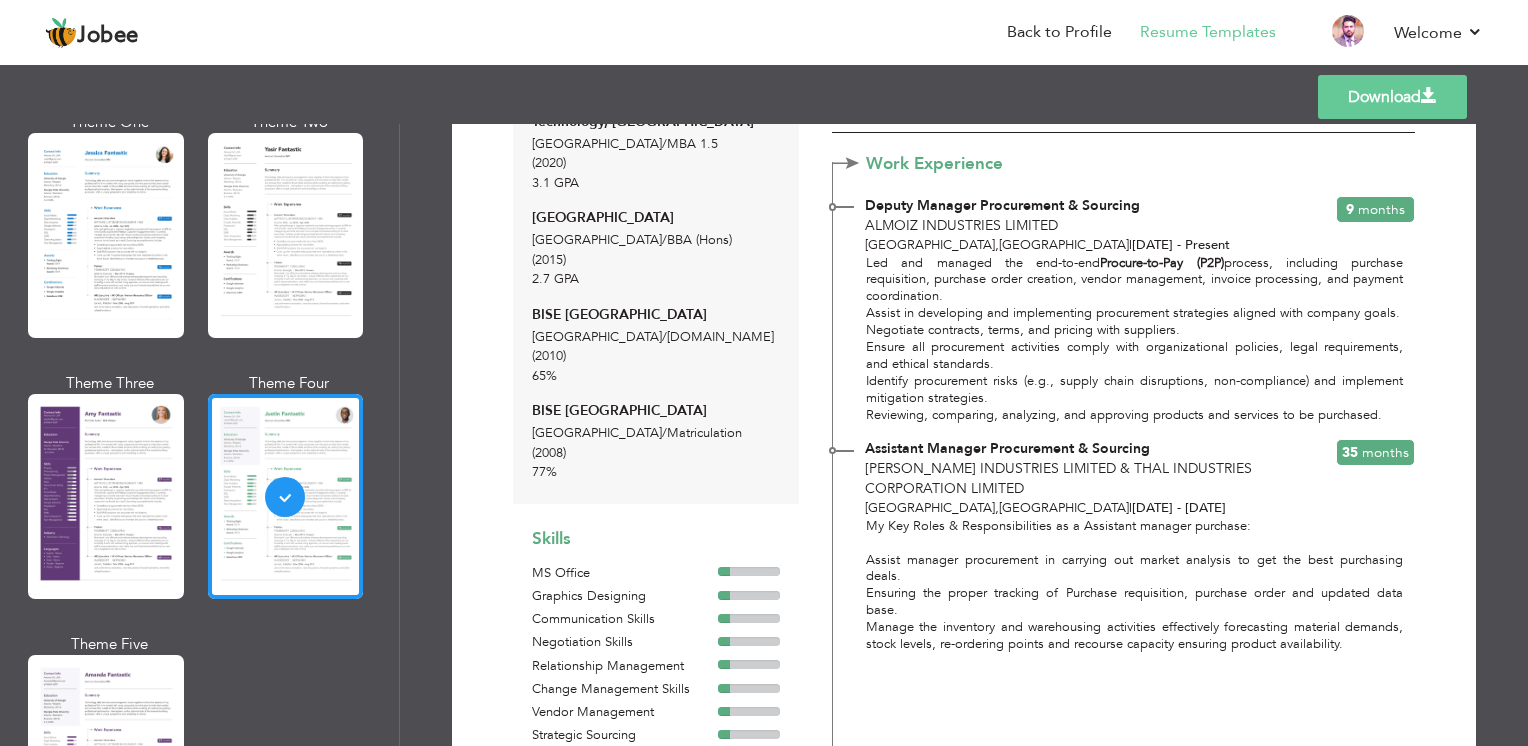 scroll, scrollTop: 600, scrollLeft: 0, axis: vertical 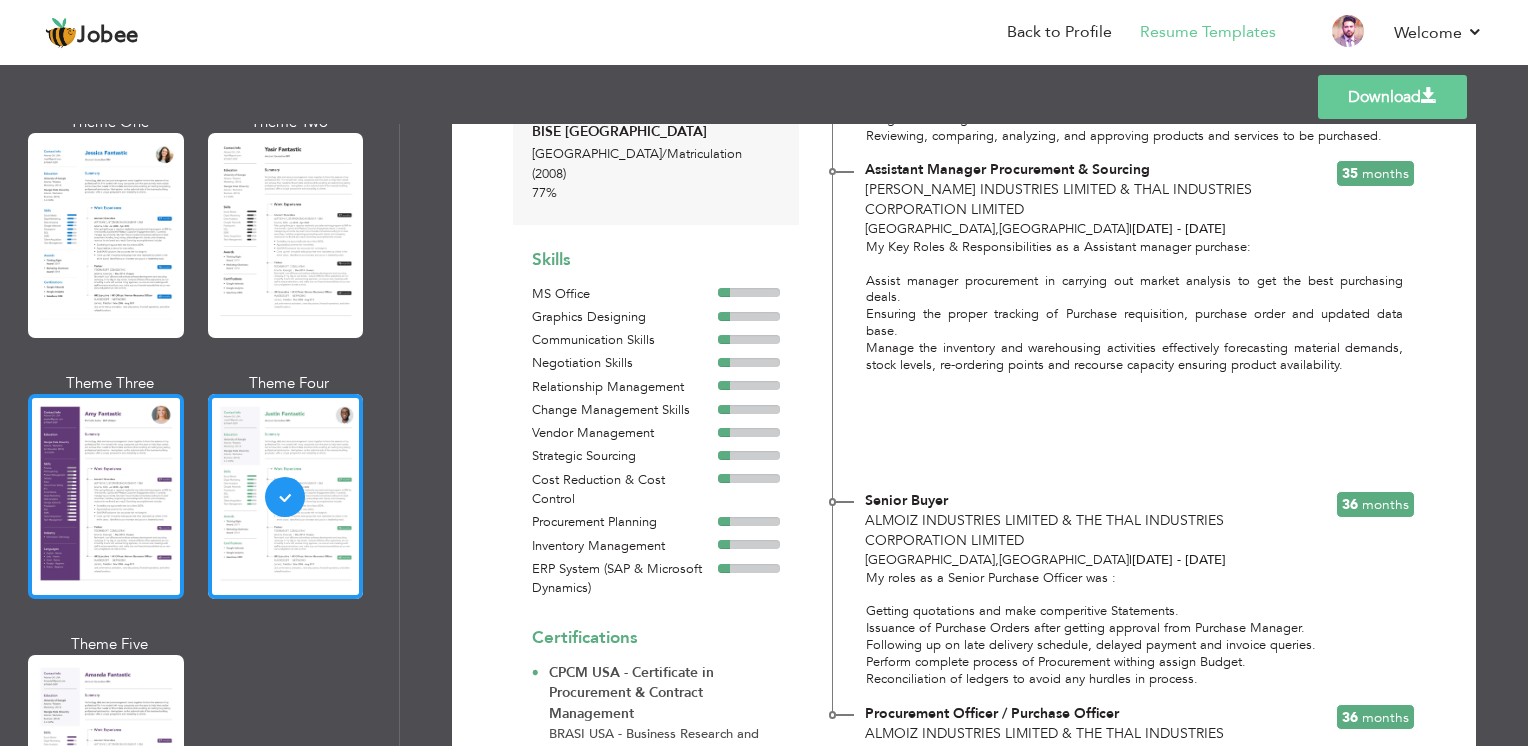 click at bounding box center [106, 496] 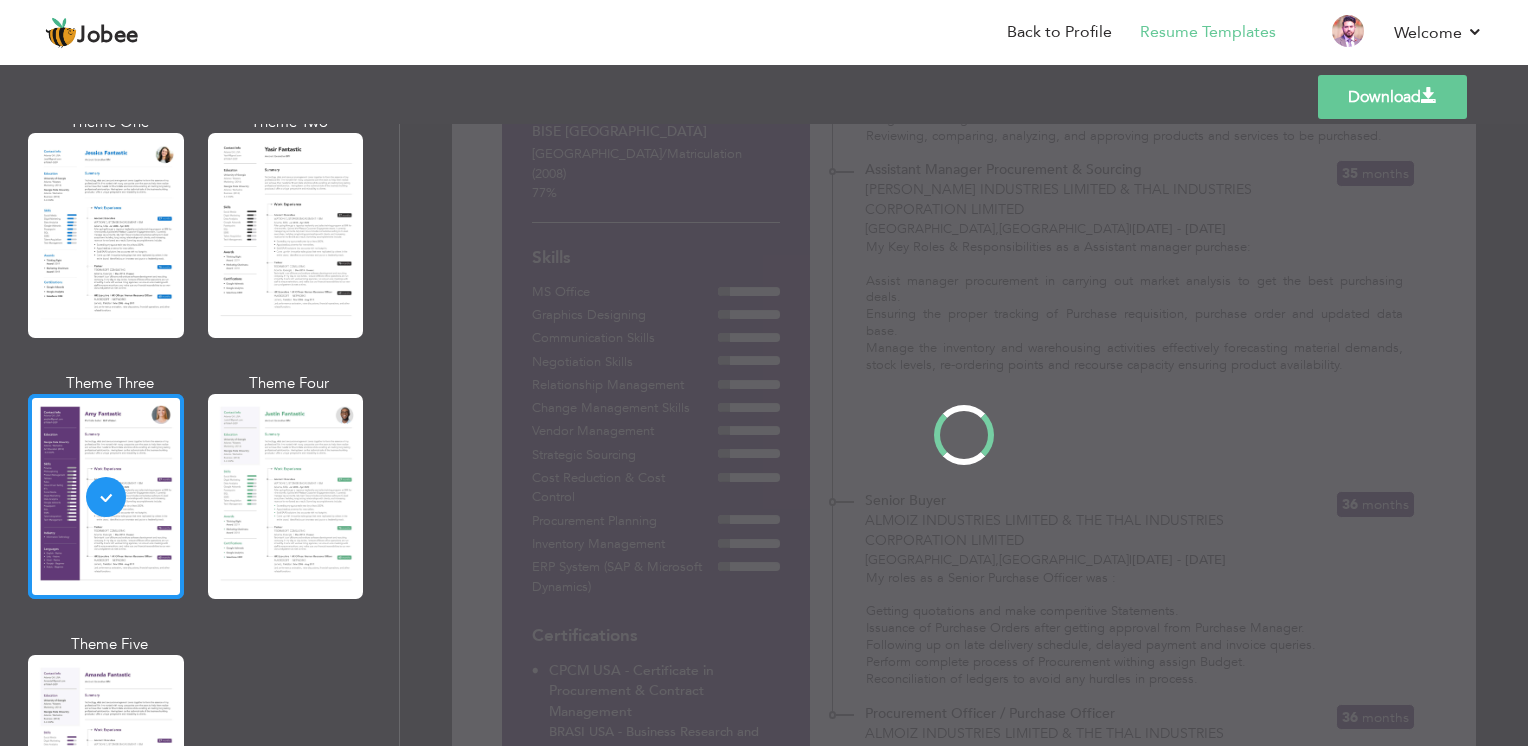 scroll, scrollTop: 0, scrollLeft: 0, axis: both 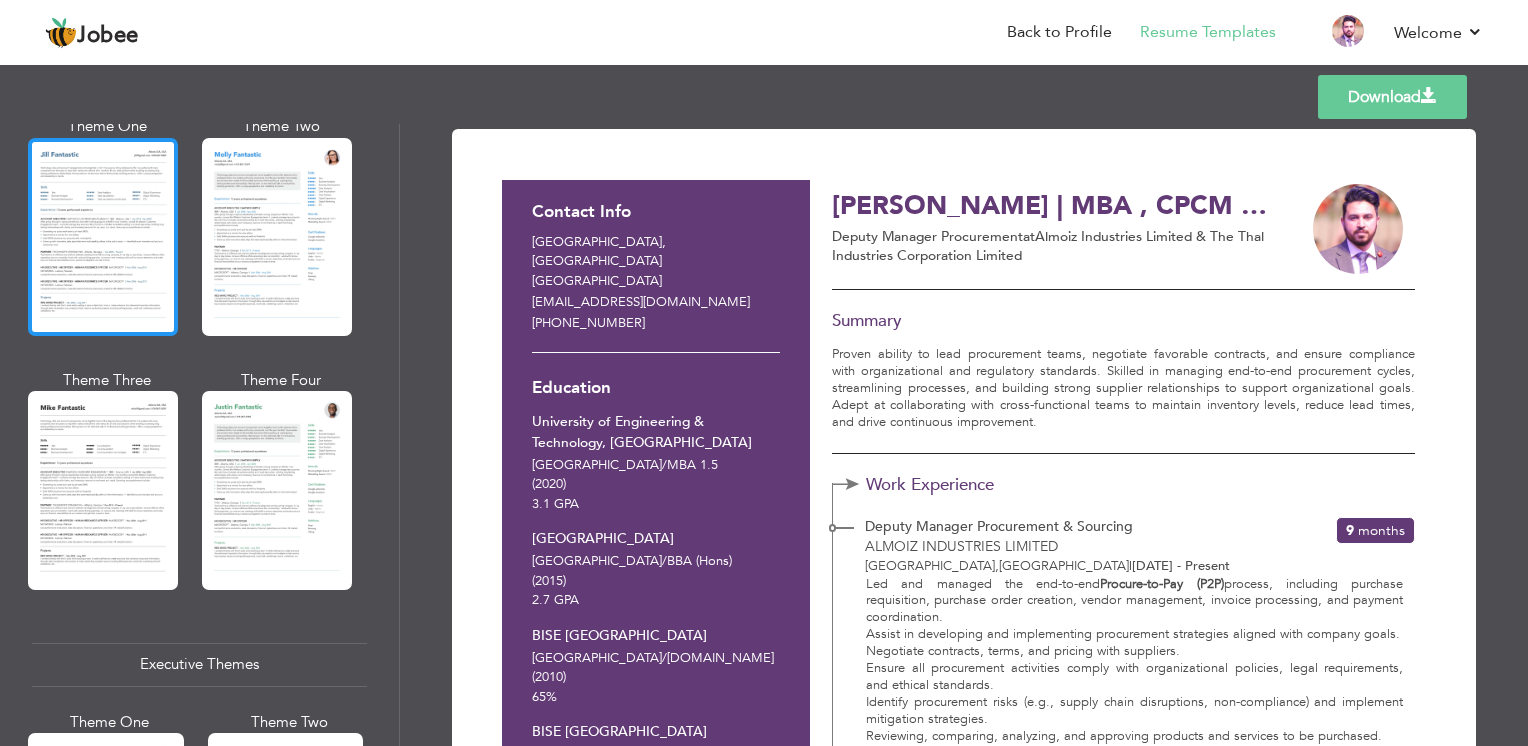 click at bounding box center (103, 237) 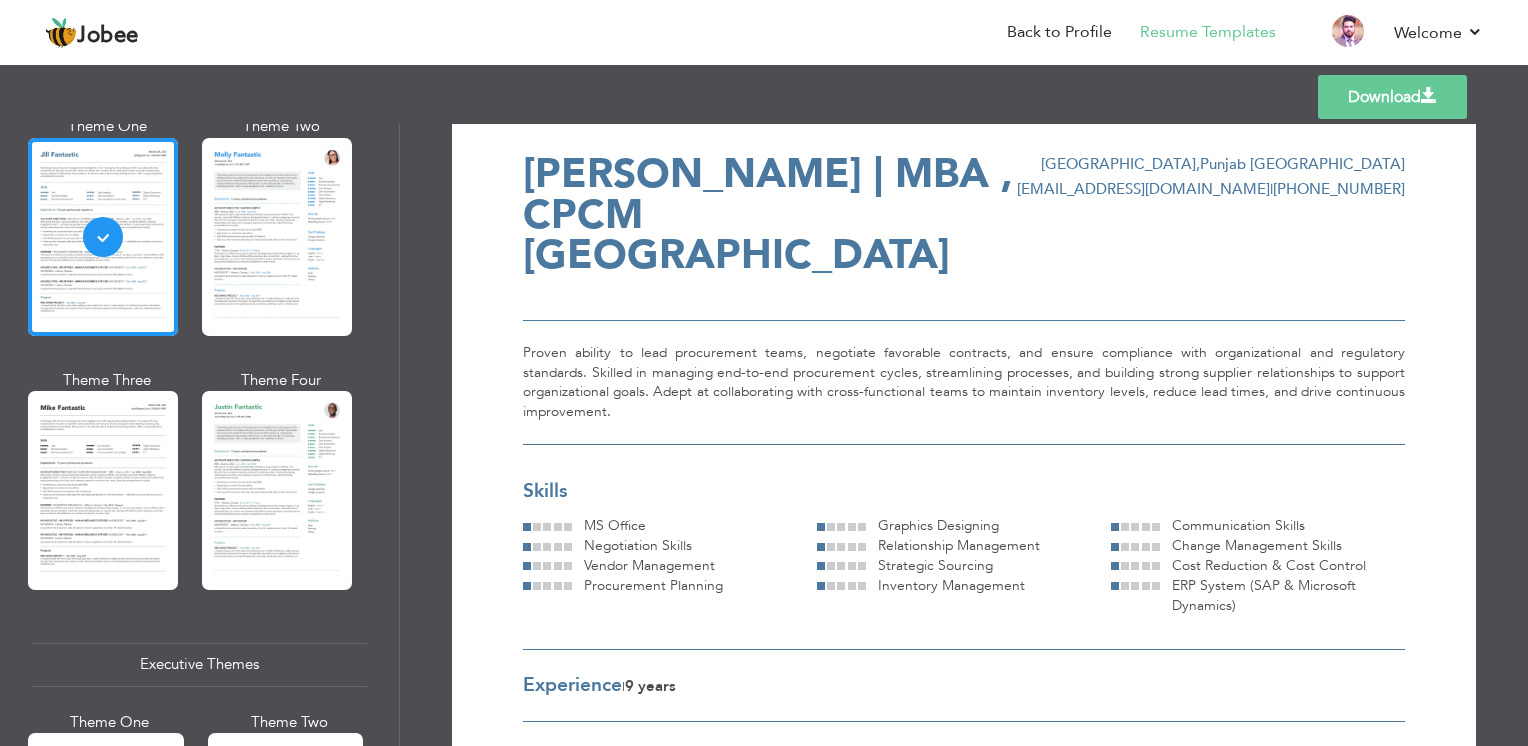 scroll, scrollTop: 0, scrollLeft: 0, axis: both 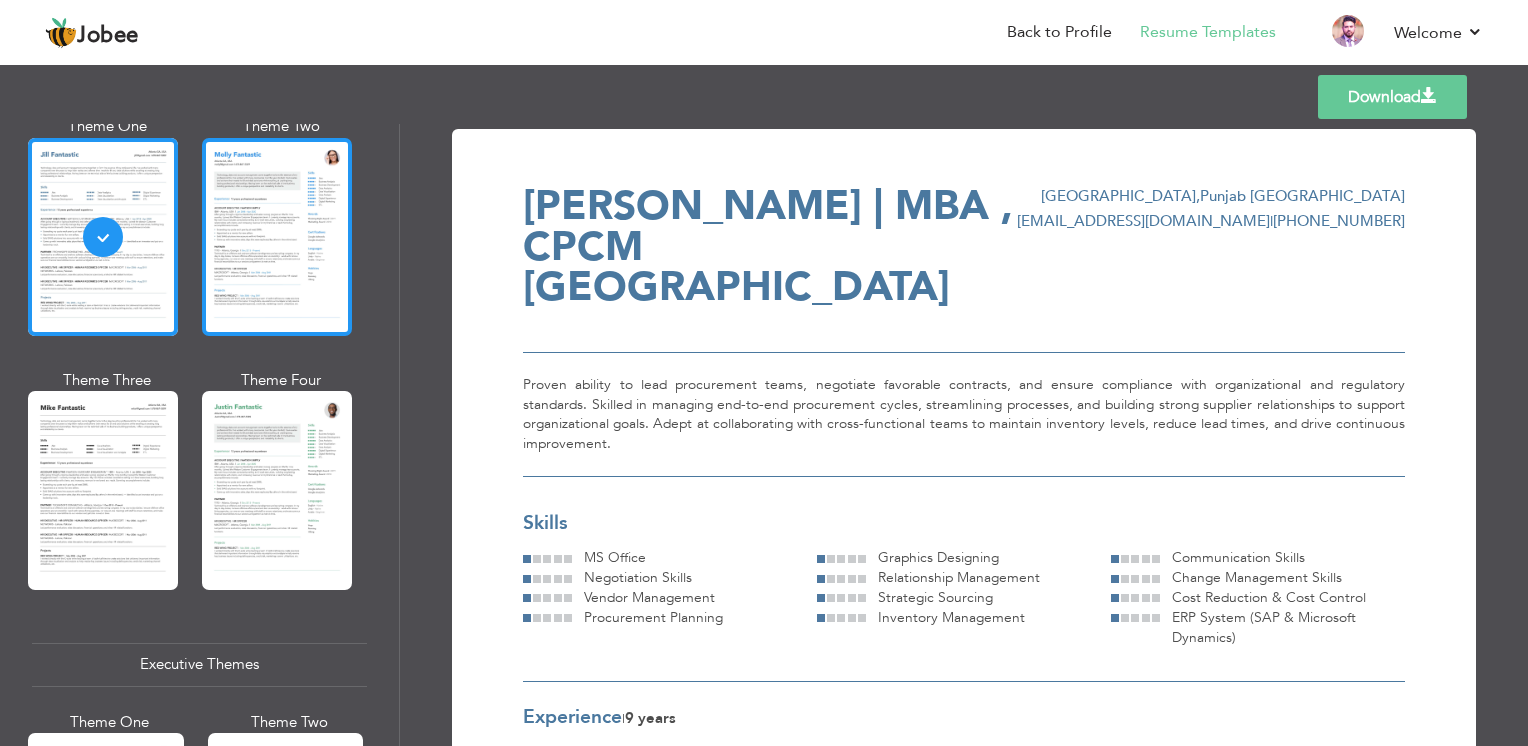 click at bounding box center (277, 237) 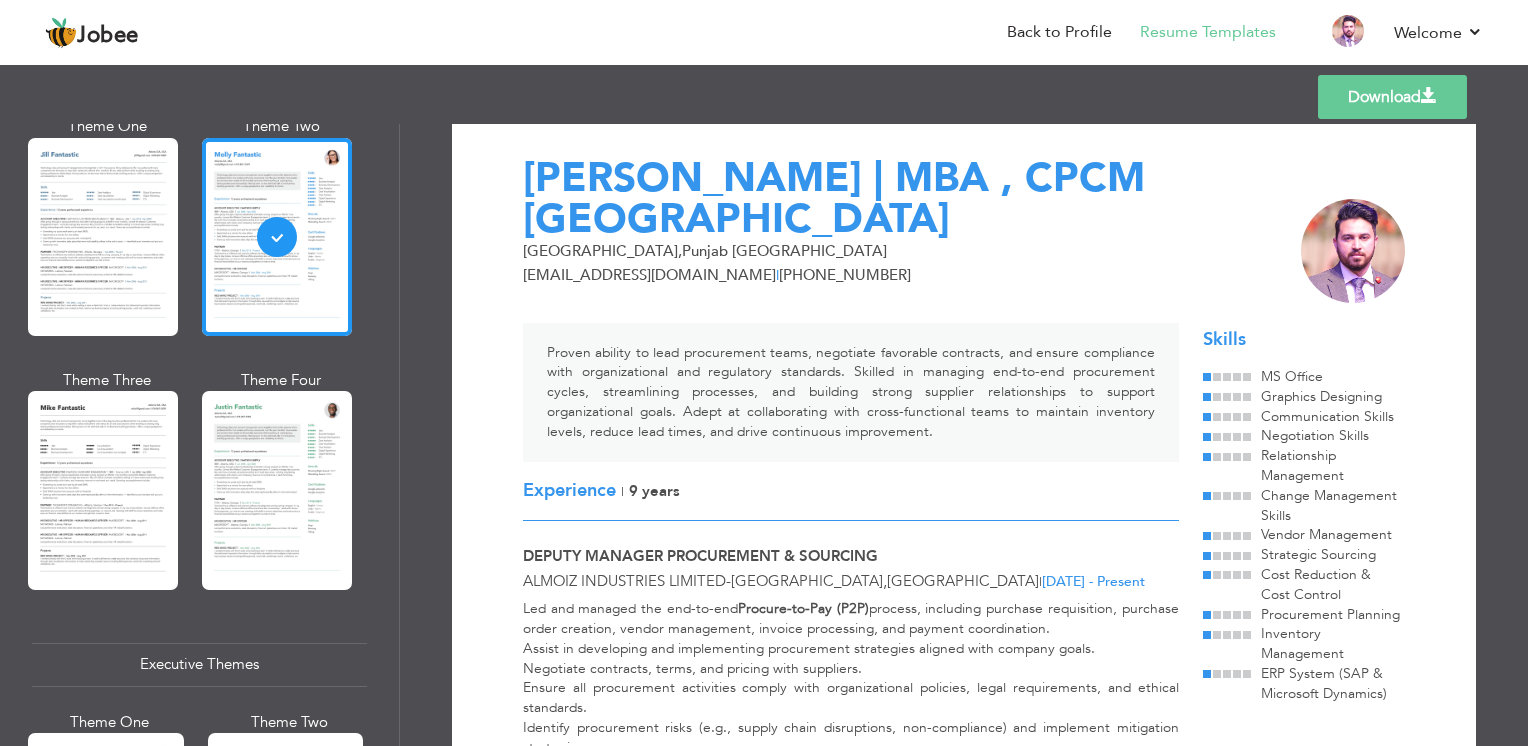 scroll, scrollTop: 0, scrollLeft: 0, axis: both 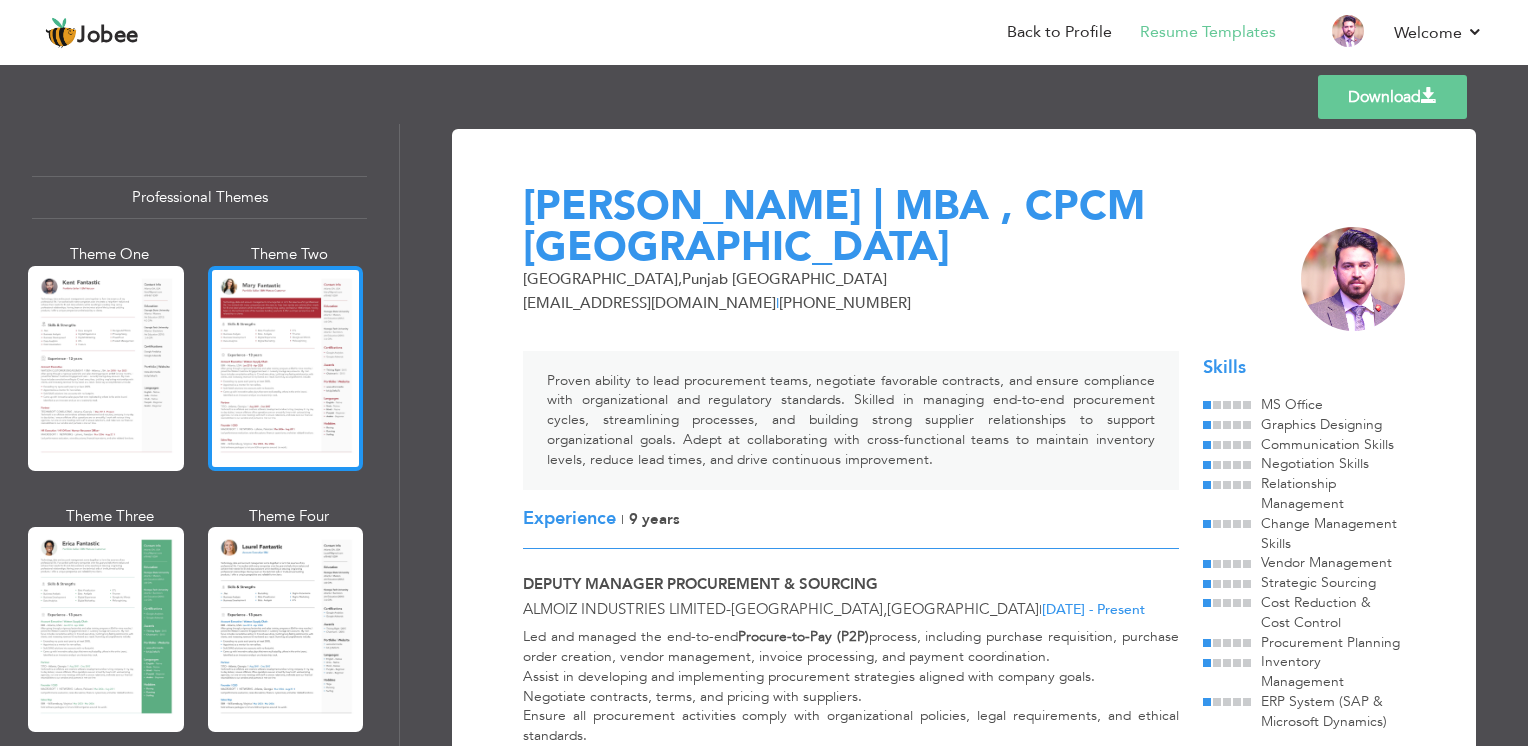 click at bounding box center (286, 368) 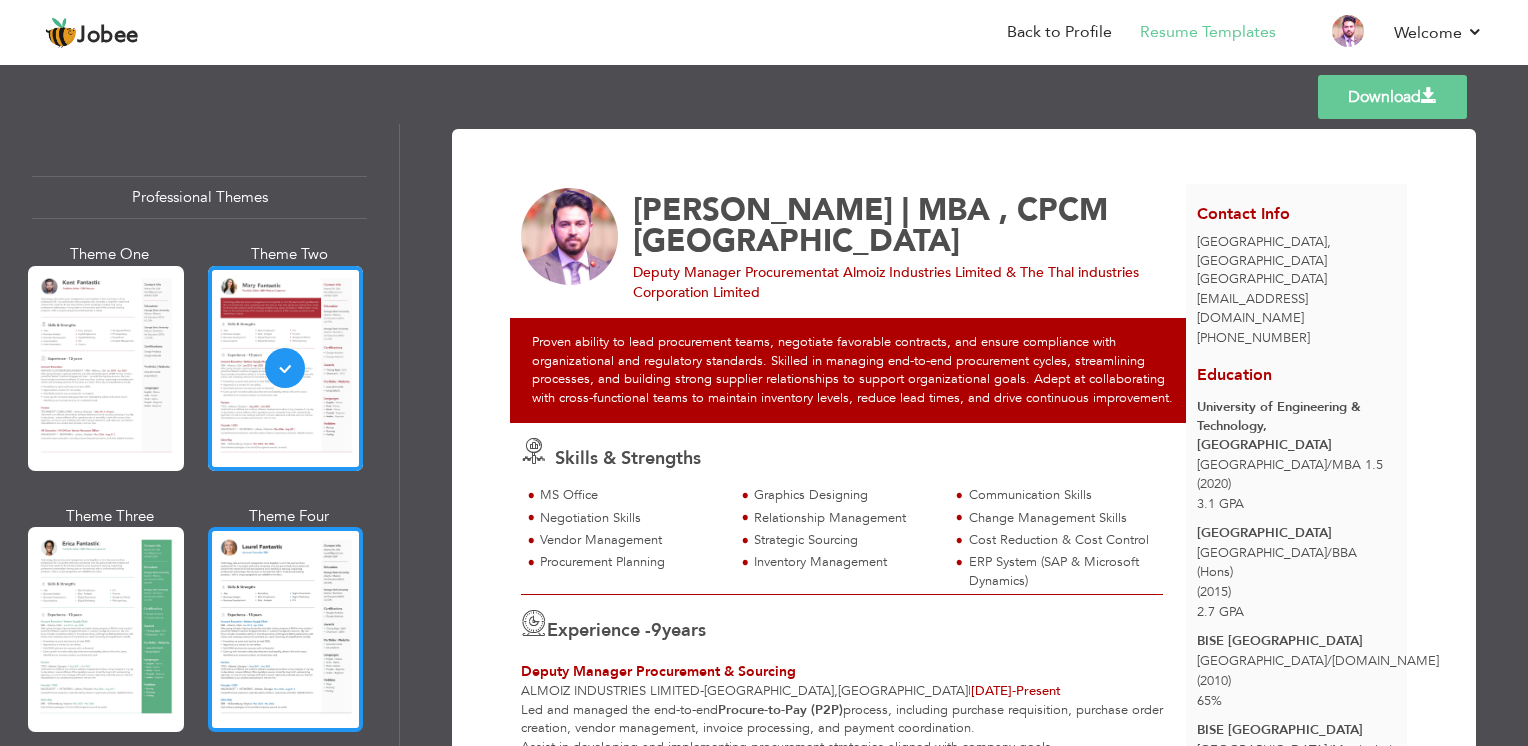 click at bounding box center [286, 629] 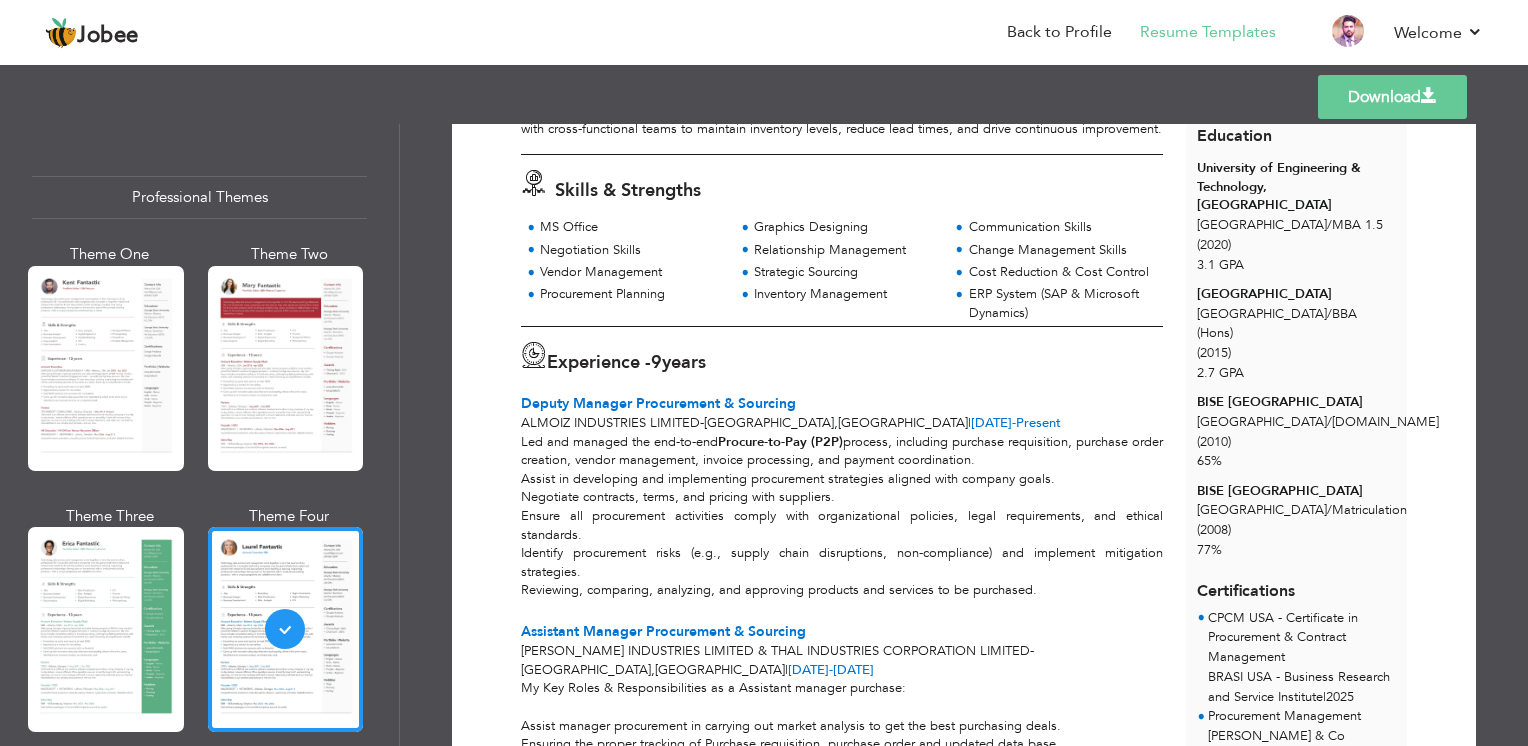 scroll, scrollTop: 0, scrollLeft: 0, axis: both 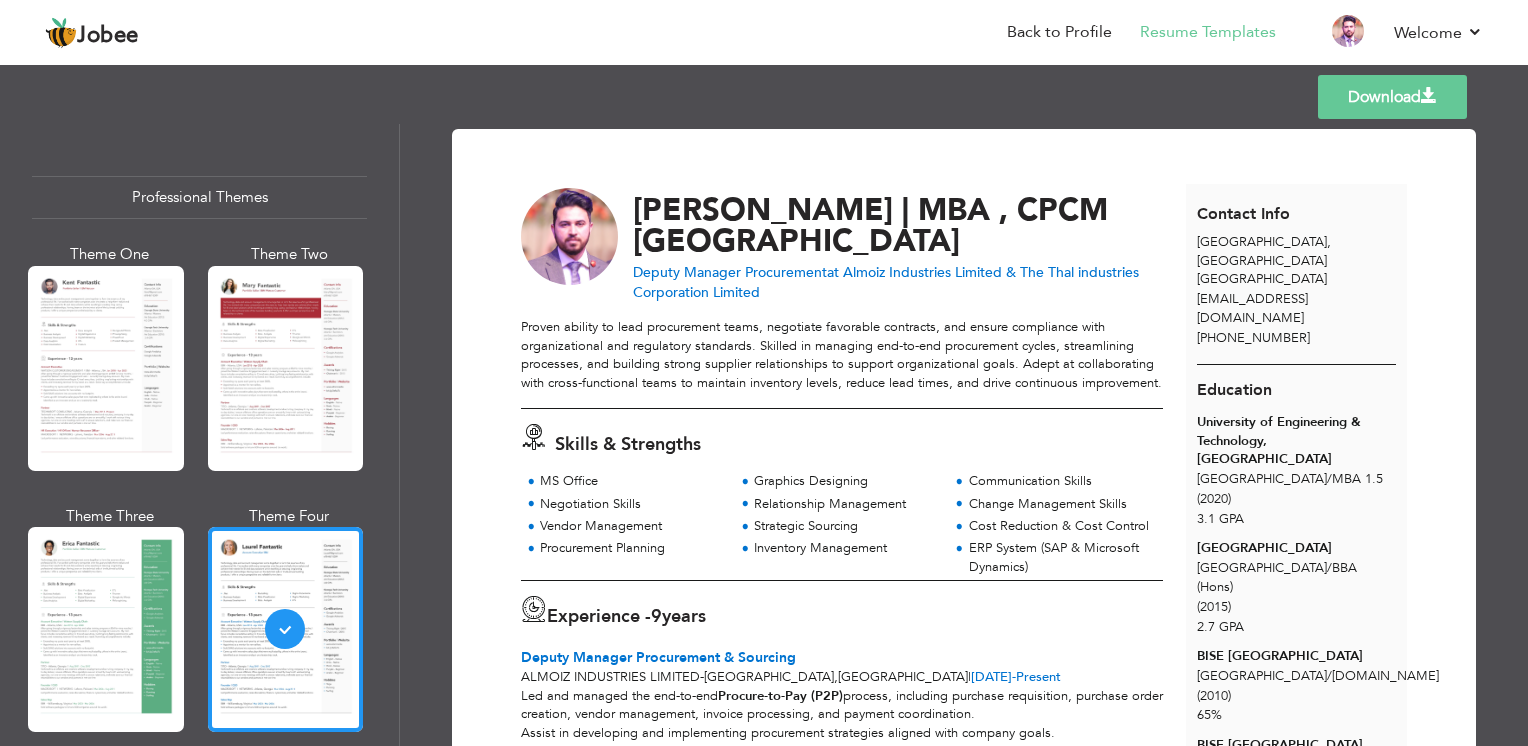 click on "Download" at bounding box center [1392, 97] 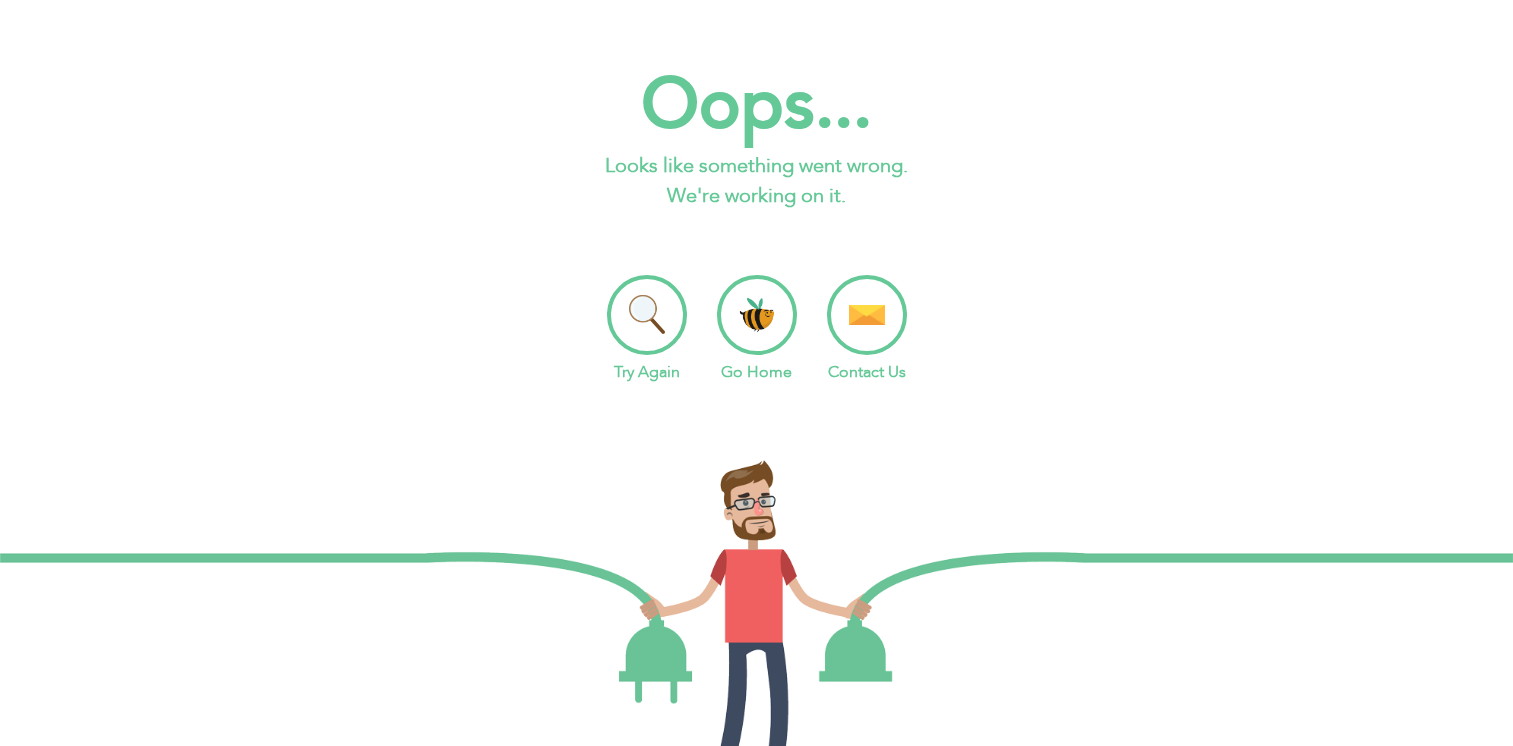 scroll, scrollTop: 0, scrollLeft: 0, axis: both 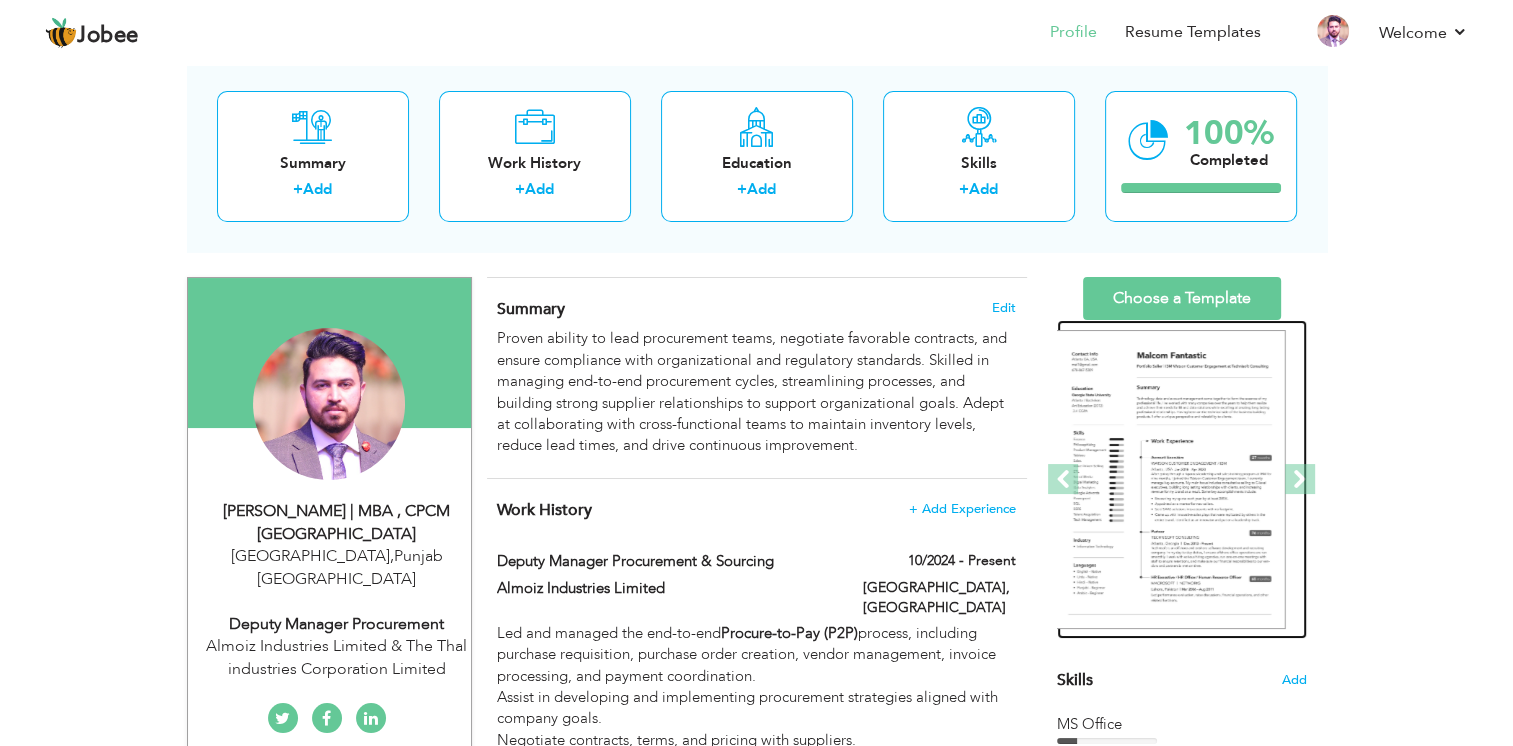 click at bounding box center (1169, 480) 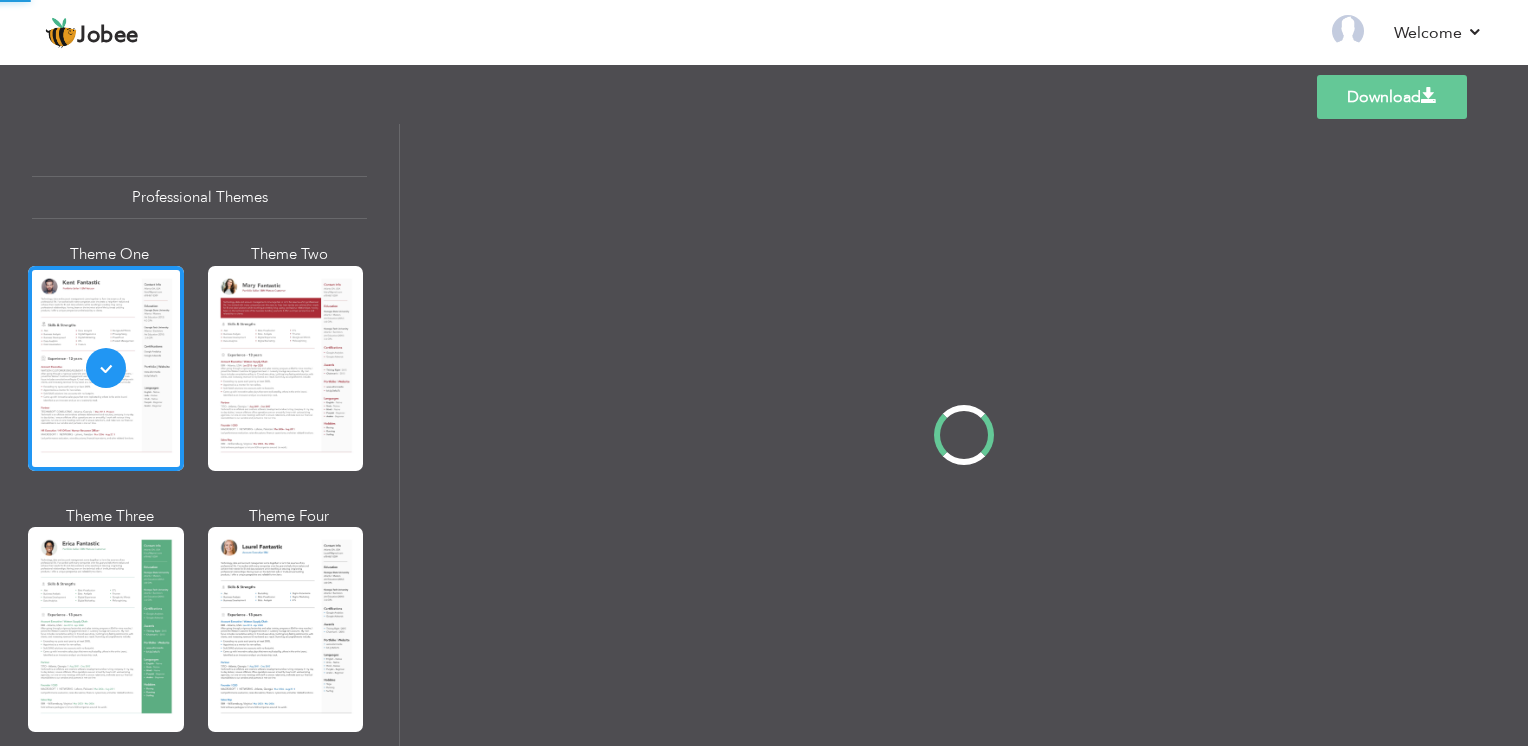 scroll, scrollTop: 0, scrollLeft: 0, axis: both 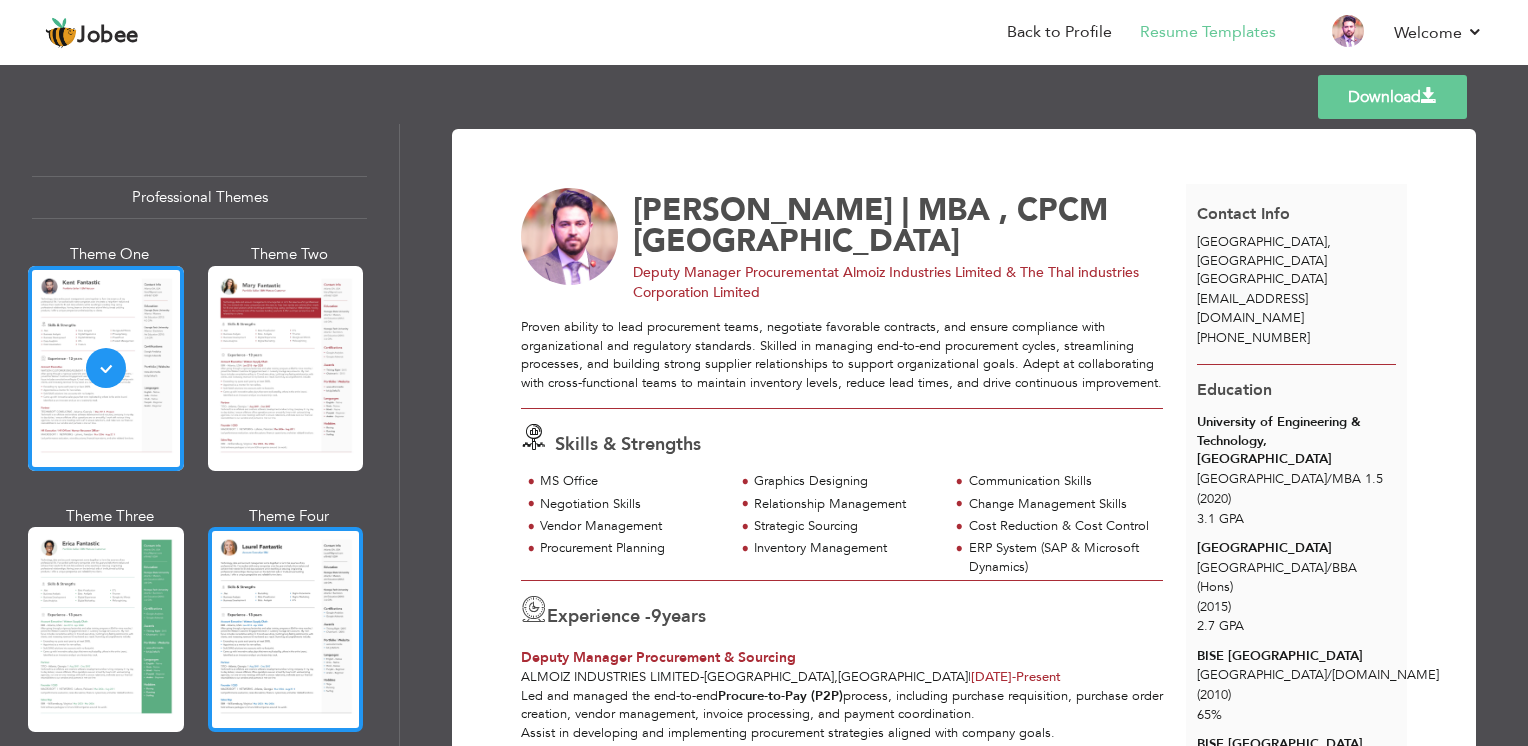 click at bounding box center (286, 629) 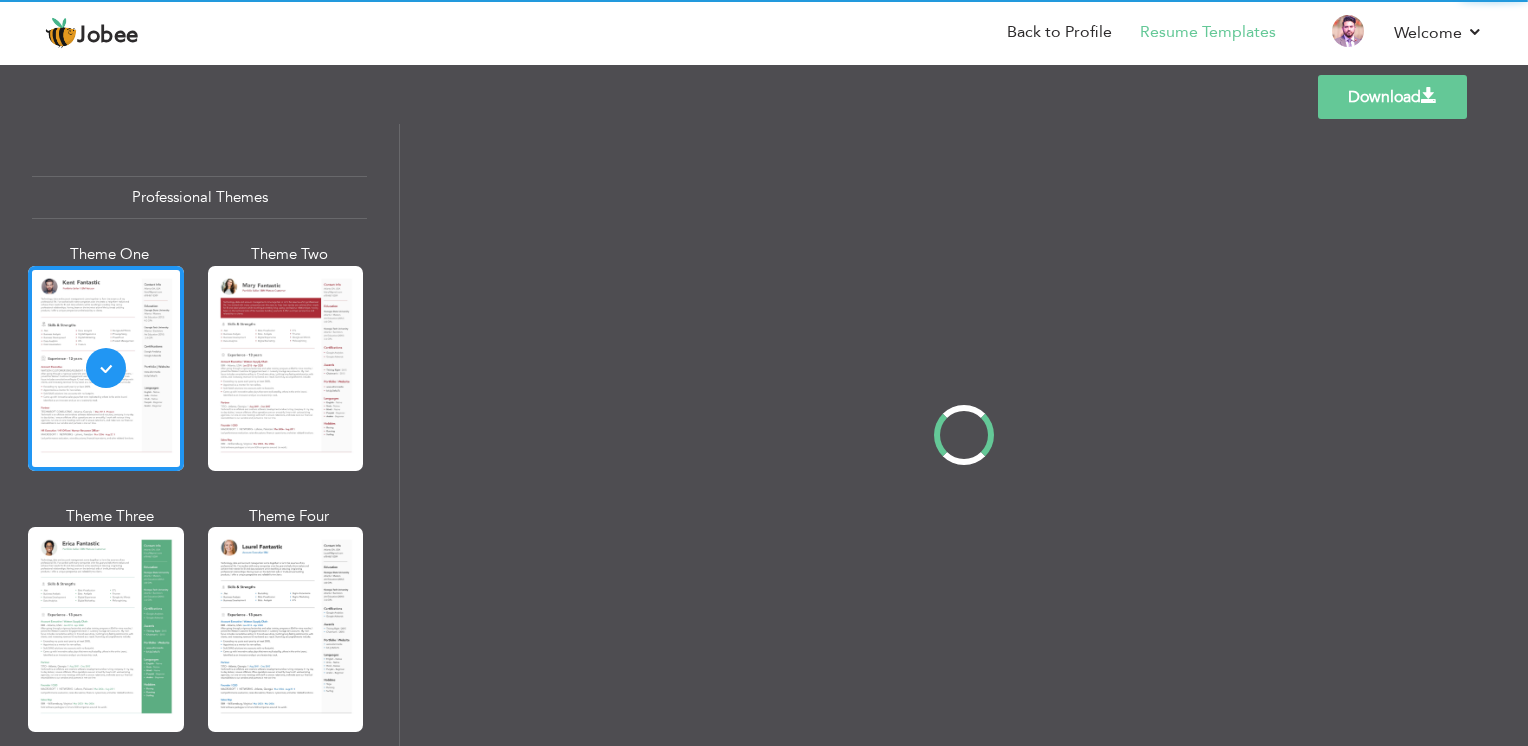 click on "Professional Themes
Theme One
Theme Two
Theme Three
Theme Four" at bounding box center (764, 435) 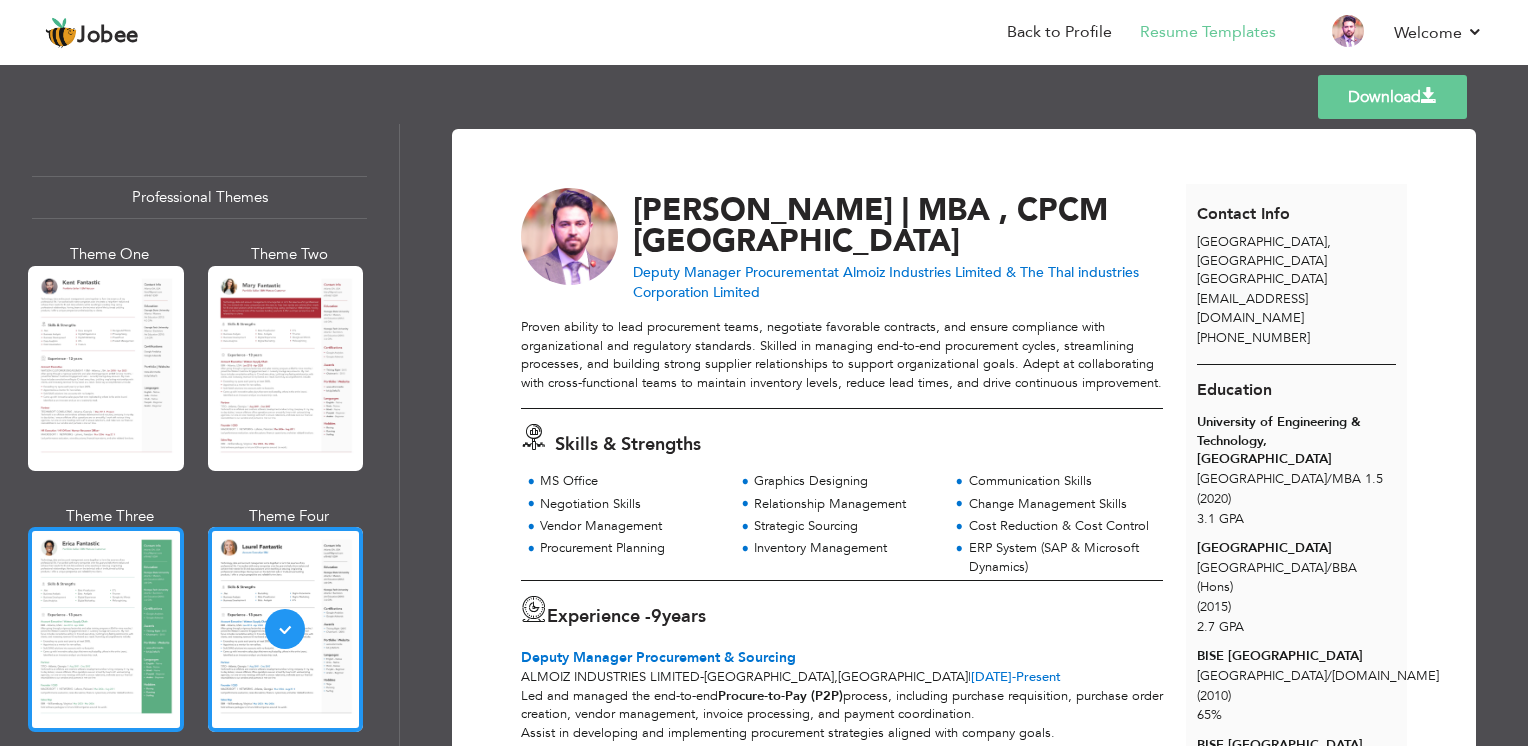 click at bounding box center (106, 629) 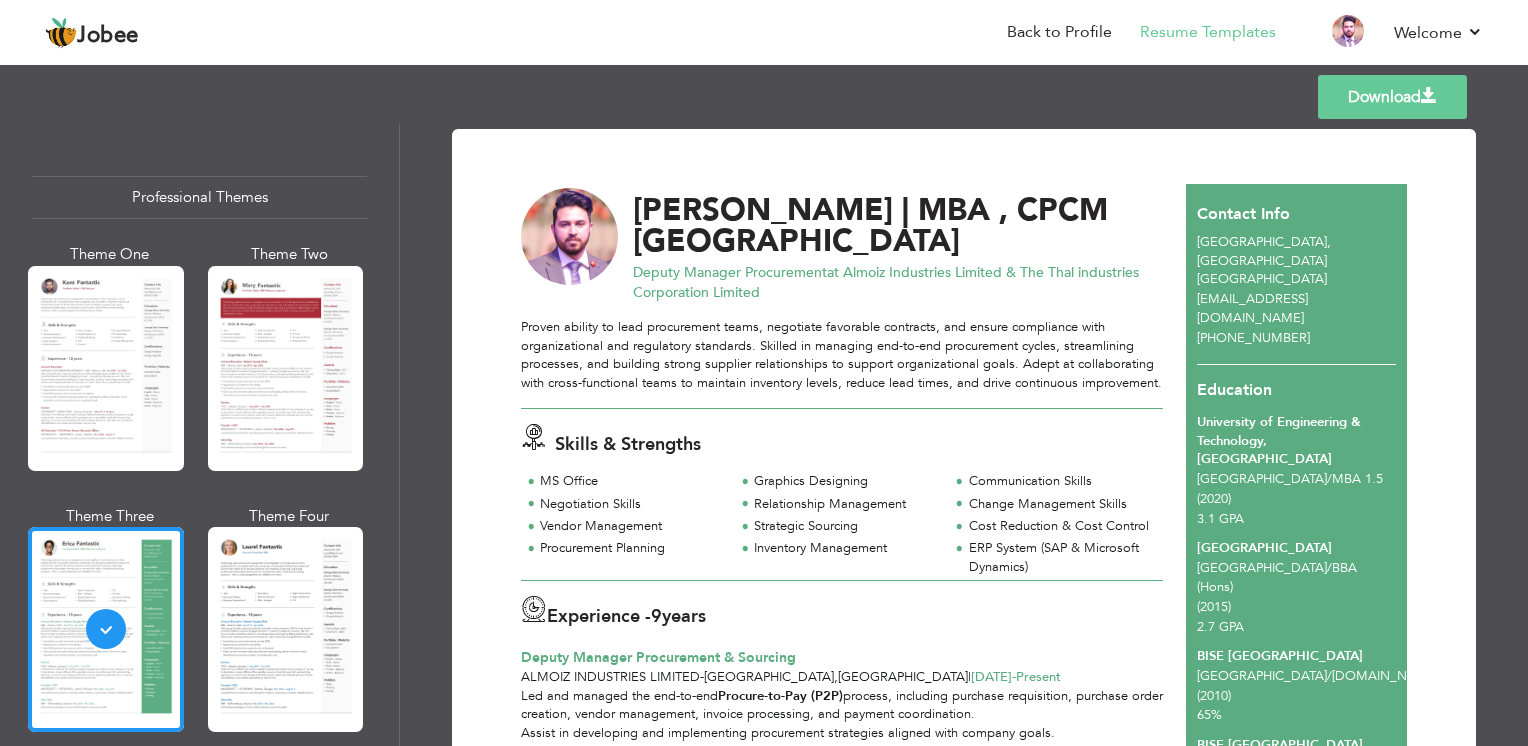 click on "Download" at bounding box center (1392, 97) 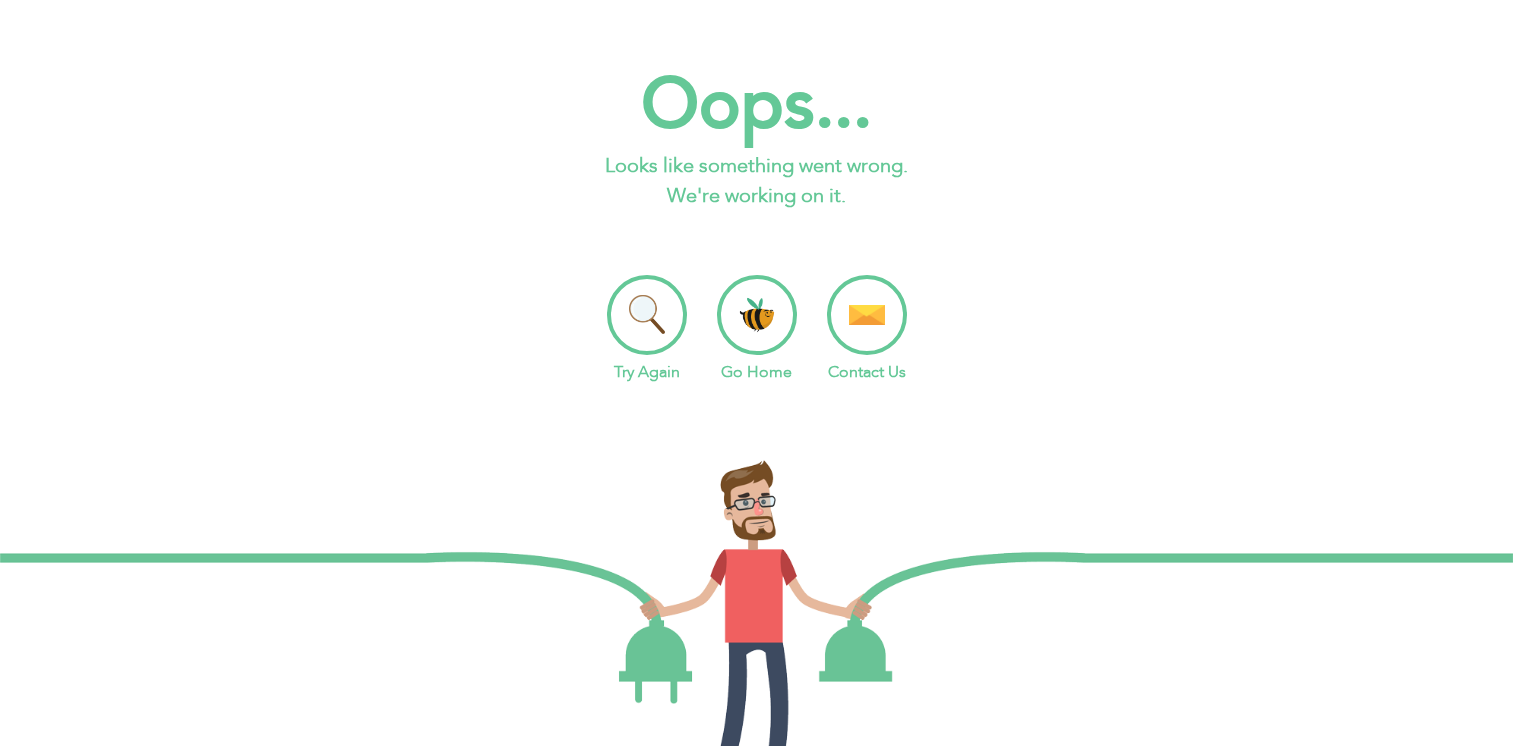 scroll, scrollTop: 0, scrollLeft: 0, axis: both 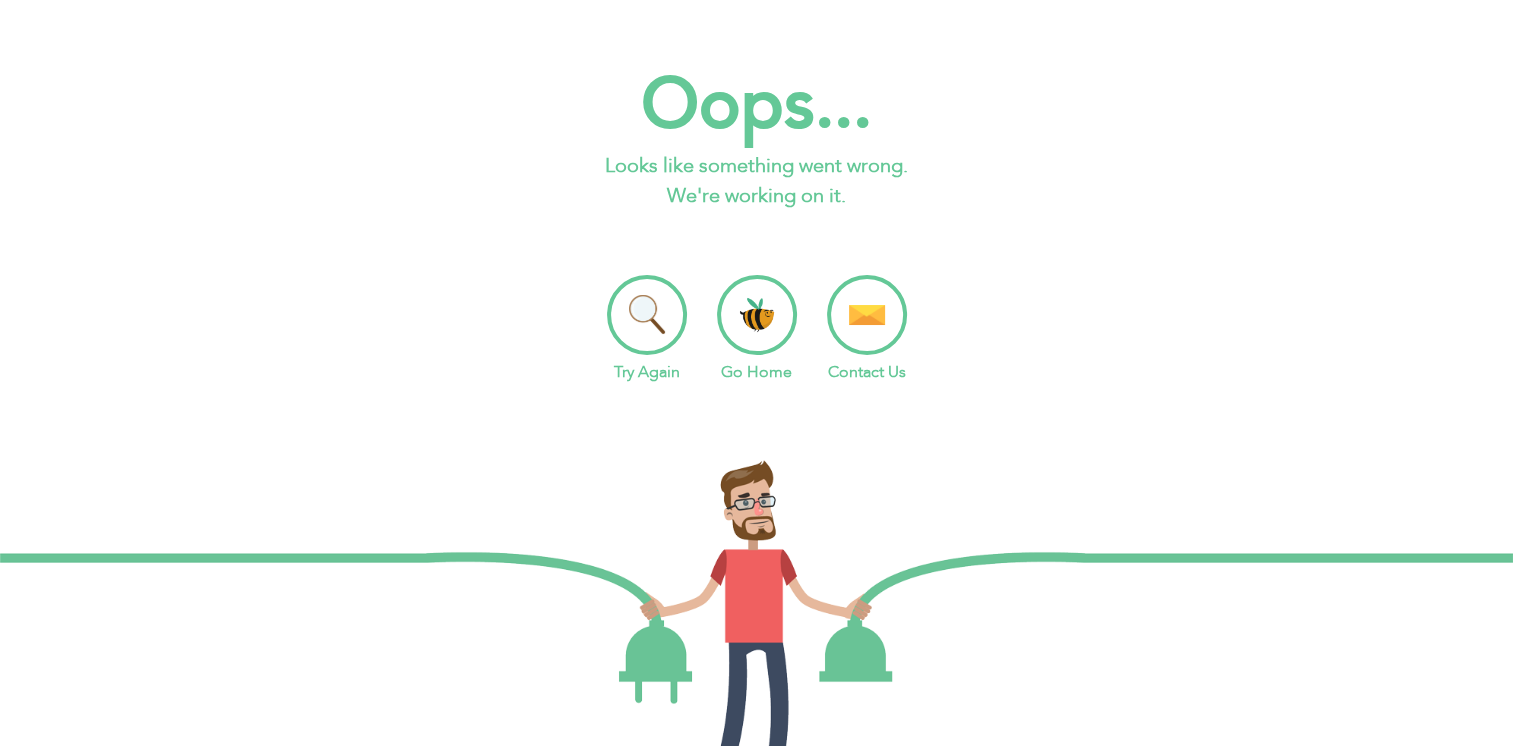 click on "Try Again" at bounding box center [647, 329] 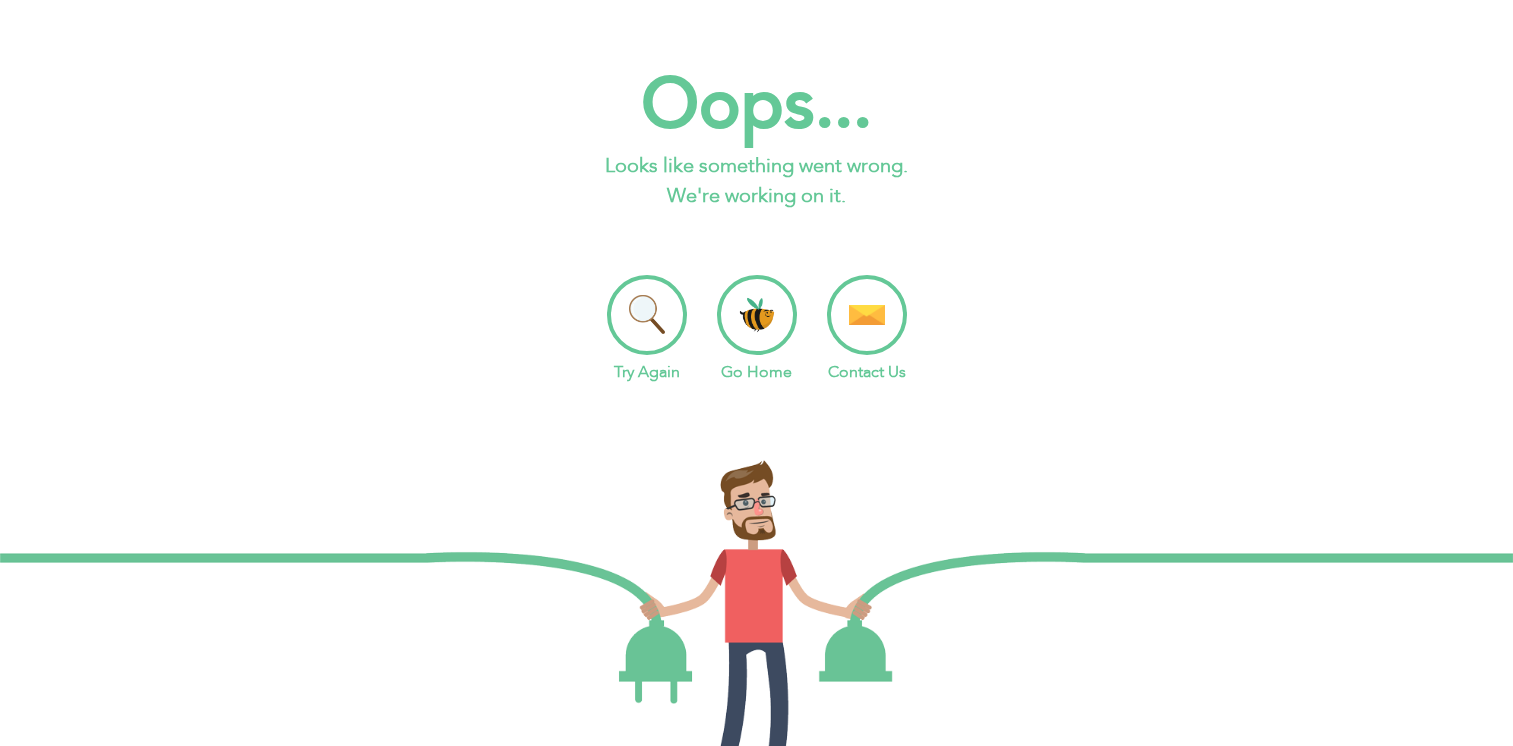 scroll, scrollTop: 0, scrollLeft: 0, axis: both 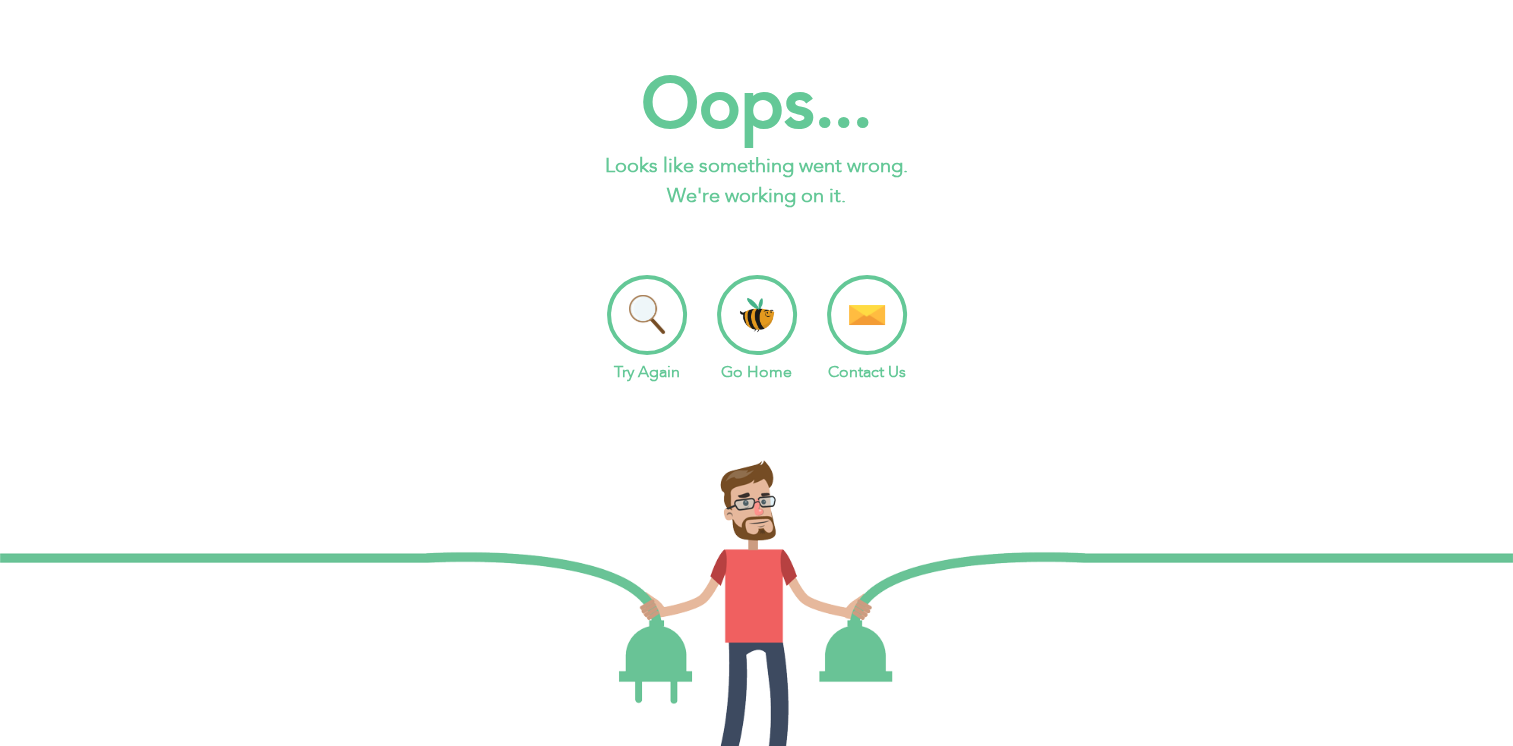 click on "Try Again" at bounding box center [647, 329] 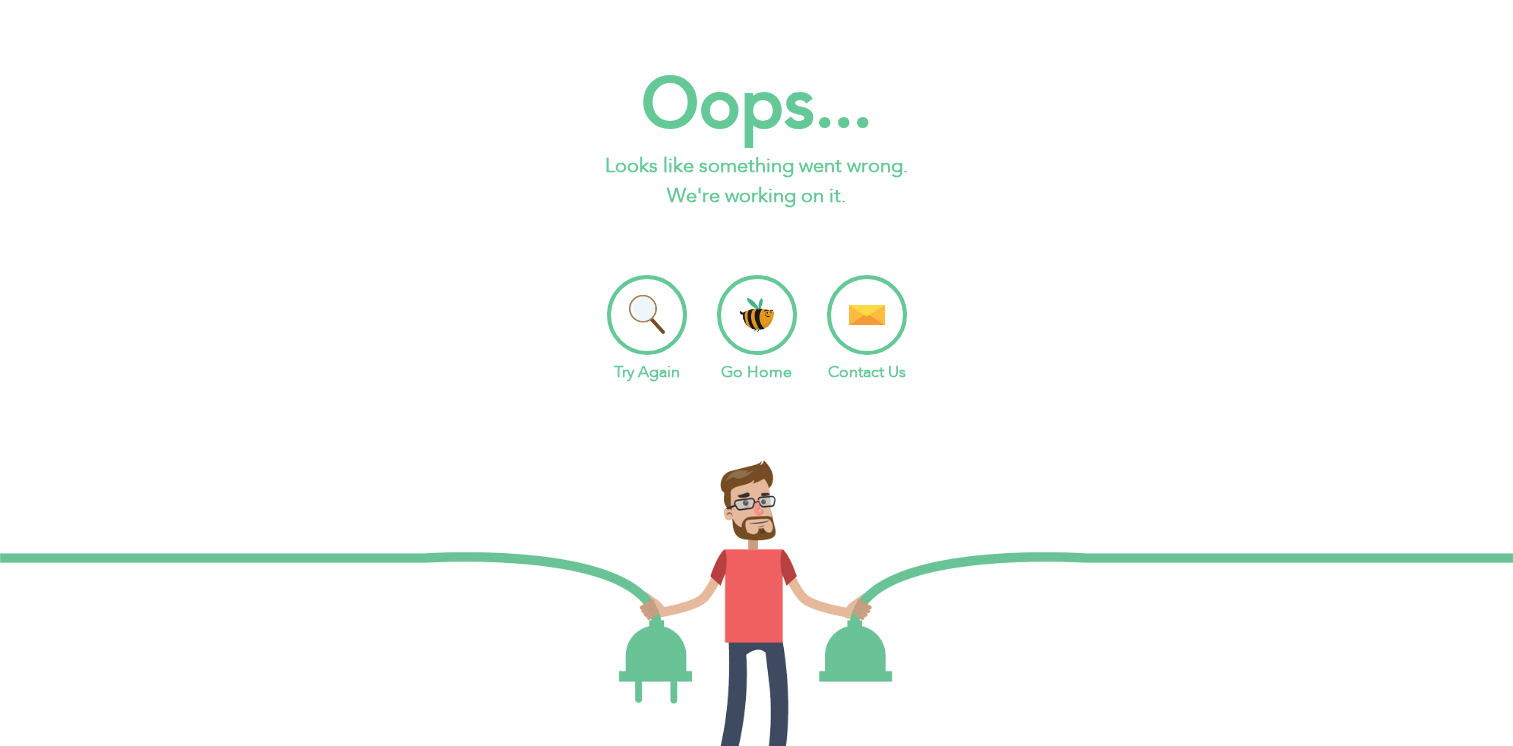 scroll, scrollTop: 0, scrollLeft: 0, axis: both 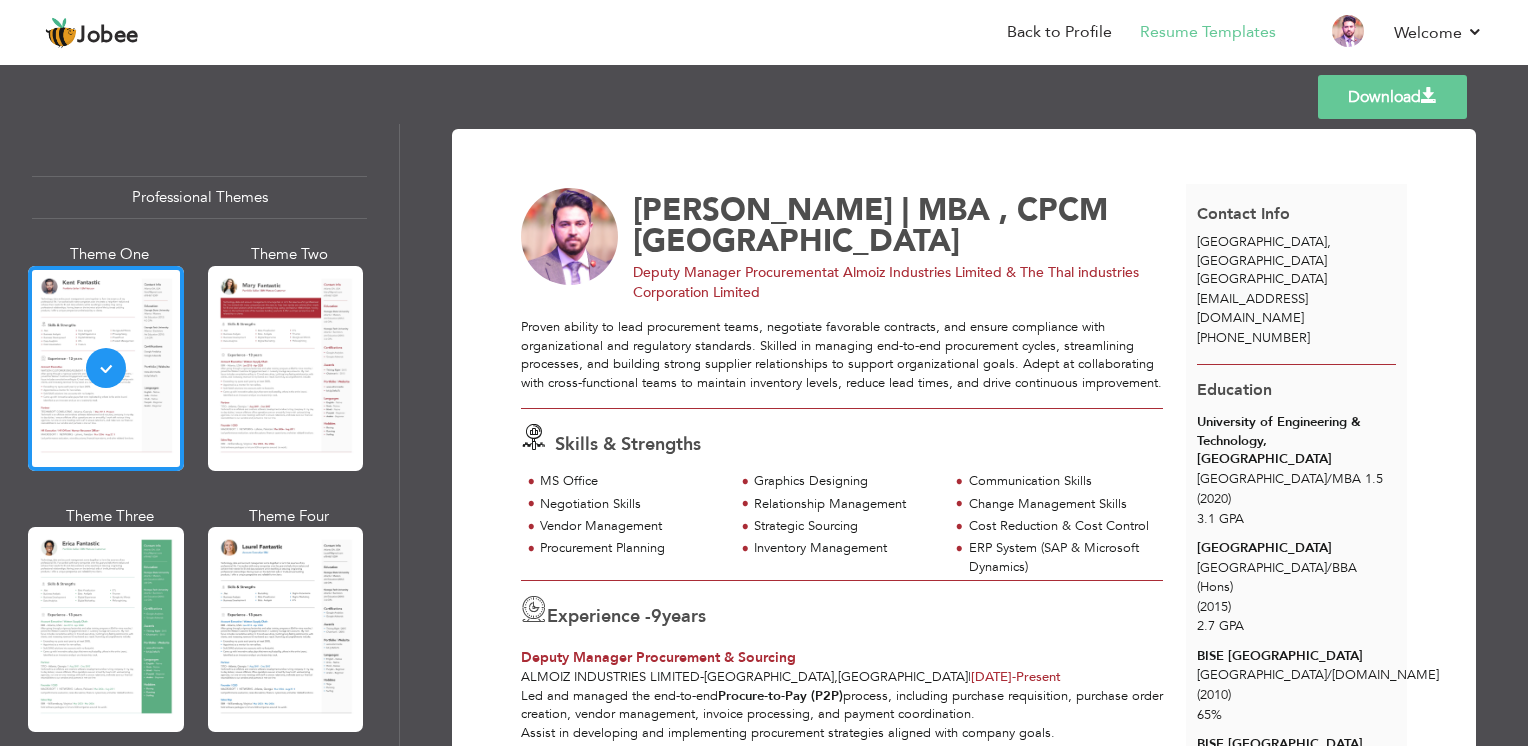 click on "Download" at bounding box center [1392, 97] 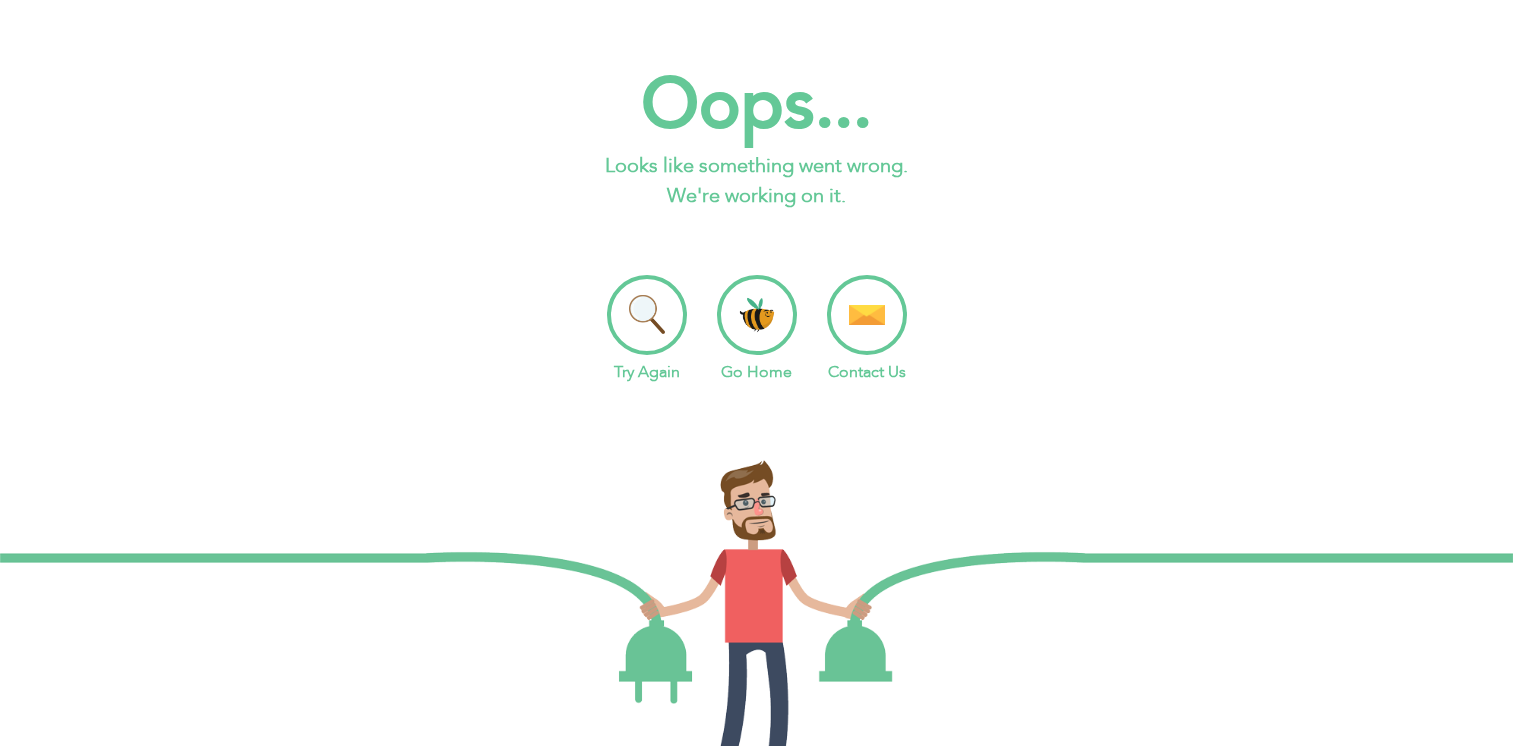 scroll, scrollTop: 0, scrollLeft: 0, axis: both 